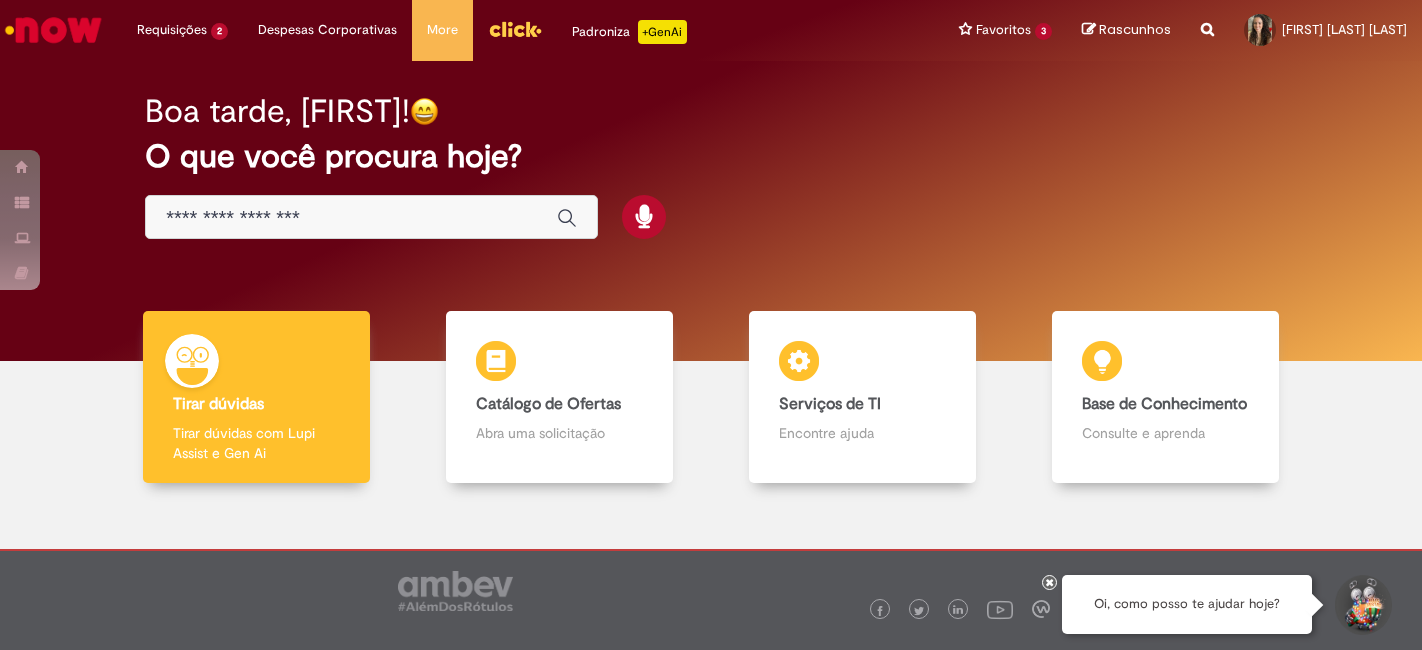 scroll, scrollTop: 0, scrollLeft: 0, axis: both 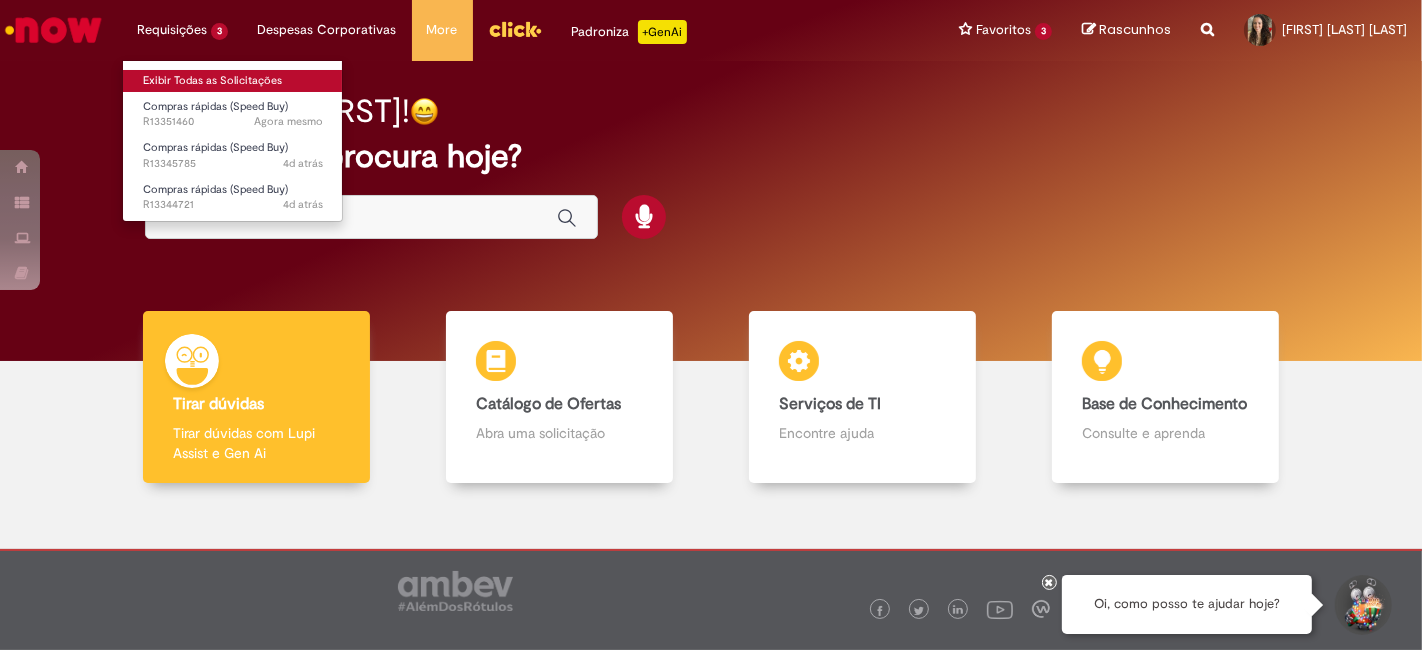click on "Exibir Todas as Solicitações" at bounding box center [233, 81] 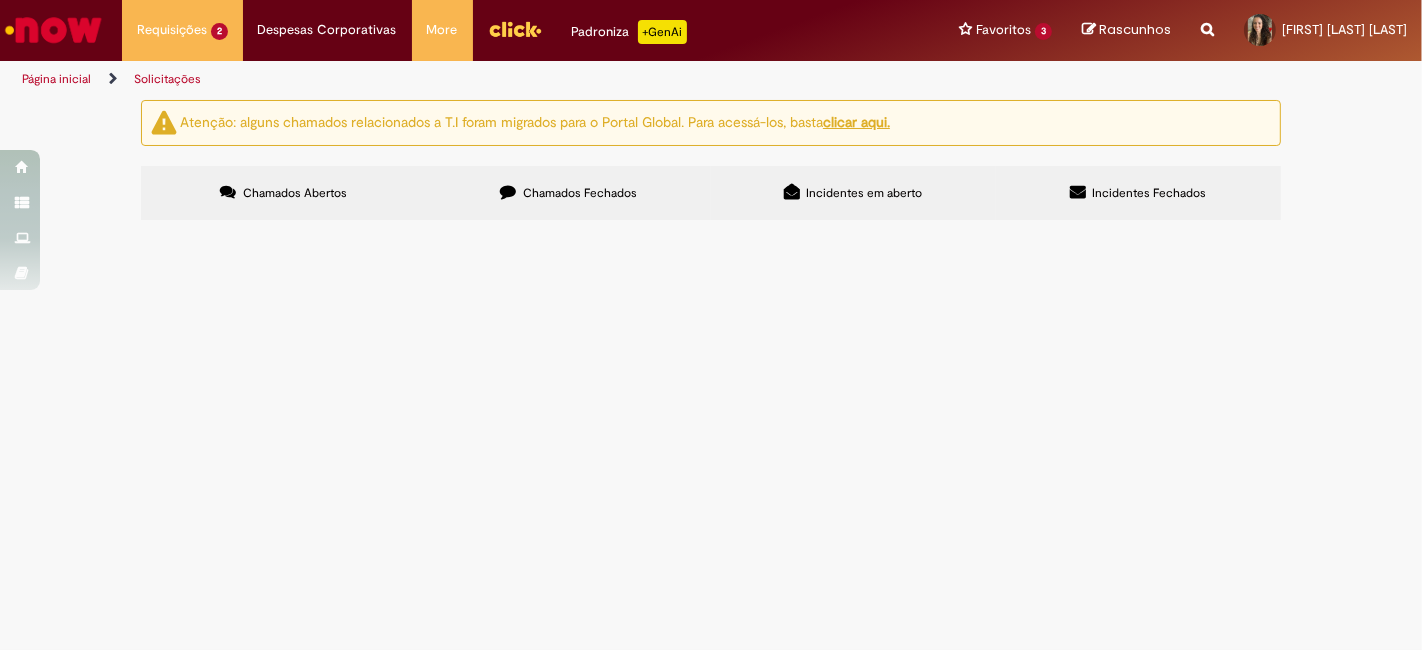 click on "Solicitações" at bounding box center (167, 79) 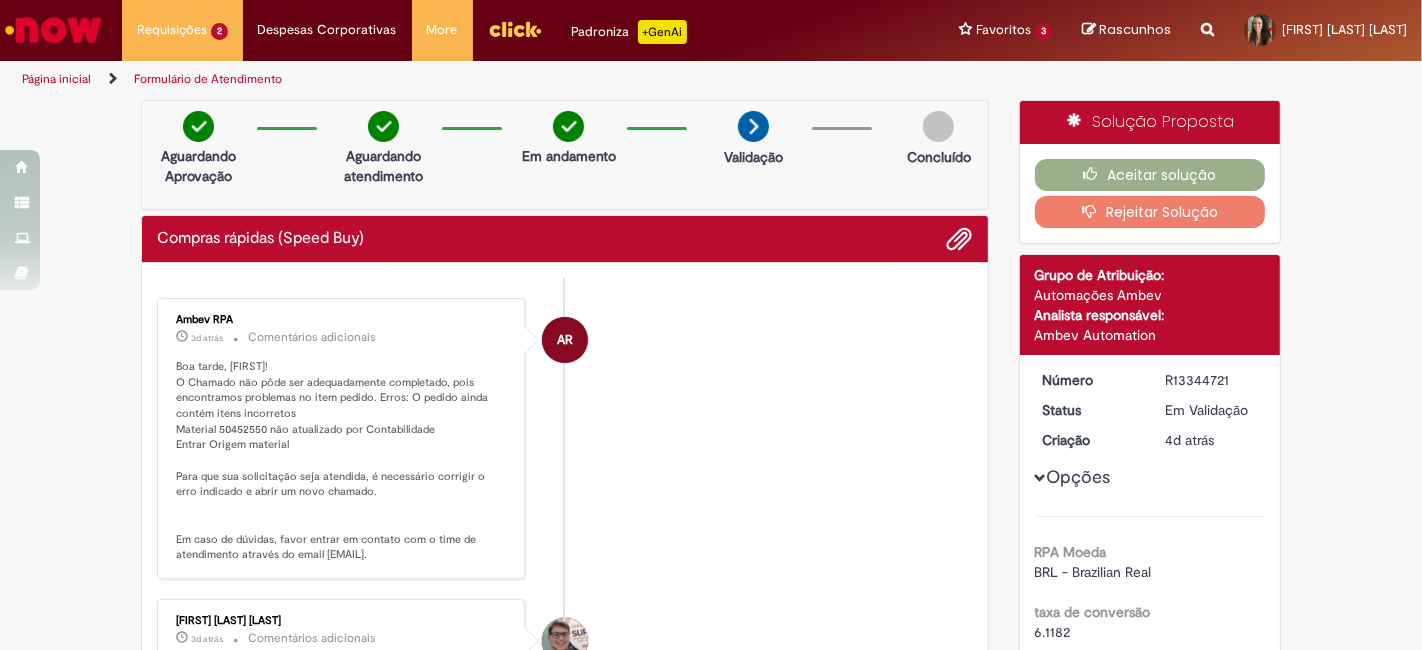 drag, startPoint x: 166, startPoint y: 270, endPoint x: 200, endPoint y: 276, distance: 34.525352 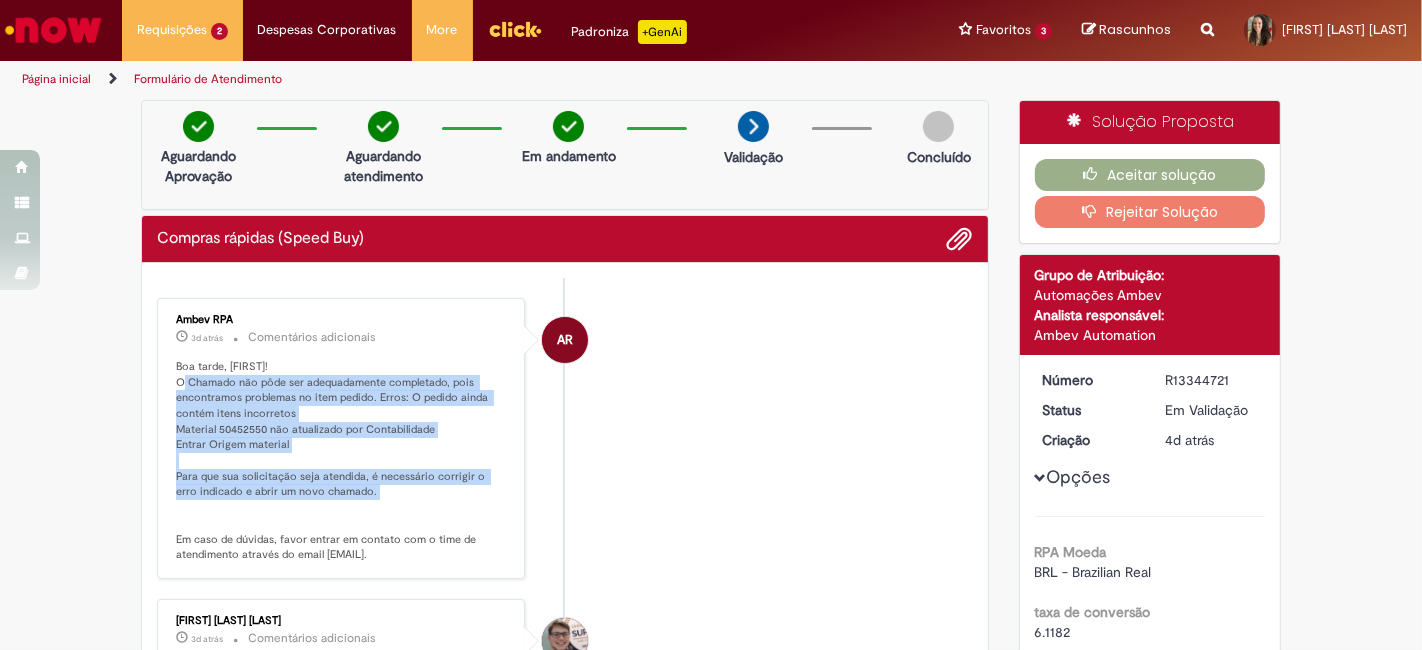 drag, startPoint x: 167, startPoint y: 381, endPoint x: 456, endPoint y: 495, distance: 310.67184 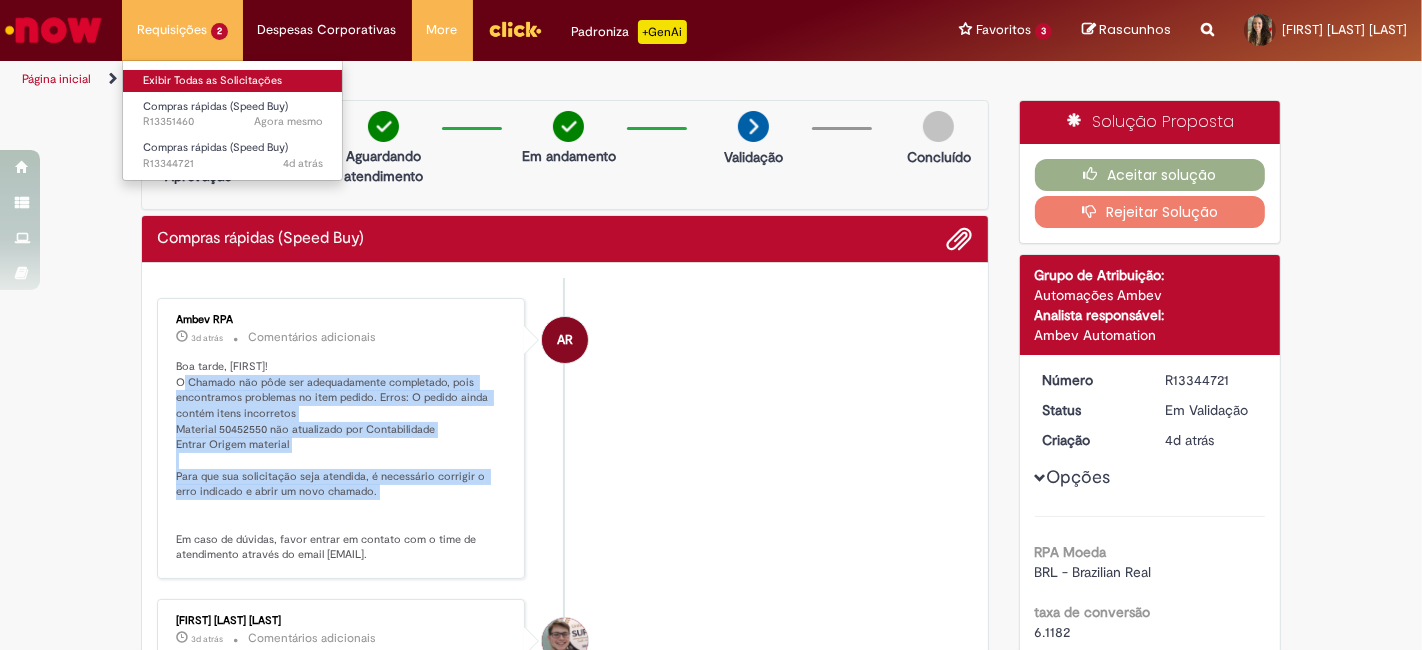 click on "Exibir Todas as Solicitações" at bounding box center (233, 81) 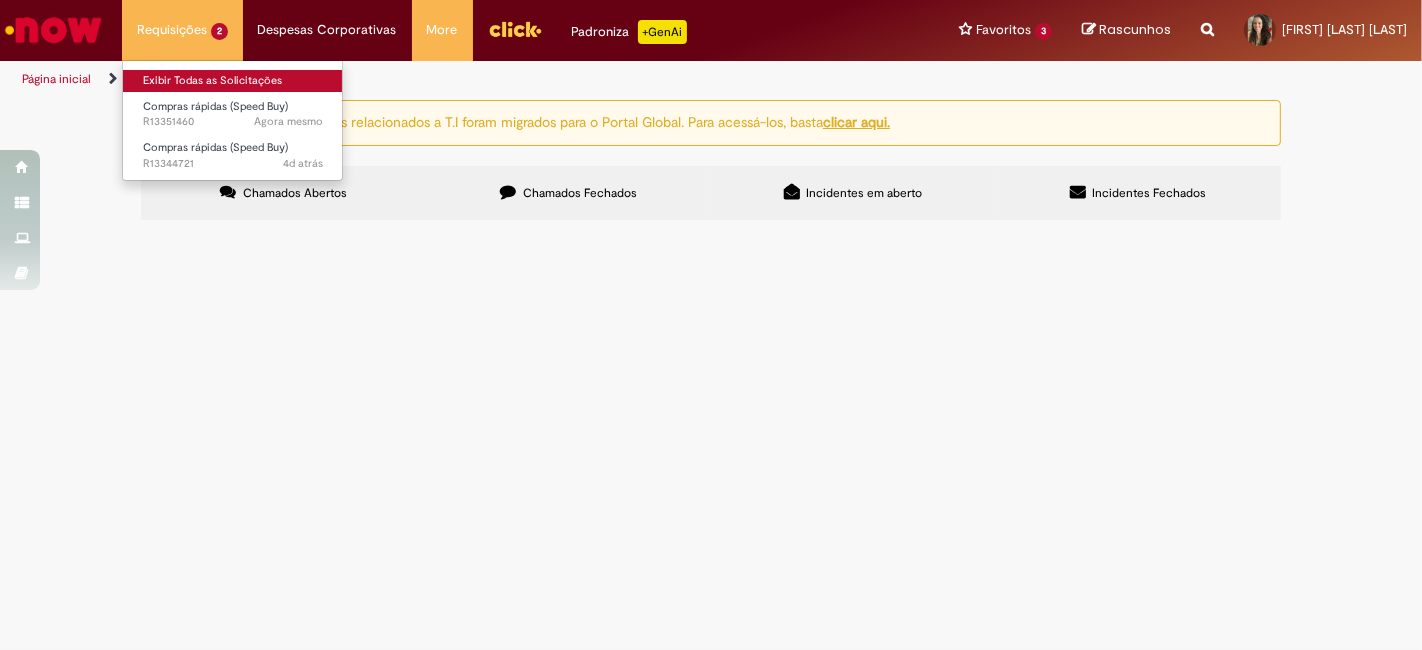 click on "Exibir Todas as Solicitações" at bounding box center [233, 81] 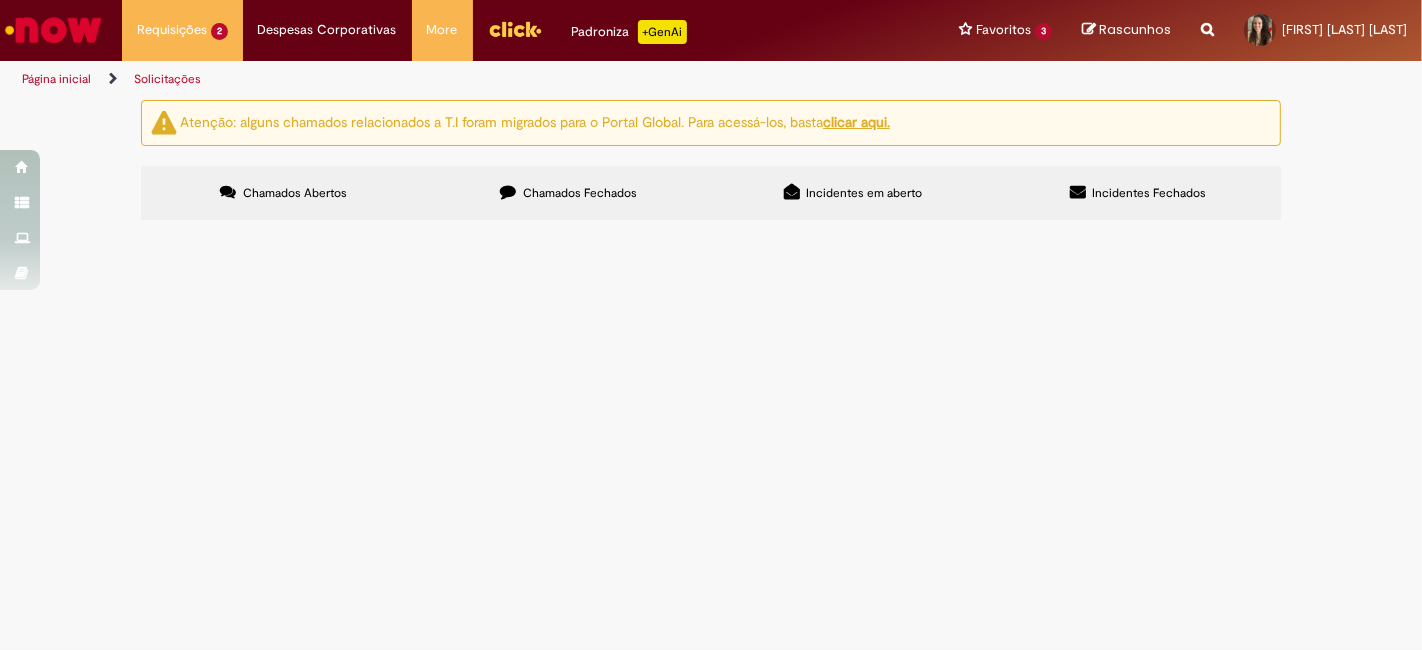 click on "Chamados Fechados" at bounding box center [580, 193] 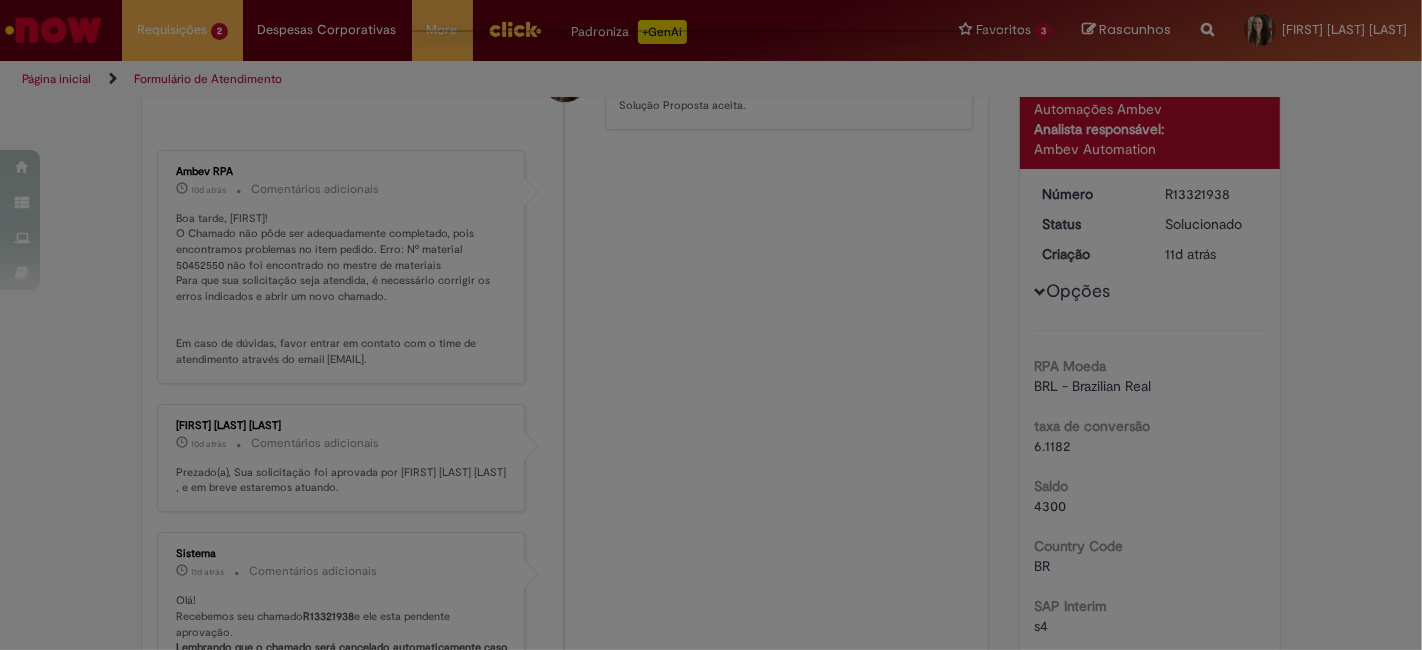scroll, scrollTop: 0, scrollLeft: 0, axis: both 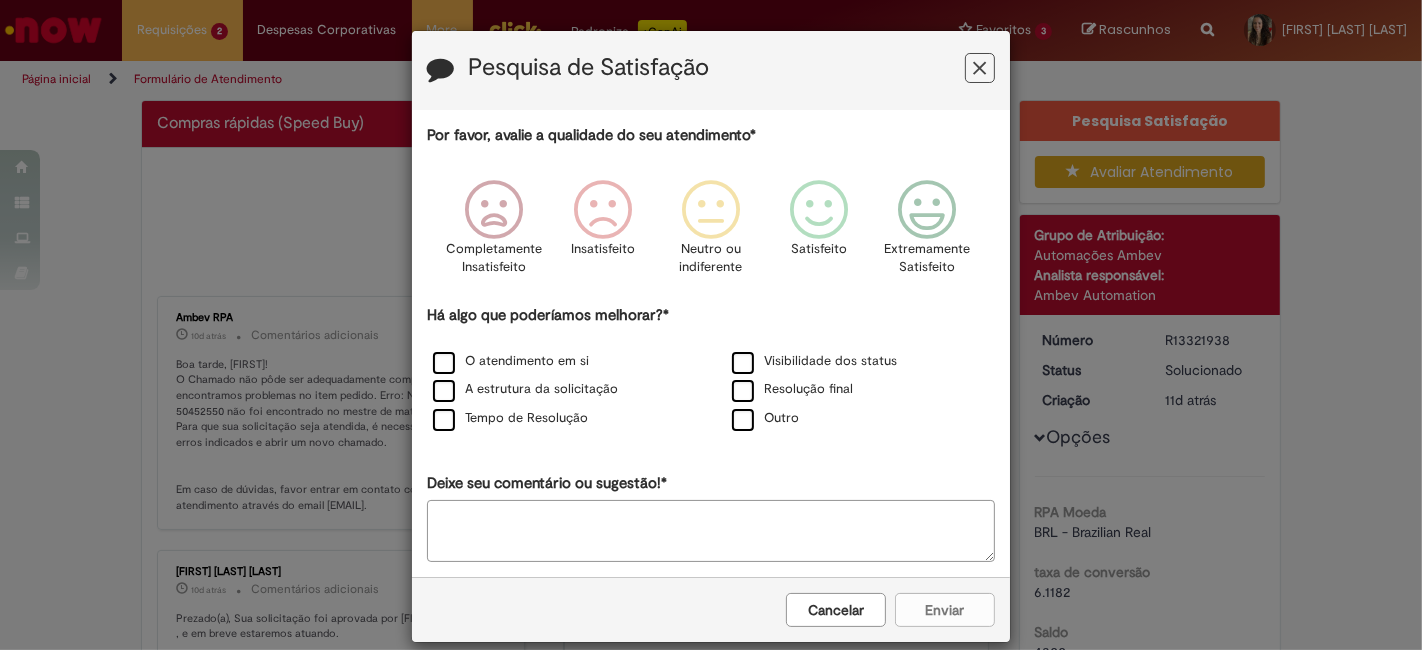 click on "Pesquisa de Satisfação" at bounding box center [711, 70] 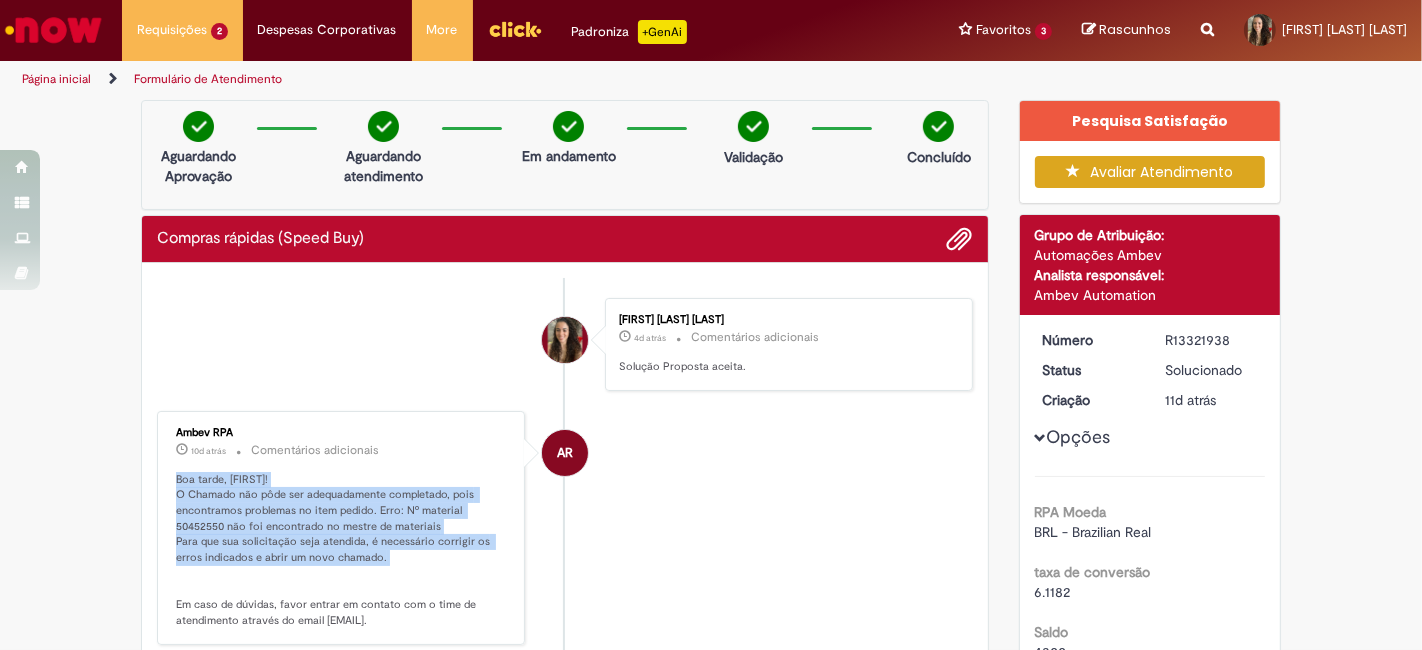 drag, startPoint x: 162, startPoint y: 472, endPoint x: 395, endPoint y: 555, distance: 247.34187 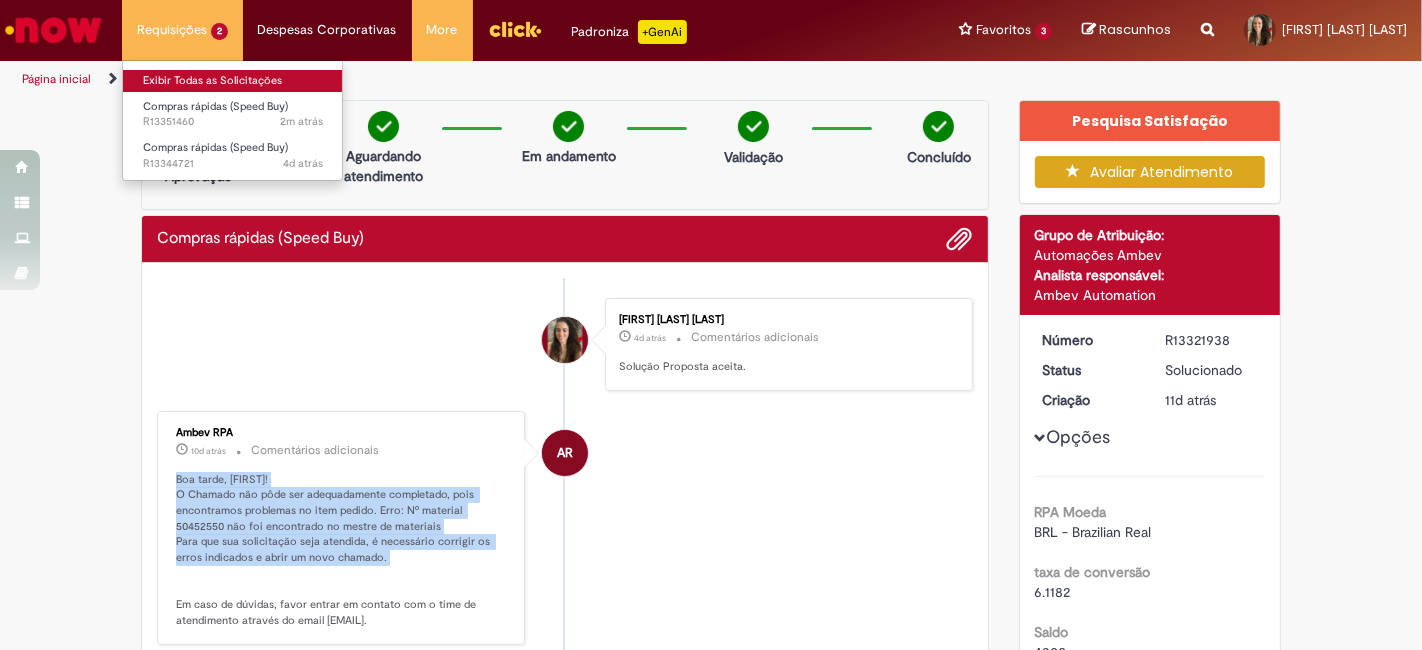 click on "Exibir Todas as Solicitações" at bounding box center (233, 81) 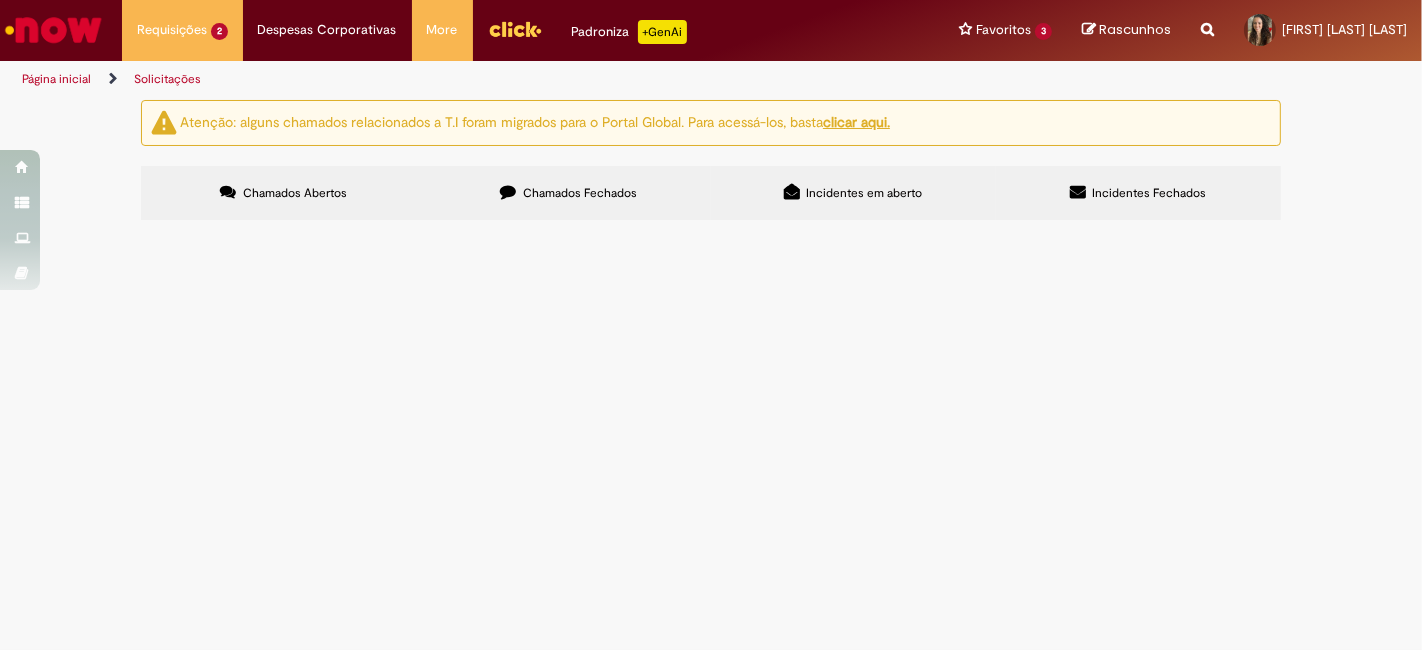 click on "Compras rápidas (Speed Buy)" at bounding box center (0, 0) 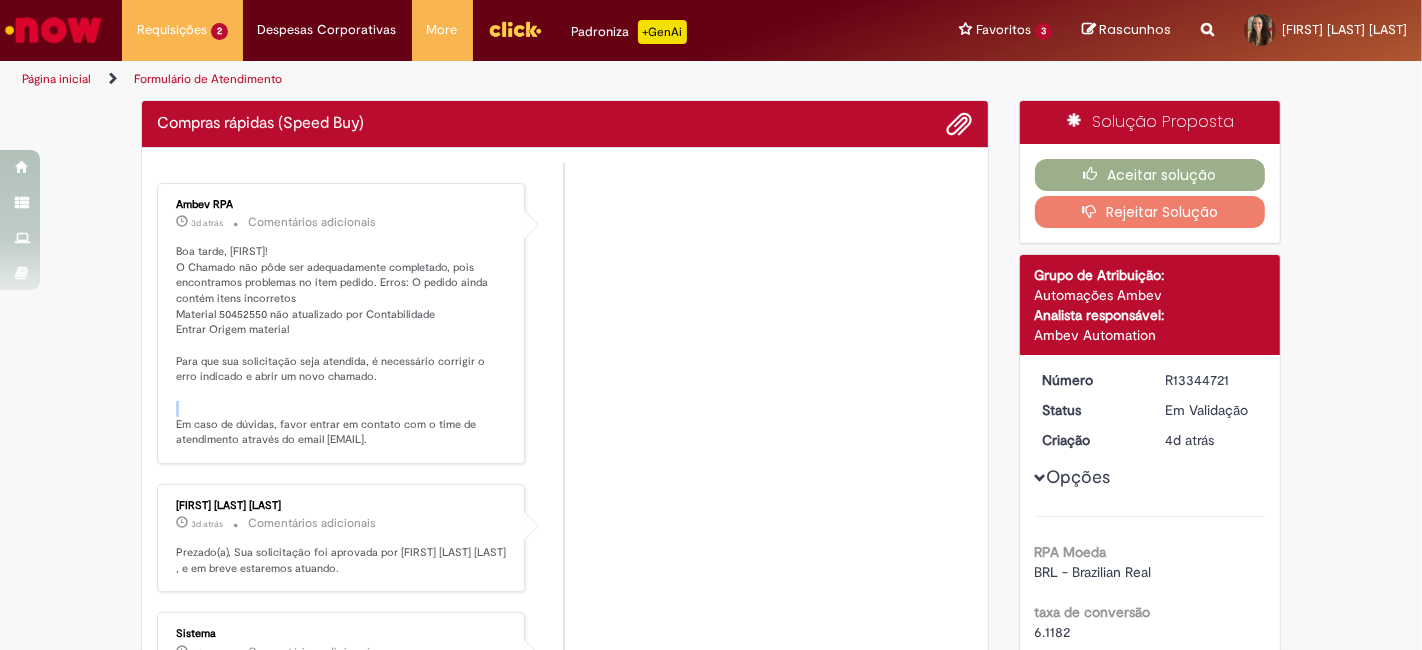 click on "Ambev RPA
[TIME] atrás [TIME]     Comentários adicionais
Boa tarde, [FIRST]!
O Chamado não pôde ser adequadamente completado, pois encontramos problemas no item pedido. Erros: O pedido ainda contém itens incorretos
Material 50452550 não atualizado por Contabilidade
Entrar Origem material
Para que sua solicitação seja atendida, é necessário corrigir o erro indicado e abrir um novo chamado.
Em caso de dúvidas, favor entrar em contato com o time de atendimento através do email [EMAIL].
[FIRST] [LAST] [LAST]
[TIME] atrás [TIME]     Comentários adicionais" at bounding box center (565, 694) 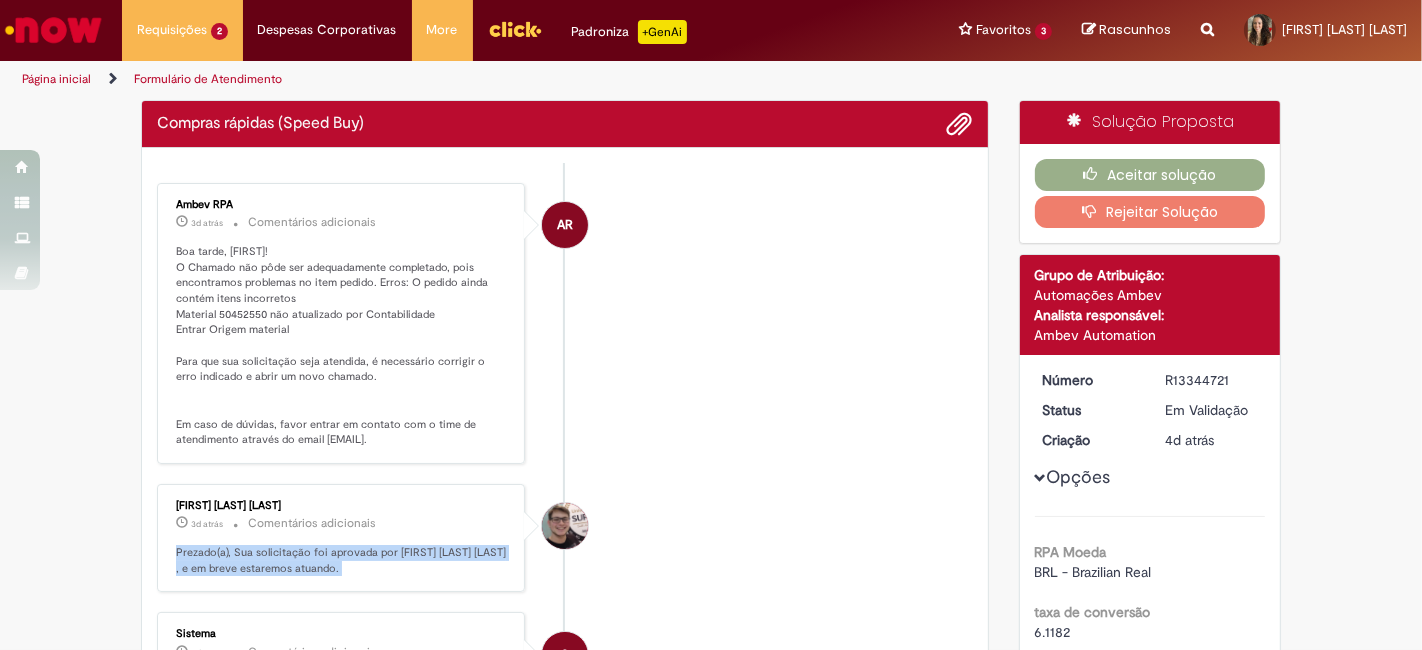 click on "Prezado(a), Sua solicitação foi aprovada por [FIRST] [LAST] [LAST] , e em breve estaremos atuando." at bounding box center [341, 538] 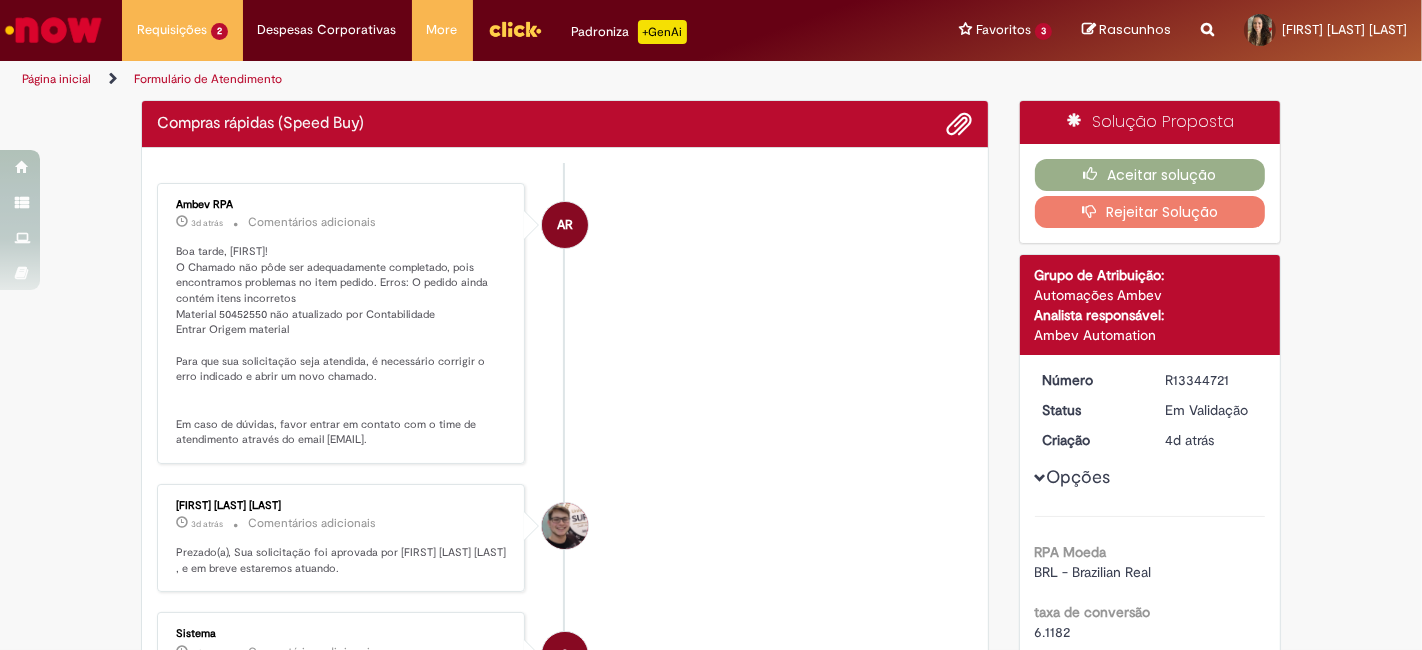 click on "Boa tarde, [FIRST]!
O Chamado não pôde ser adequadamente completado, pois encontramos problemas no item pedido. Erros: O pedido ainda contém itens incorretos
Material 50452550 não atualizado por Contabilidade
Entrar Origem material
Para que sua solicitação seja atendida, é necessário corrigir o erro indicado e abrir um novo chamado.
Em caso de dúvidas, favor entrar em contato com o time de atendimento através do email [EMAIL]." at bounding box center (342, 346) 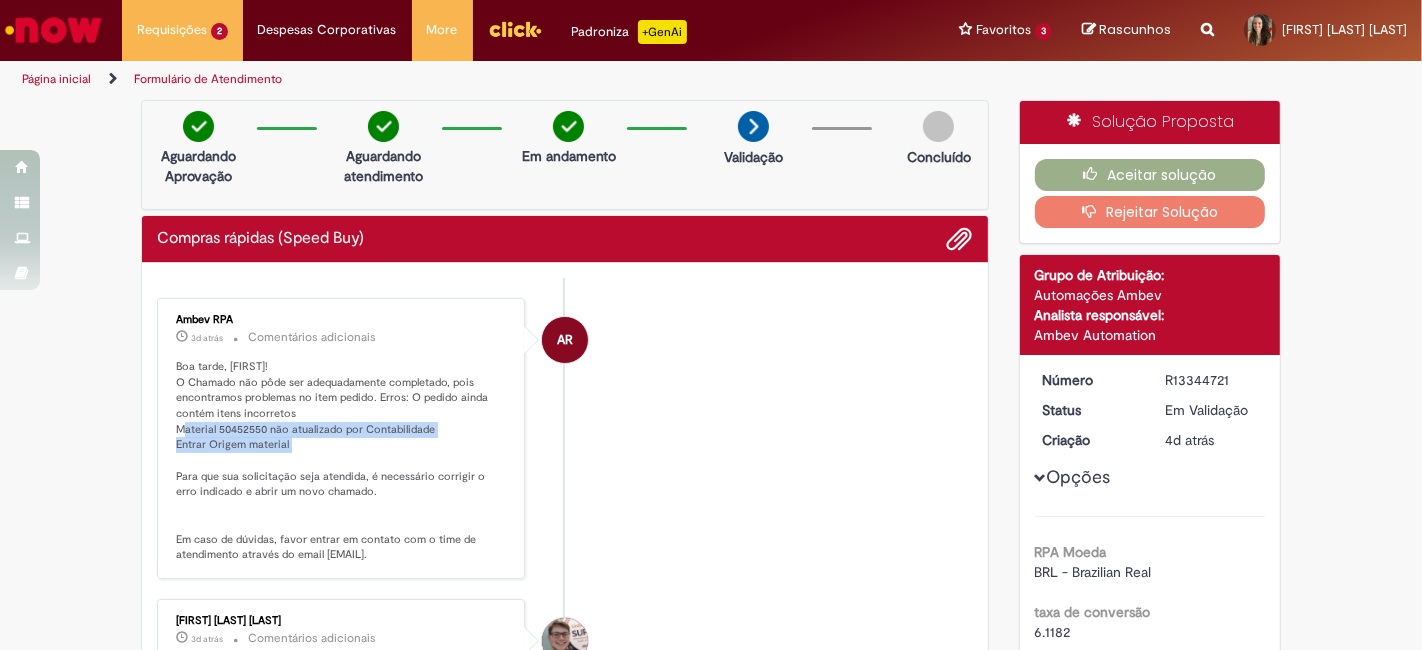 drag, startPoint x: 162, startPoint y: 427, endPoint x: 291, endPoint y: 445, distance: 130.24976 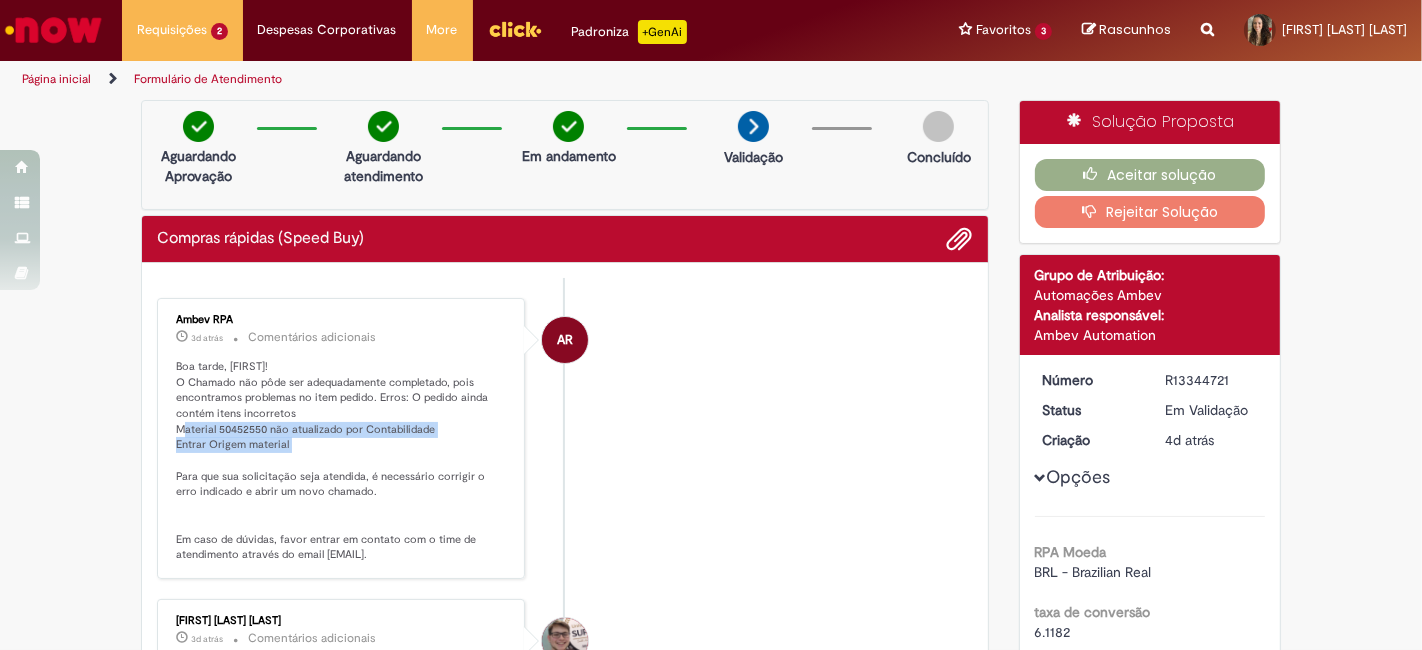 click on "Boa tarde, [FIRST]!
O Chamado não pôde ser adequadamente completado, pois encontramos problemas no item pedido. Erros: O pedido ainda contém itens incorretos
Material 50452550 não atualizado por Contabilidade
Entrar Origem material
Para que sua solicitação seja atendida, é necessário corrigir o erro indicado e abrir um novo chamado.
Em caso de dúvidas, favor entrar em contato com o time de atendimento através do email [EMAIL]." at bounding box center (342, 461) 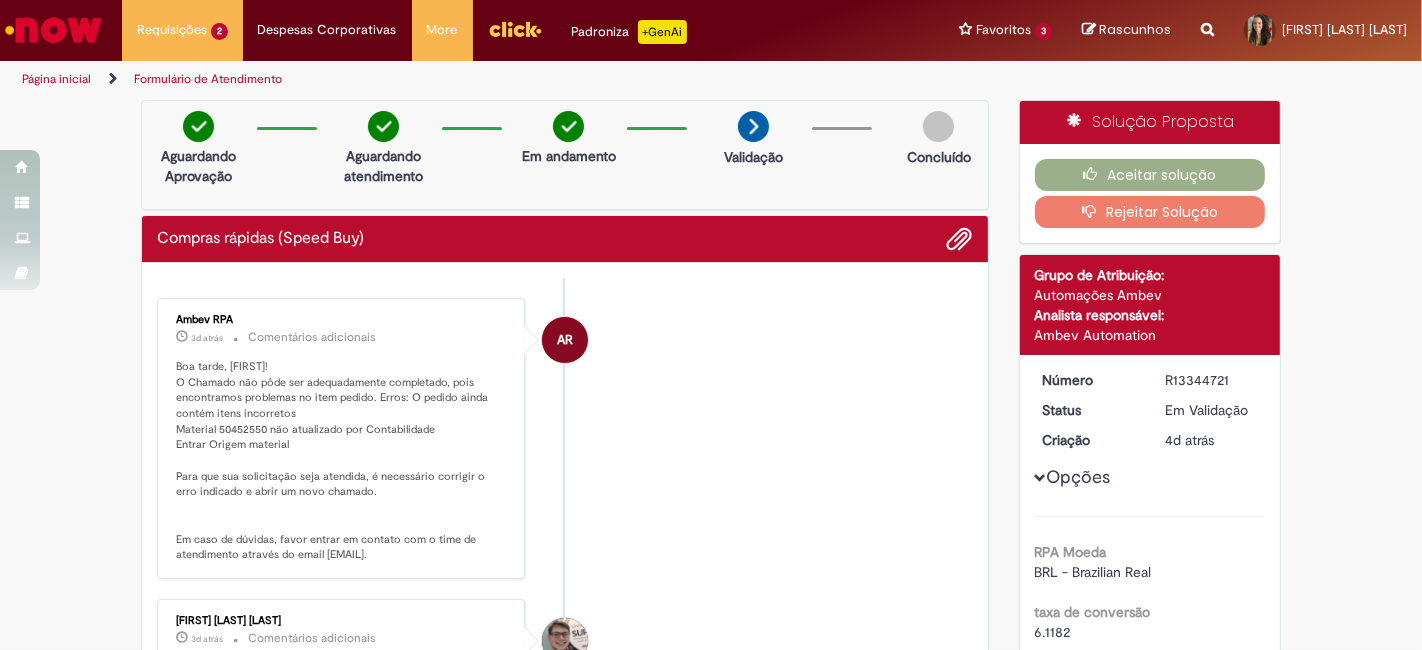 scroll, scrollTop: 11, scrollLeft: 0, axis: vertical 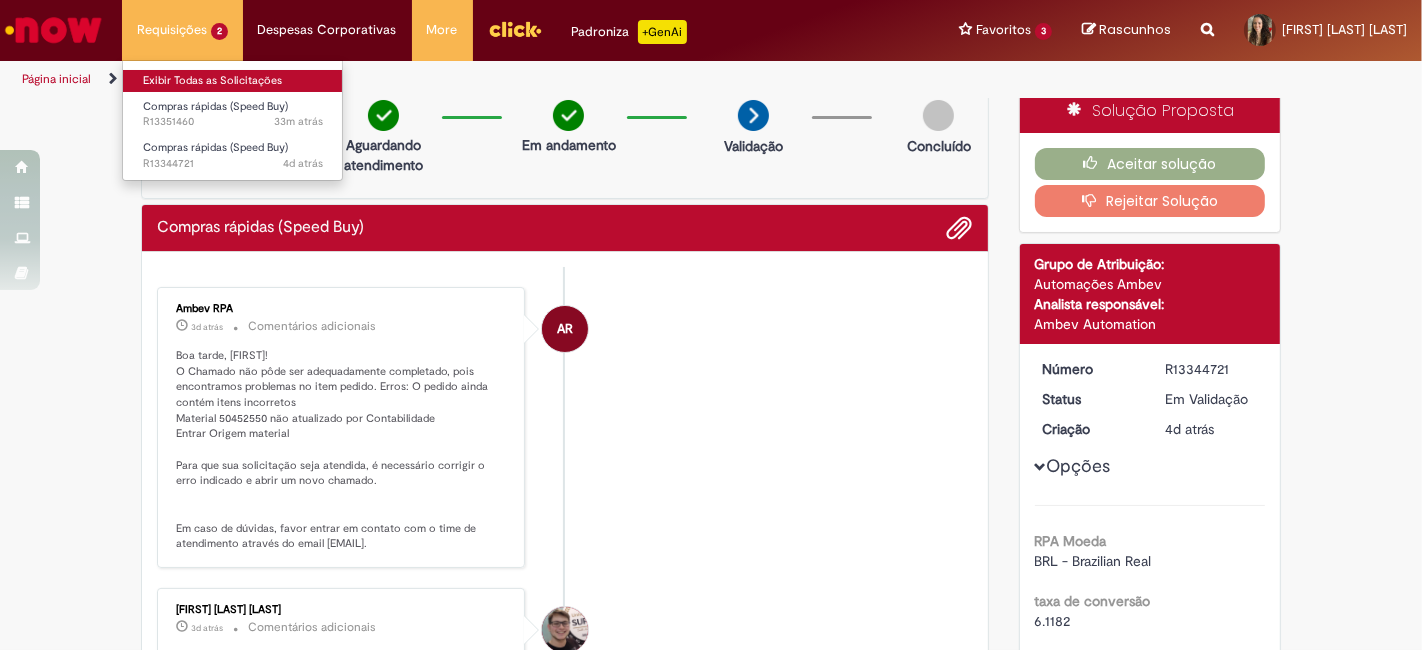 click on "Exibir Todas as Solicitações" at bounding box center [233, 81] 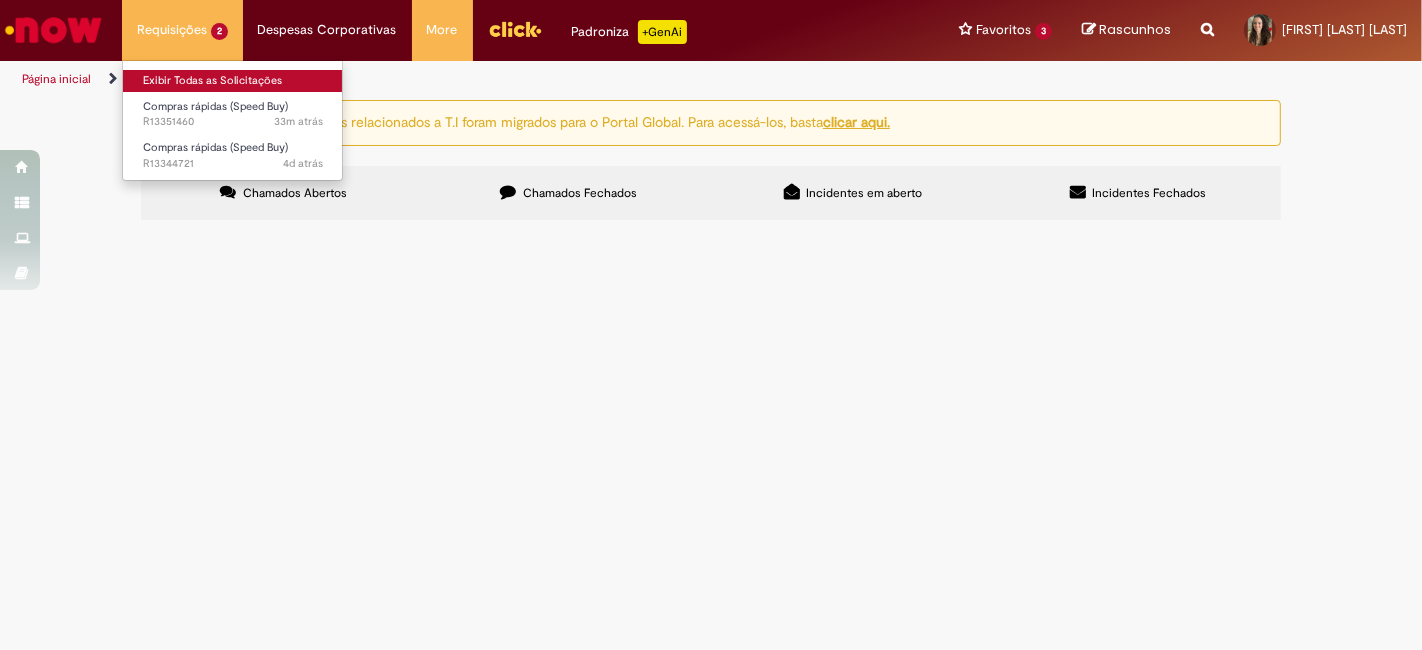 scroll, scrollTop: 0, scrollLeft: 0, axis: both 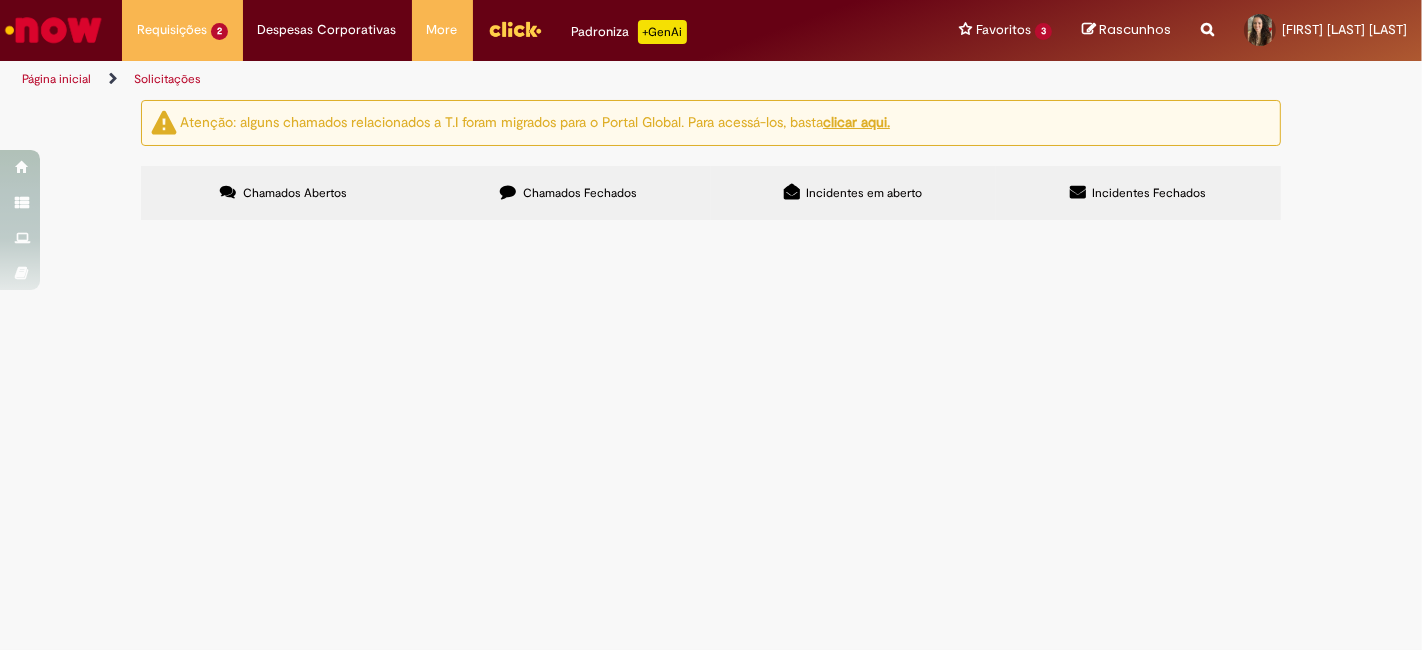 click on "Chamados Fechados" at bounding box center [580, 193] 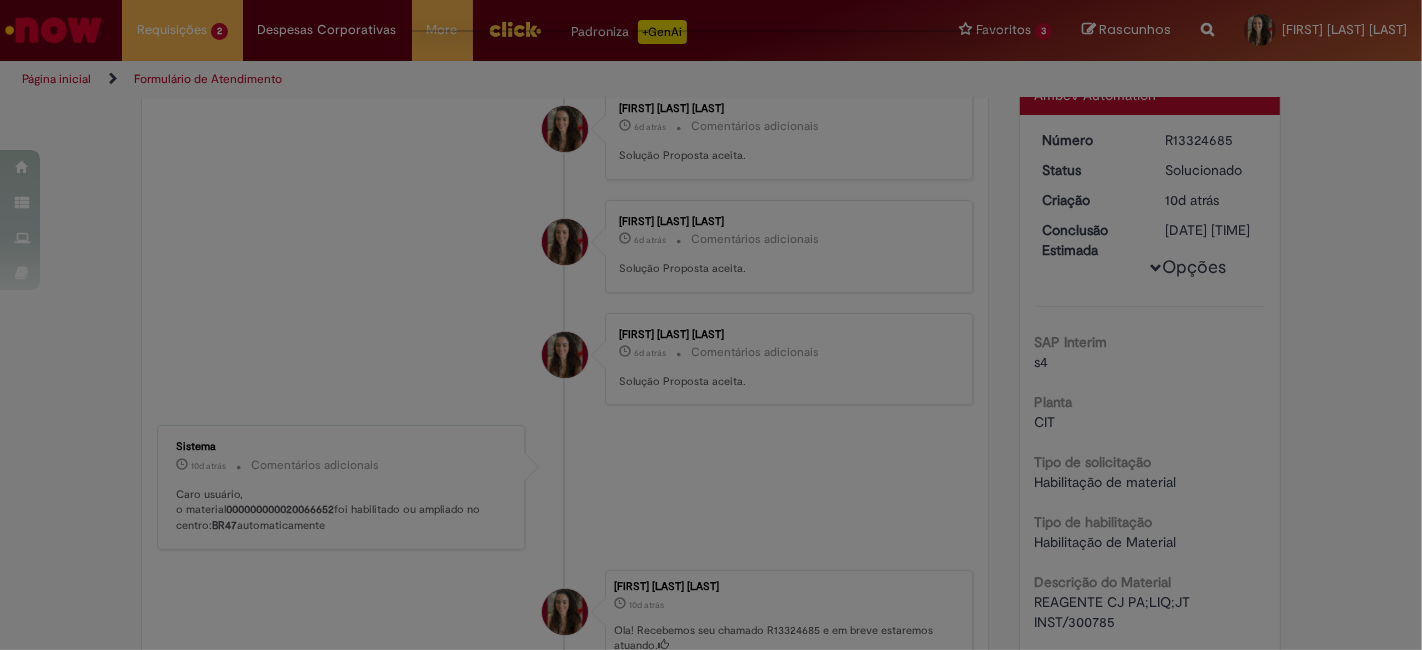 scroll, scrollTop: 0, scrollLeft: 0, axis: both 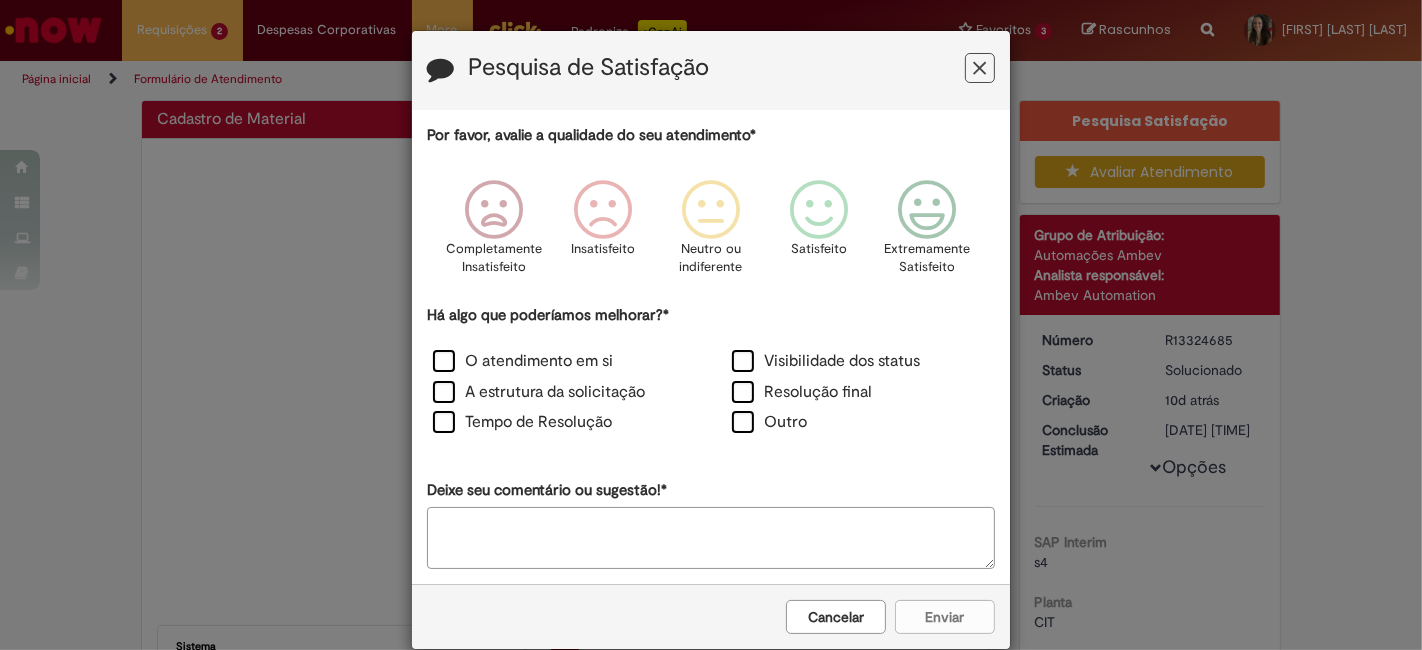 click at bounding box center [980, 68] 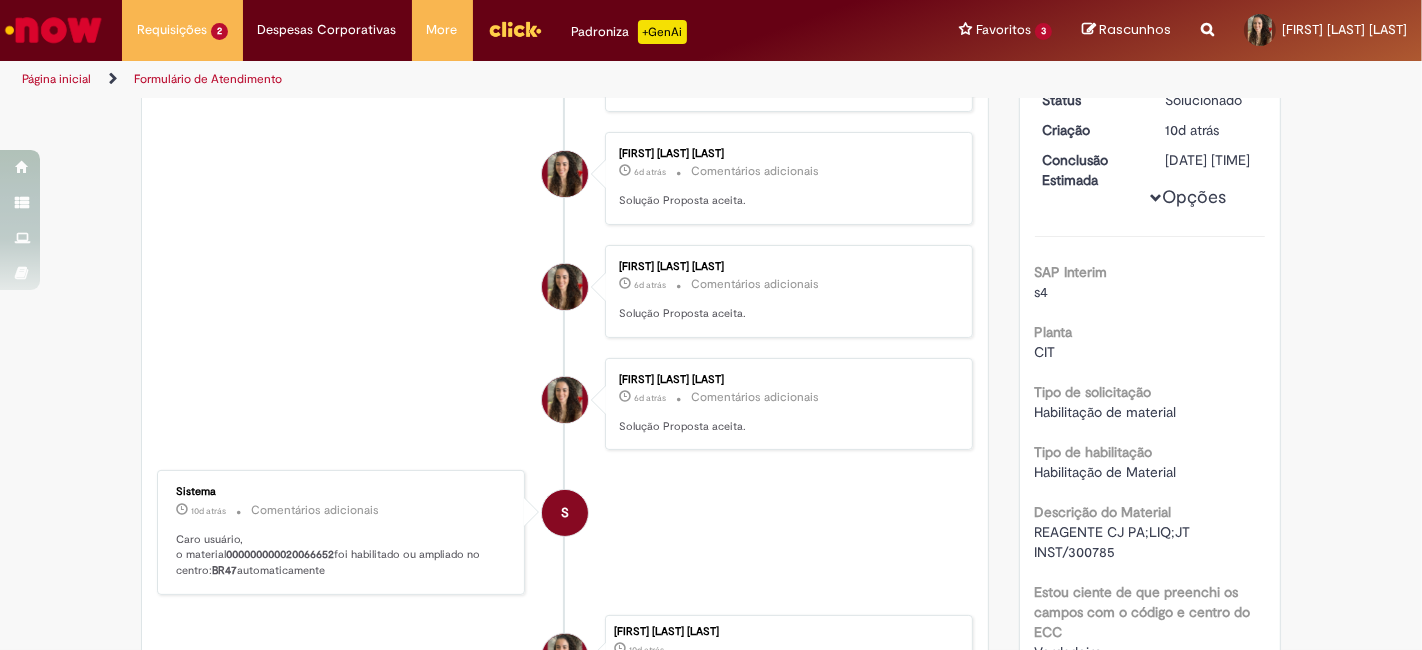 scroll, scrollTop: 0, scrollLeft: 0, axis: both 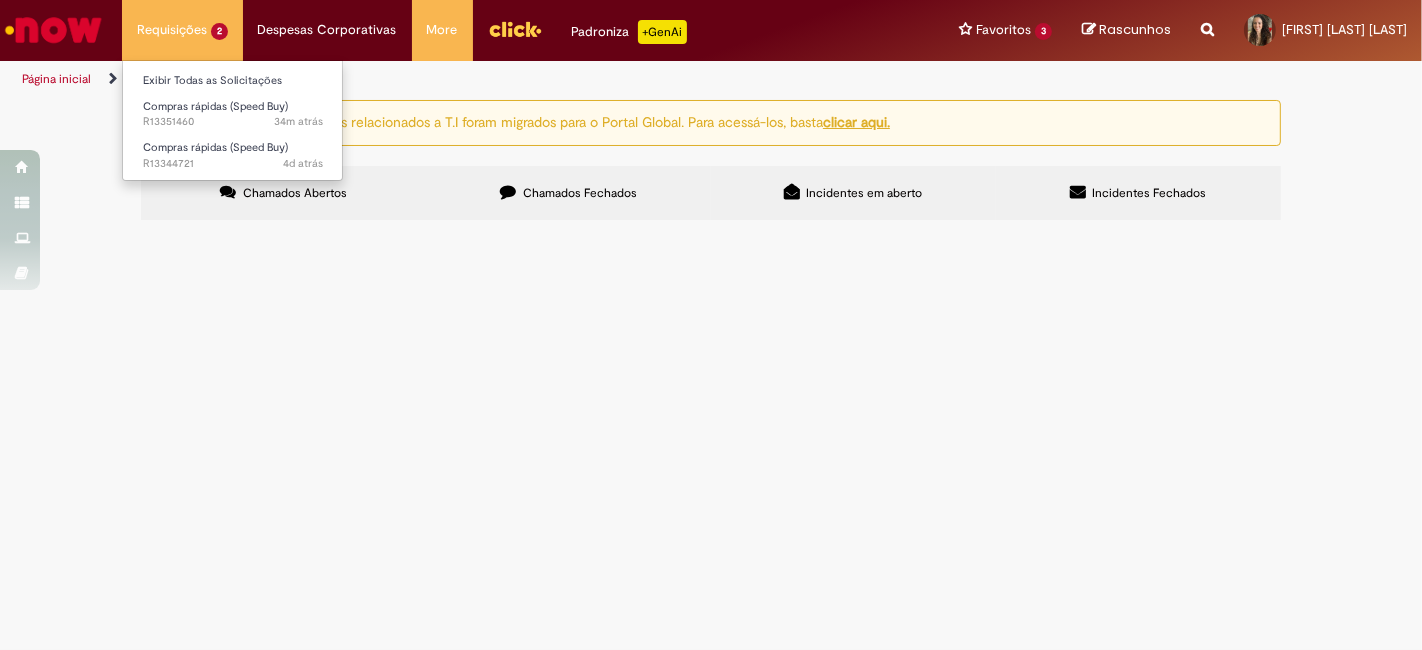 click on "Requisições   2
Exibir Todas as Solicitações
Compras rápidas (Speed Buy)
34m atrás 34 minutos atrás  R13351460
Compras rápidas (Speed Buy)
4d atrás 4 dias atrás  R13344721" at bounding box center (182, 30) 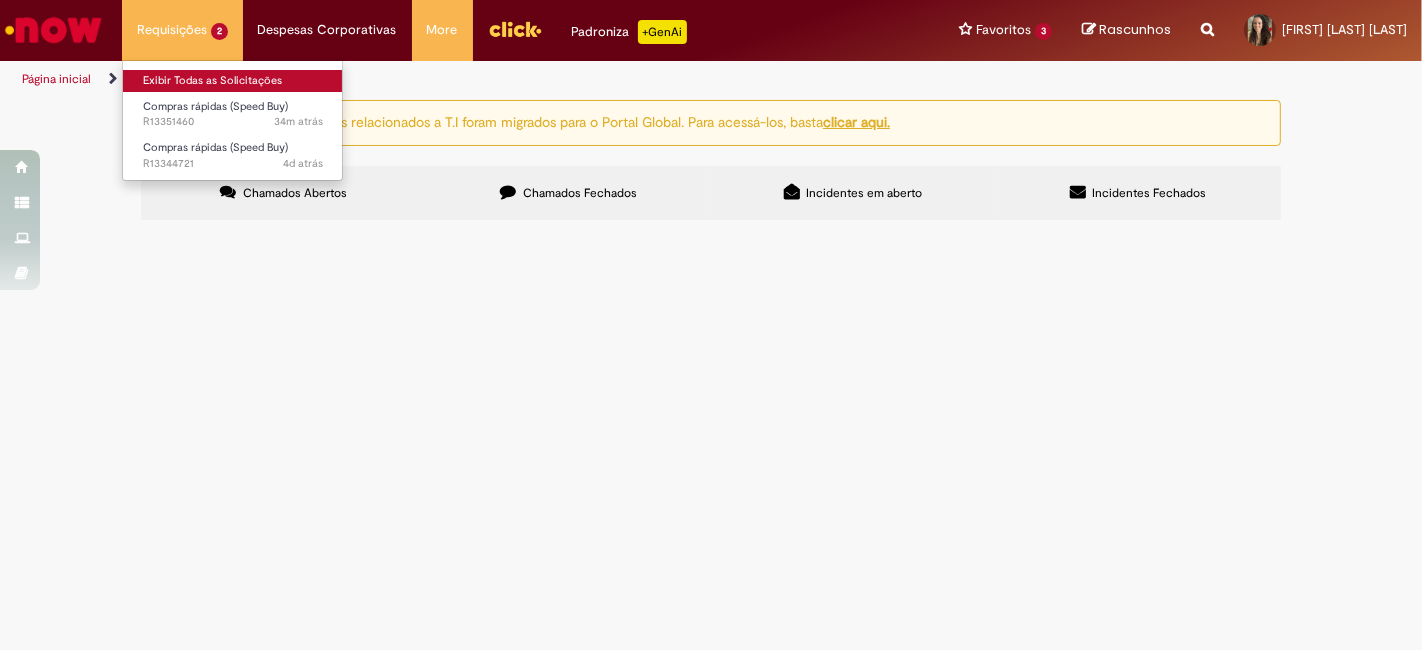 click on "Exibir Todas as Solicitações" at bounding box center [233, 81] 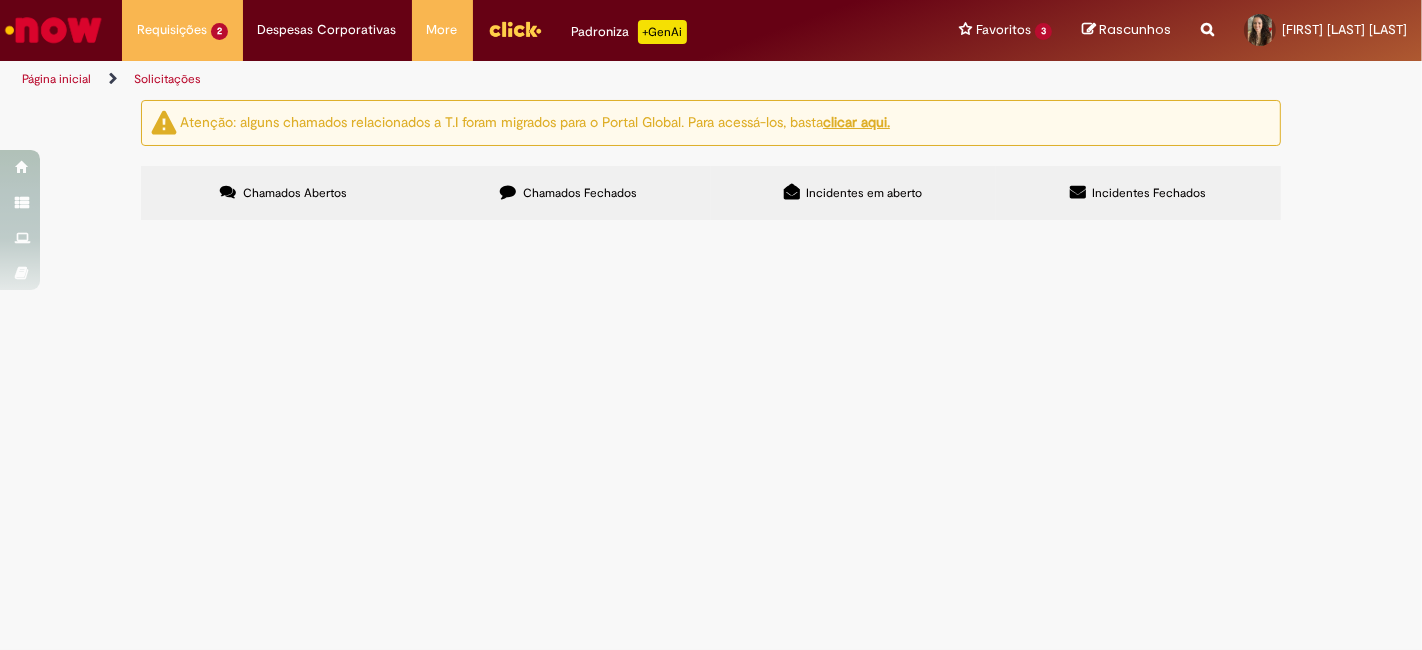 click on "Chamados Fechados" at bounding box center (580, 193) 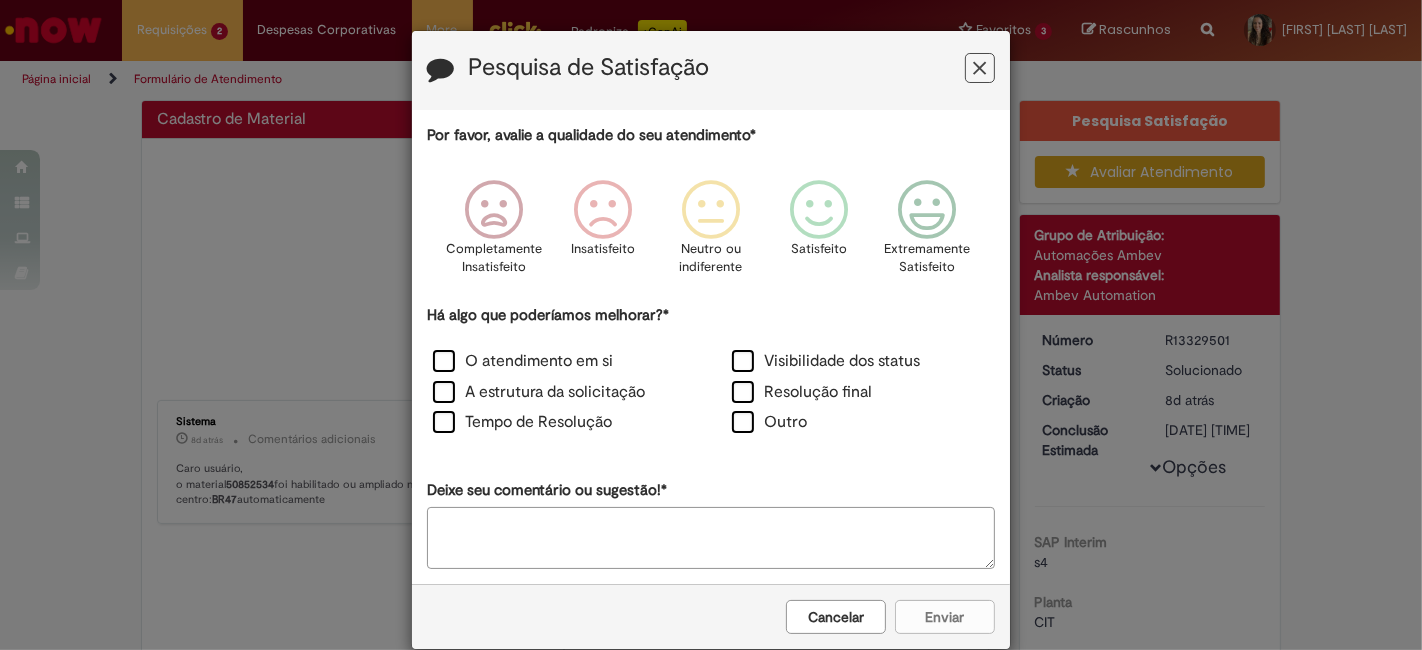 click at bounding box center (980, 68) 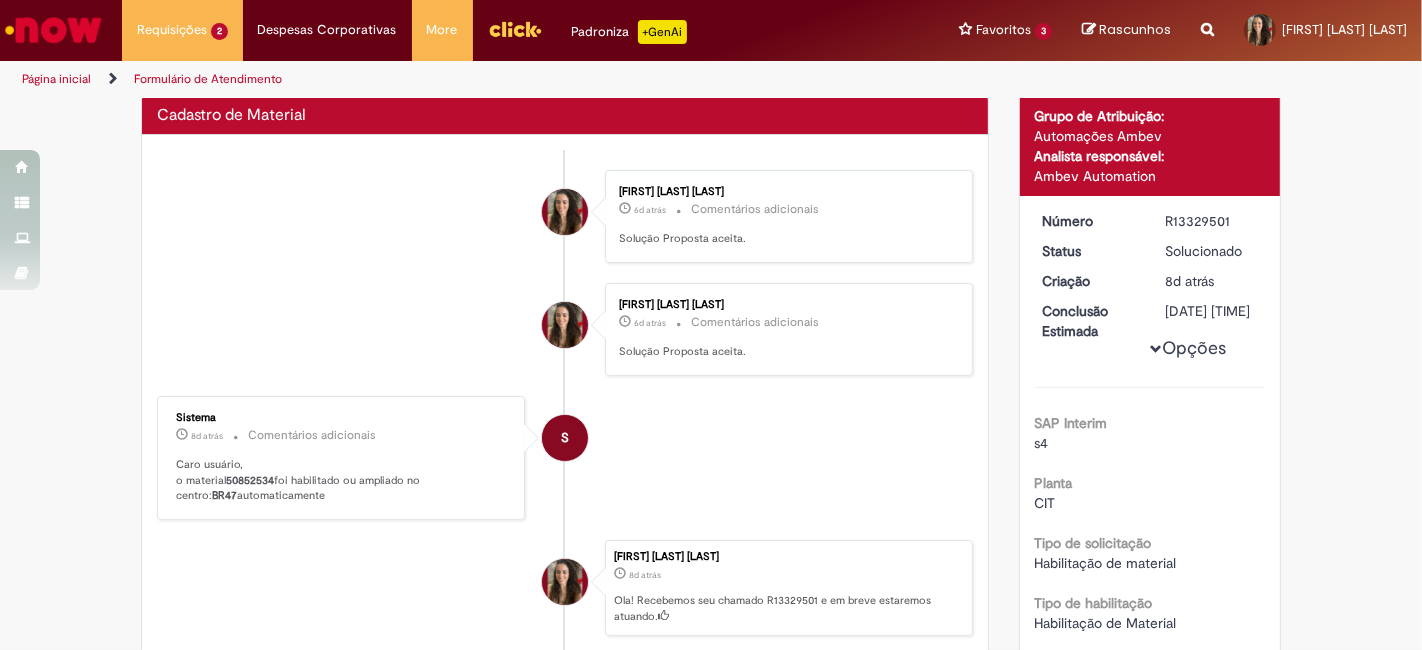 scroll, scrollTop: 144, scrollLeft: 0, axis: vertical 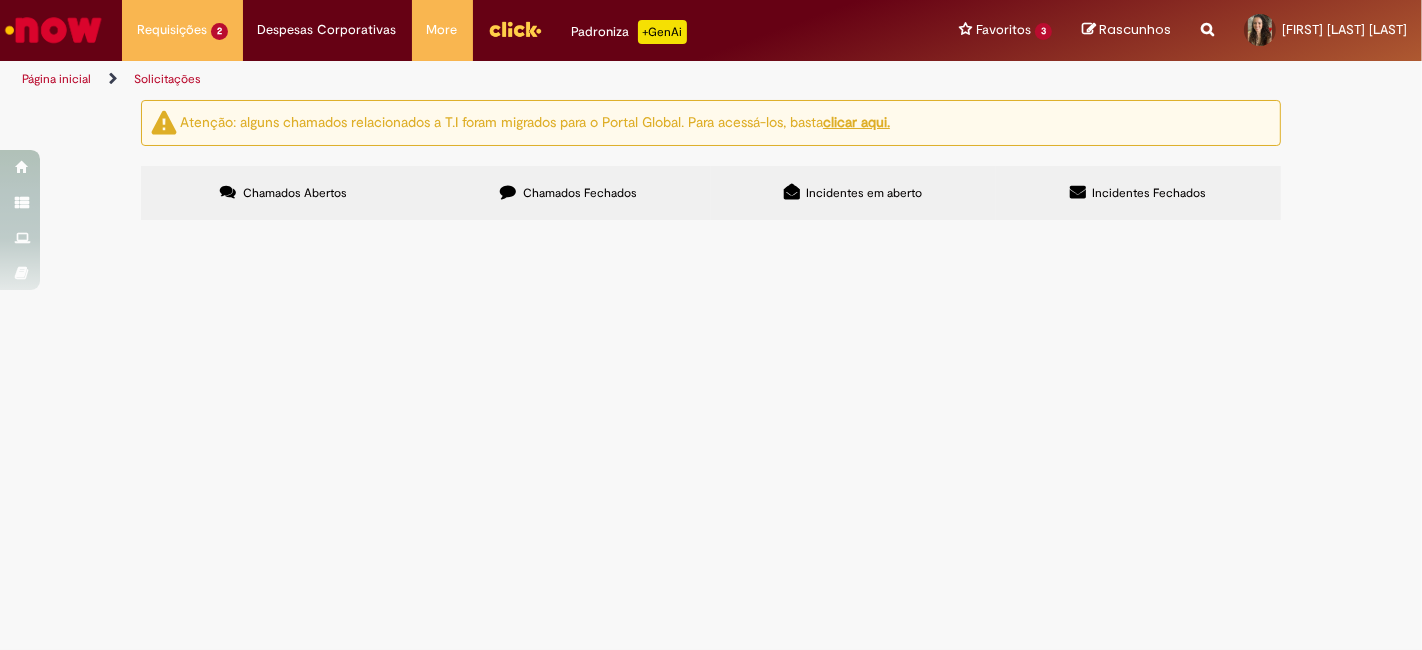 click on "Compra de centrífuga pois a que tínhamos foi para conserto e concluiu que está condenada." at bounding box center (0, 0) 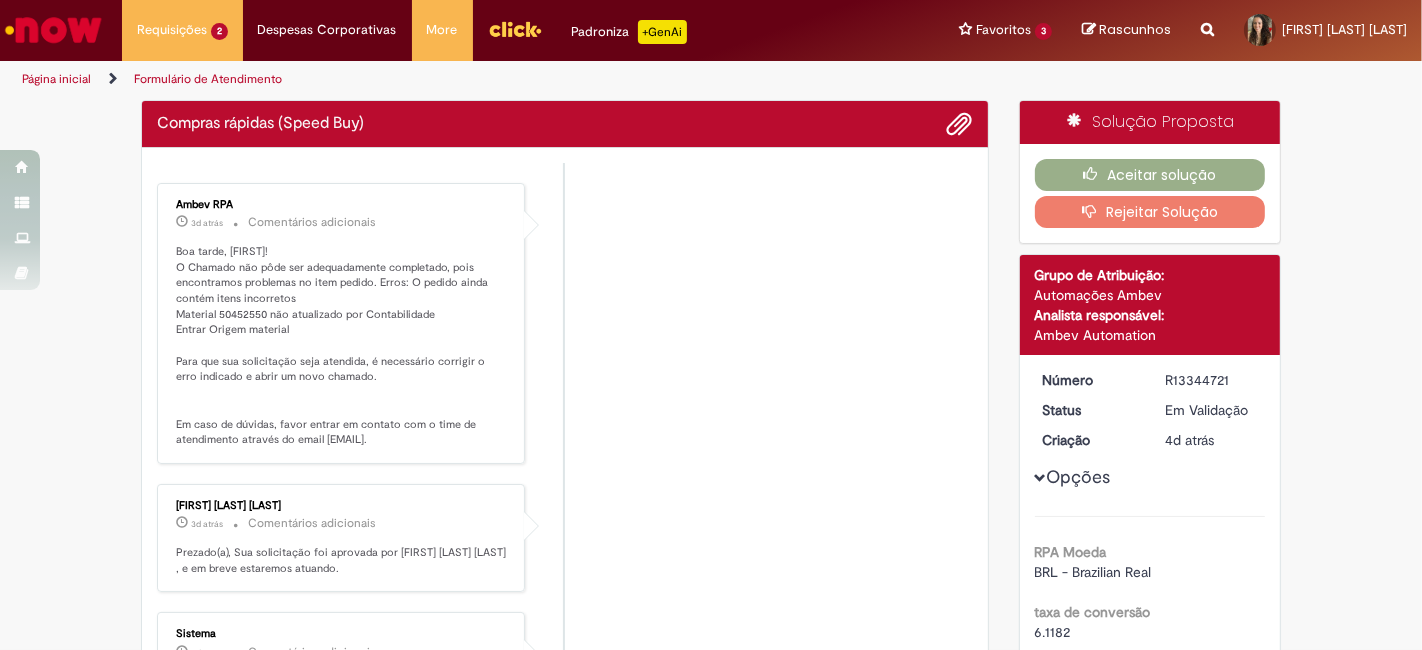 click on "Enviar
Ambev RPA
[TIME] atrás [TIME]     Comentários adicionais
Boa tarde, [FIRST]!
O Chamado não pôde ser adequadamente completado, pois encontramos problemas no item pedido. Erros: O pedido ainda contém itens incorretos
Material 50452550 não atualizado por Contabilidade
Entrar Origem material
Para que sua solicitação seja atendida, é necessário corrigir o erro indicado e abrir um novo chamado.
Em caso de dúvidas, favor entrar em contato com o time de atendimento através do email [EMAIL].
[FIRST] [LAST] [LAST]
[TIME] atrás [TIME]" at bounding box center (565, 704) 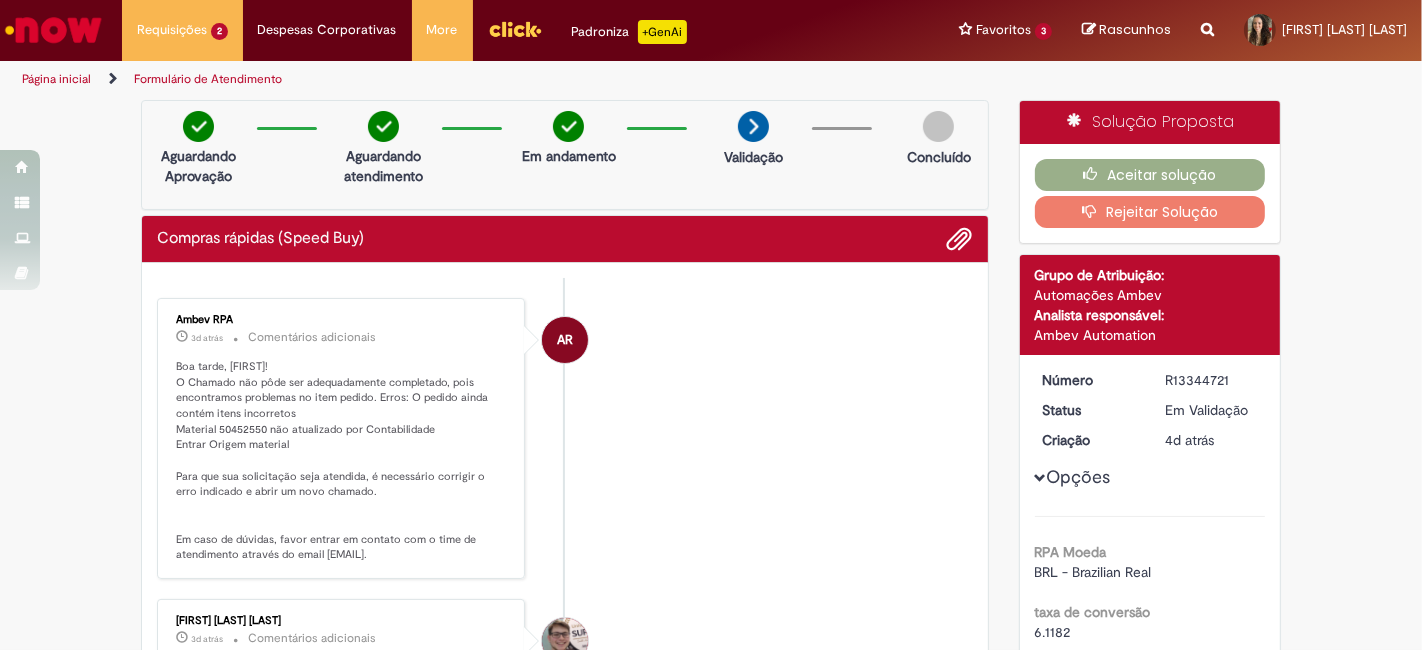 click on "Boa tarde, [FIRST]!
O Chamado não pôde ser adequadamente completado, pois encontramos problemas no item pedido. Erros: O pedido ainda contém itens incorretos
Material 50452550 não atualizado por Contabilidade
Entrar Origem material
Para que sua solicitação seja atendida, é necessário corrigir o erro indicado e abrir um novo chamado.
Em caso de dúvidas, favor entrar em contato com o time de atendimento através do email [EMAIL]." at bounding box center (565, 438) 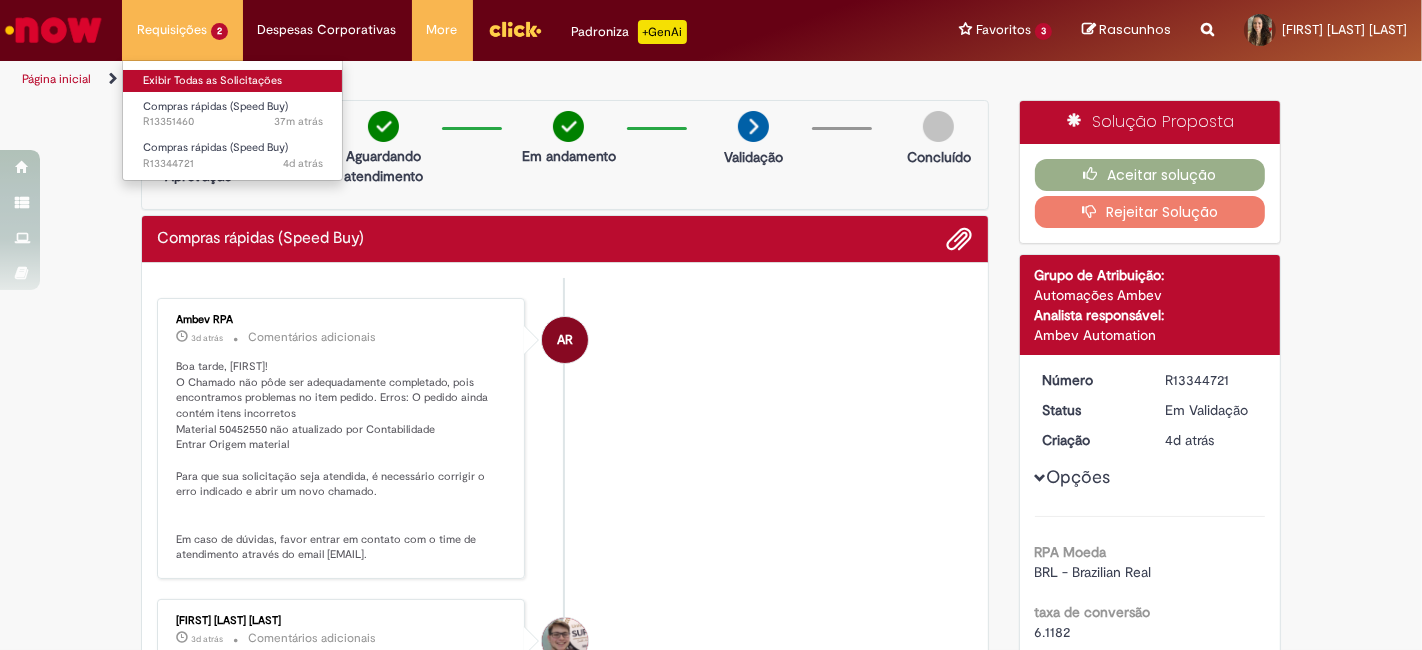 click on "Exibir Todas as Solicitações" at bounding box center (233, 81) 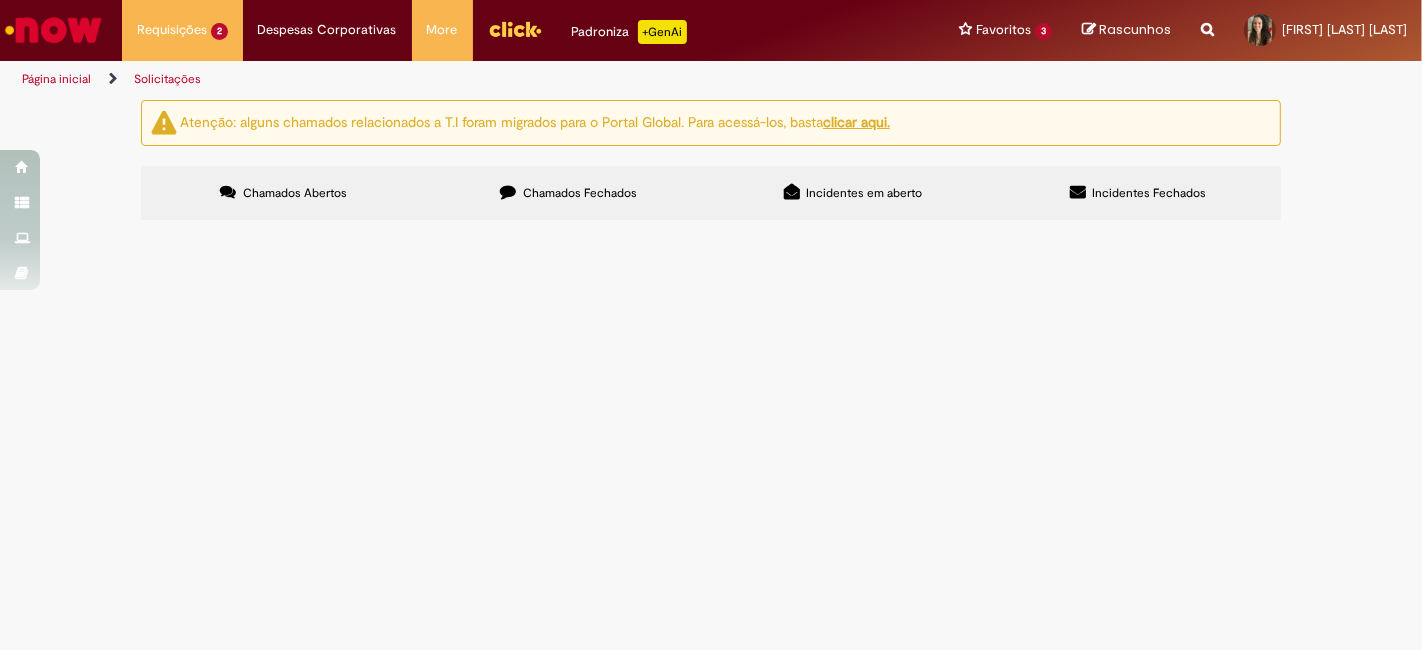 click on "Chamados Fechados" at bounding box center [580, 193] 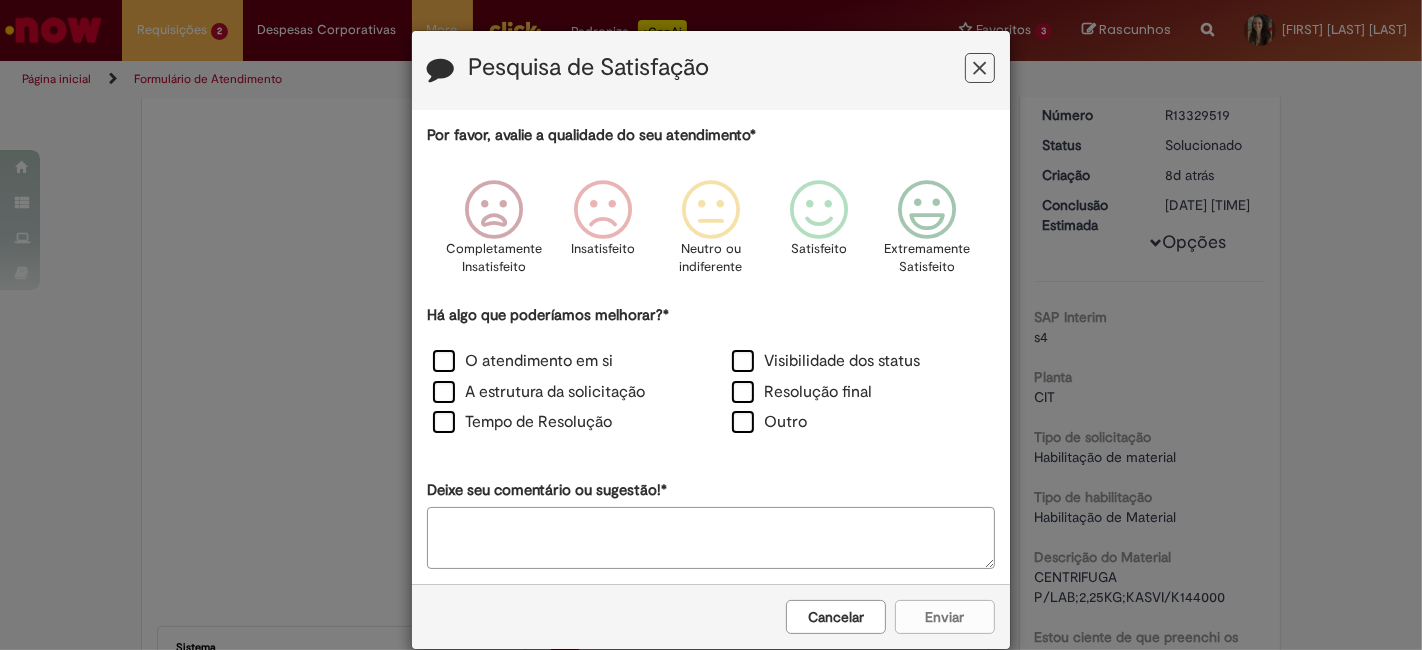 scroll, scrollTop: 0, scrollLeft: 0, axis: both 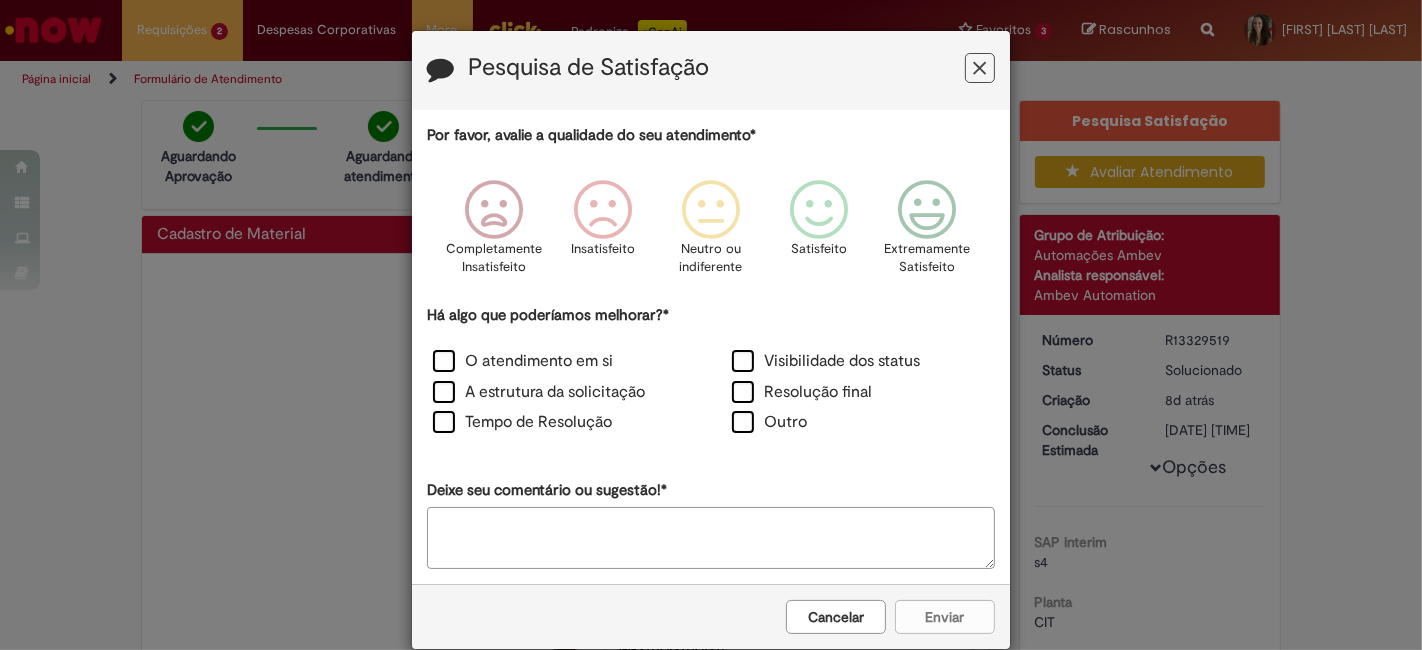 click at bounding box center [980, 68] 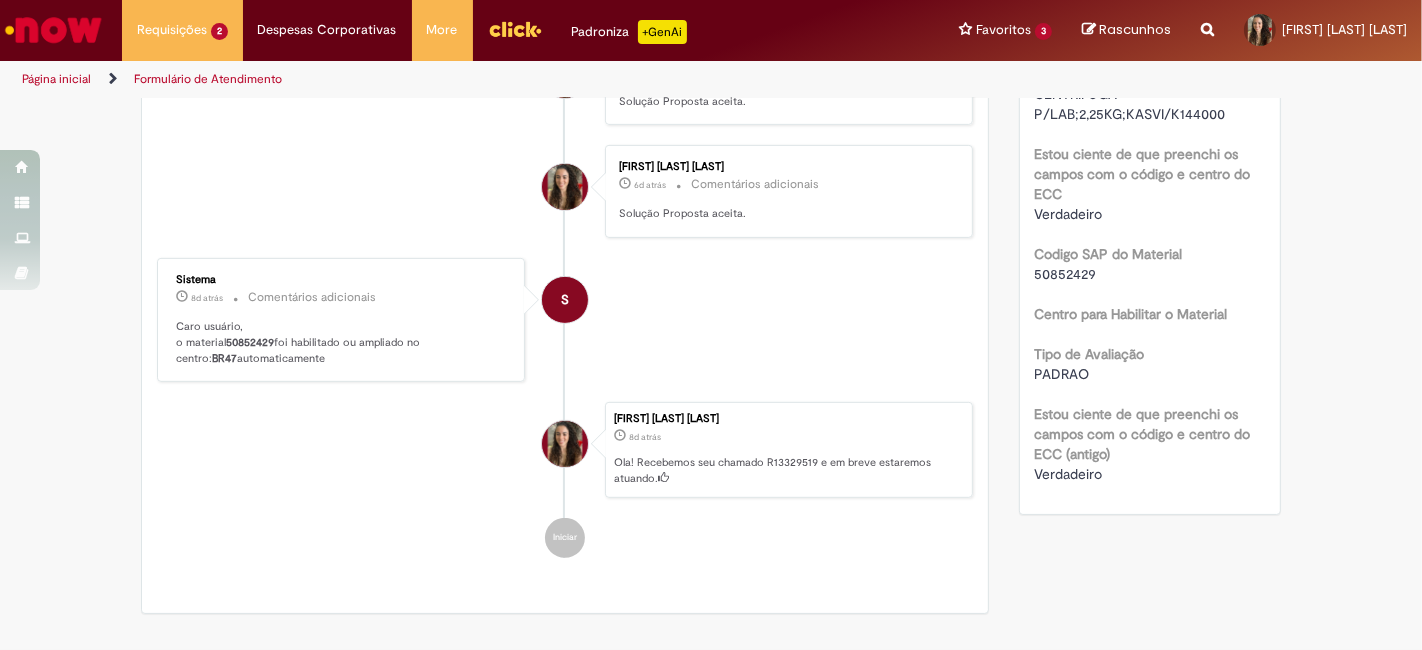 scroll, scrollTop: 0, scrollLeft: 0, axis: both 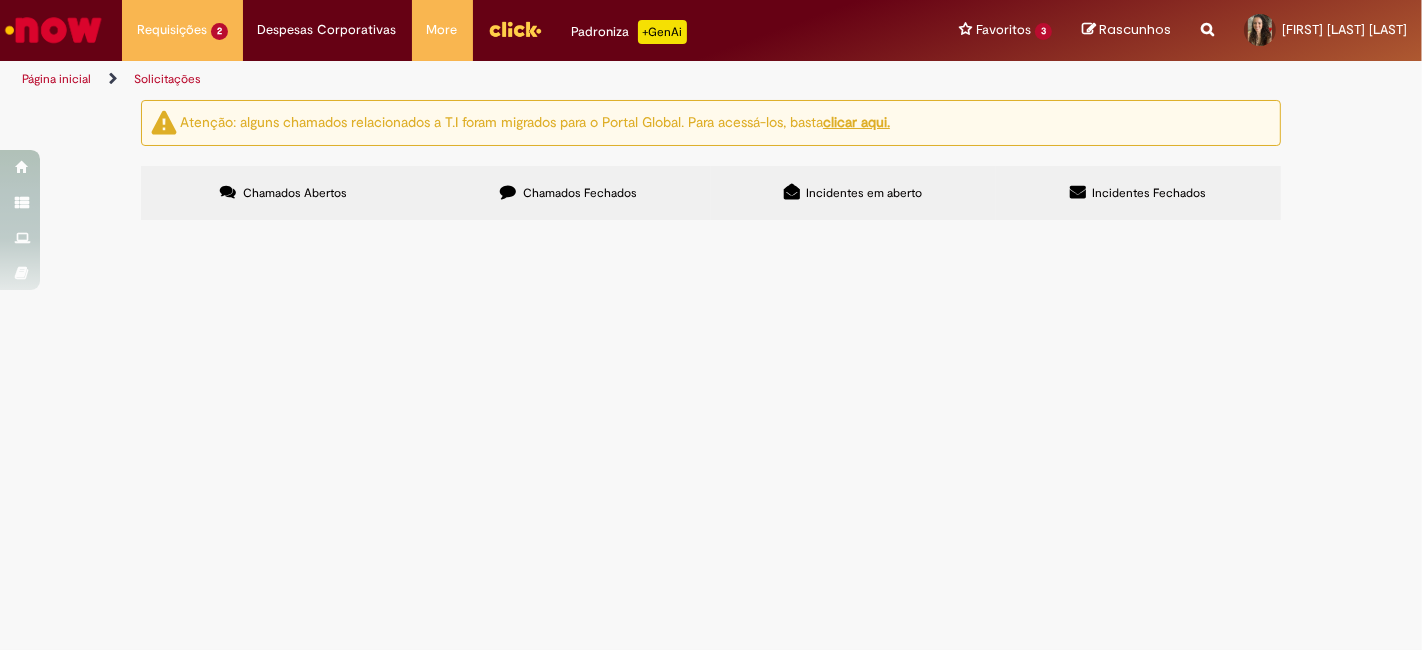 click on "Chamados Fechados" at bounding box center (580, 193) 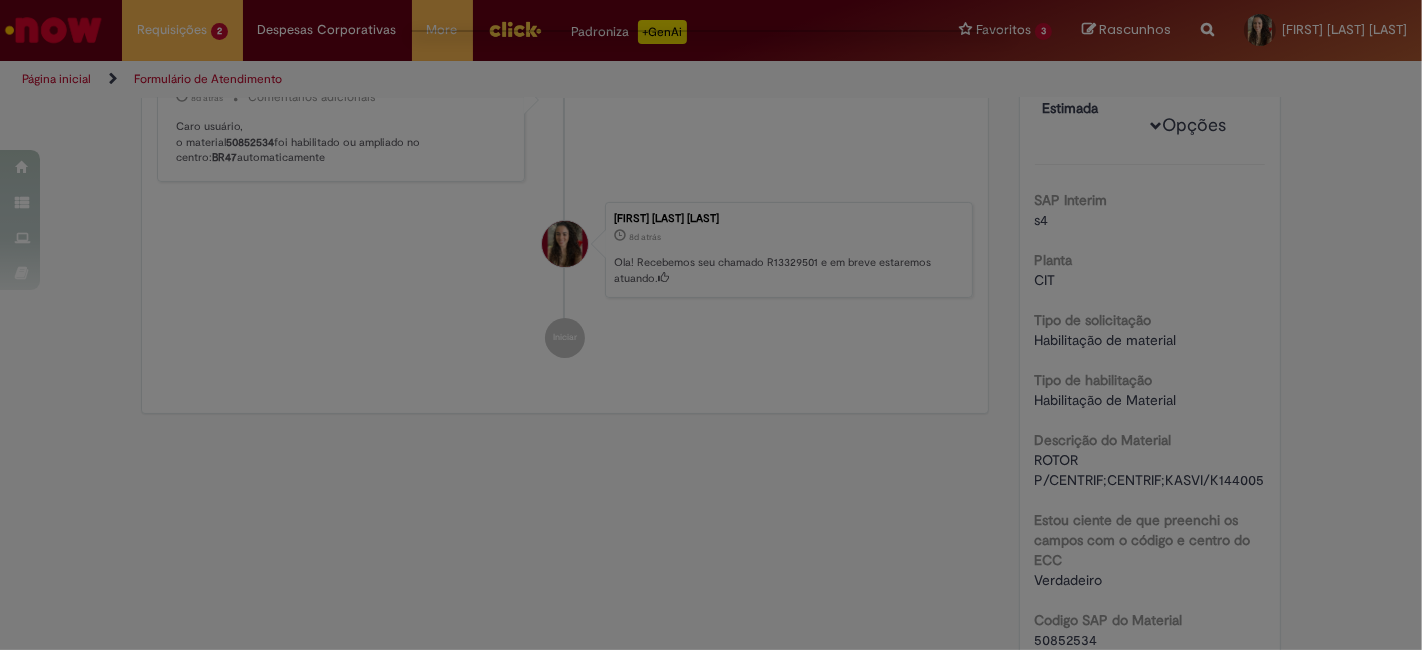 click at bounding box center (711, 325) 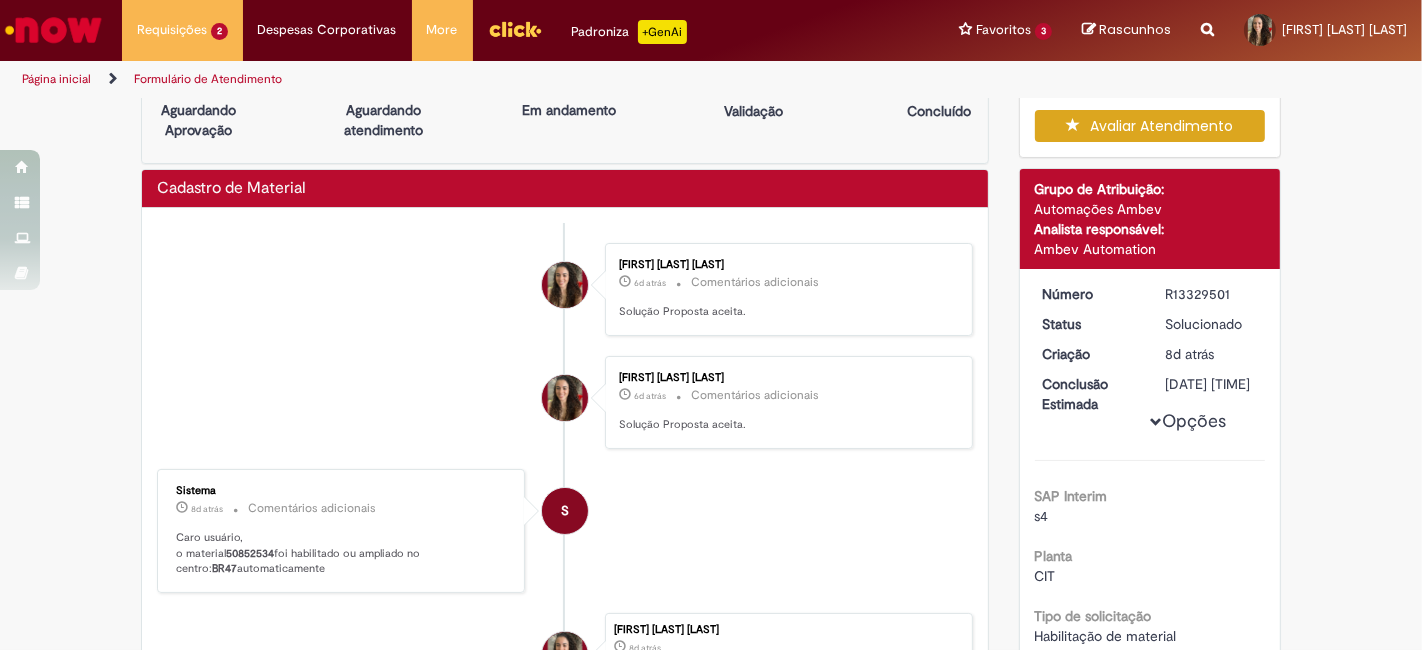 scroll, scrollTop: 0, scrollLeft: 0, axis: both 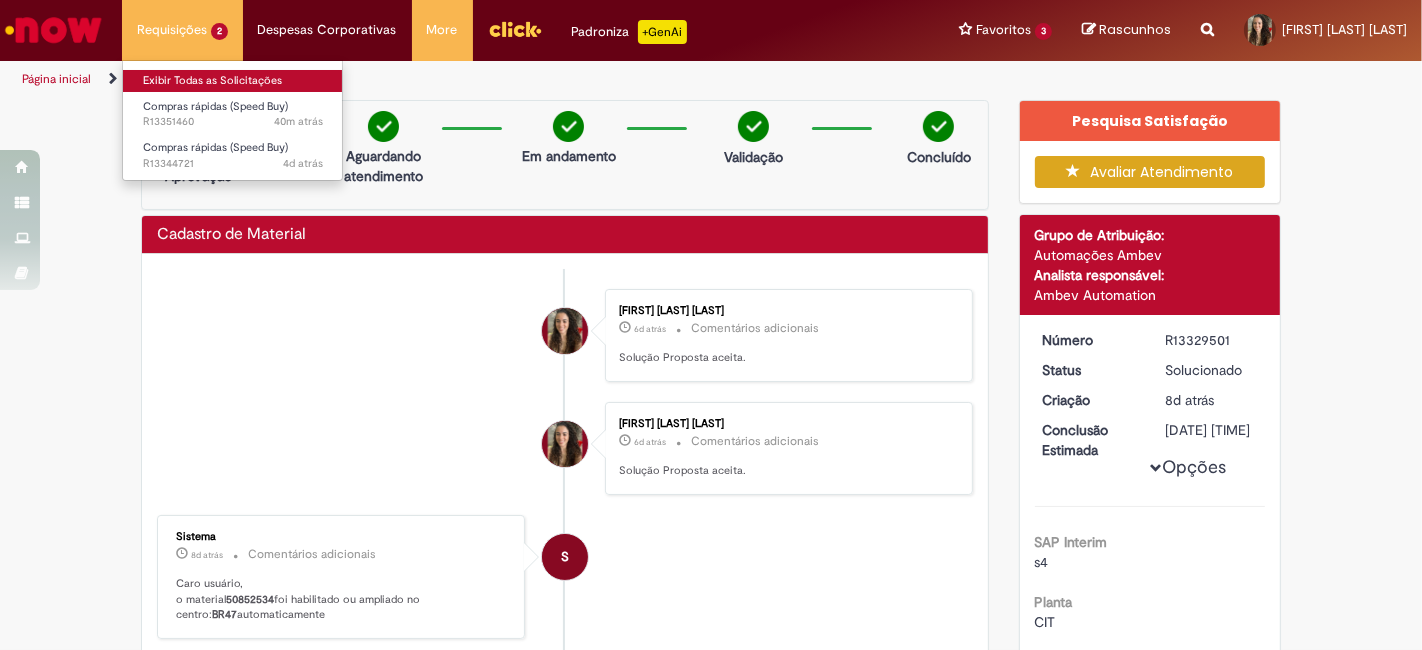 click on "Exibir Todas as Solicitações" at bounding box center (233, 81) 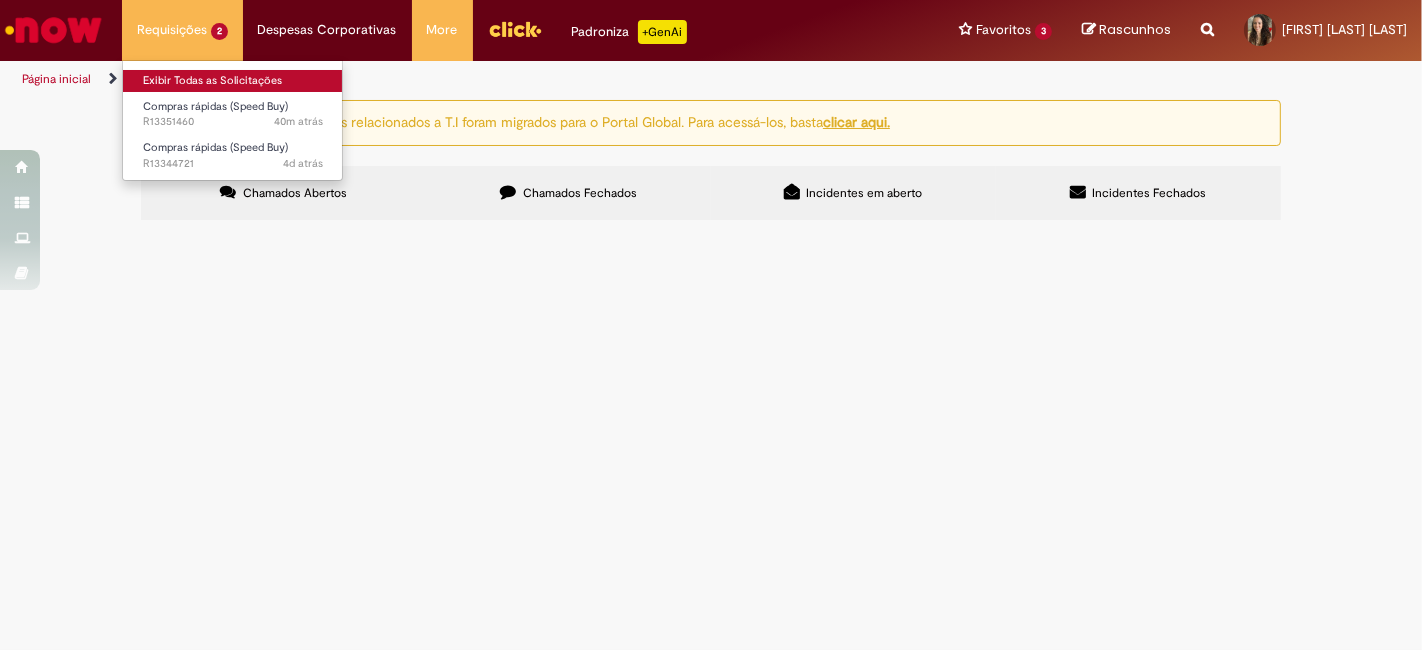 click on "Exibir Todas as Solicitações" at bounding box center (233, 81) 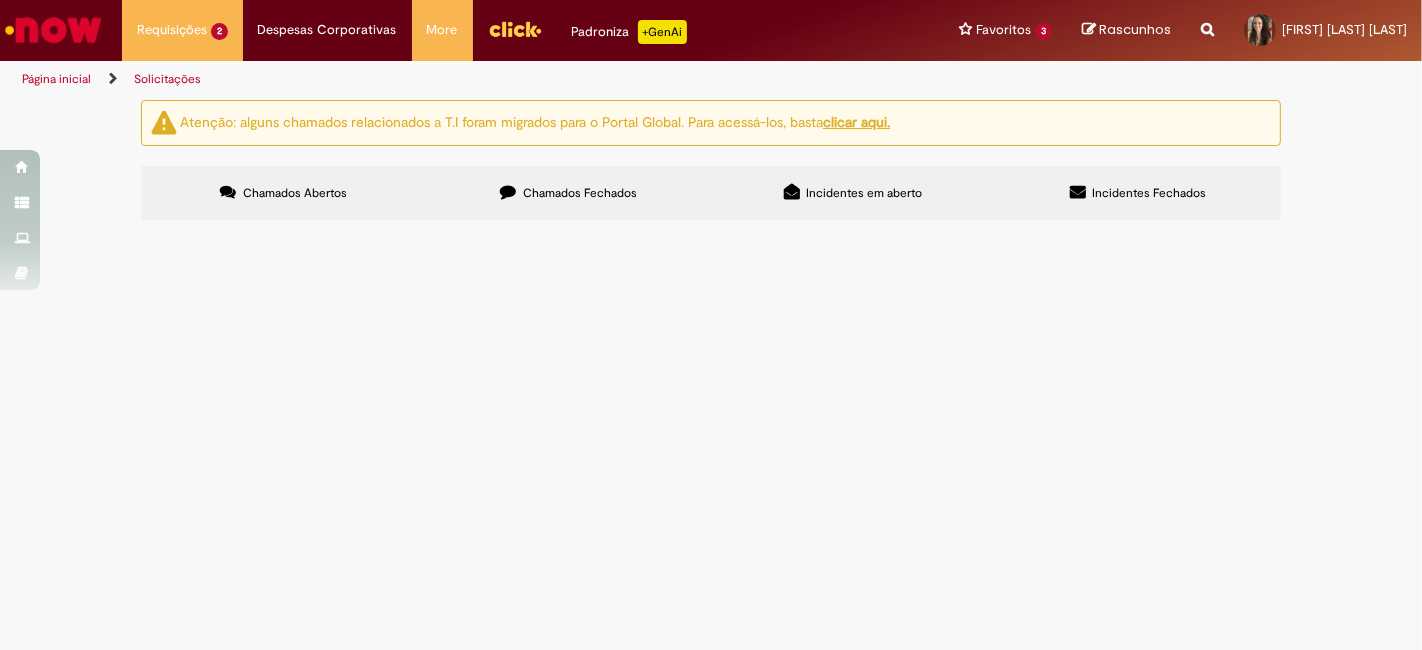 click on "Compra de centrífuga pois a que tínhamos foi para conserto e concluiu que está condenada." at bounding box center [0, 0] 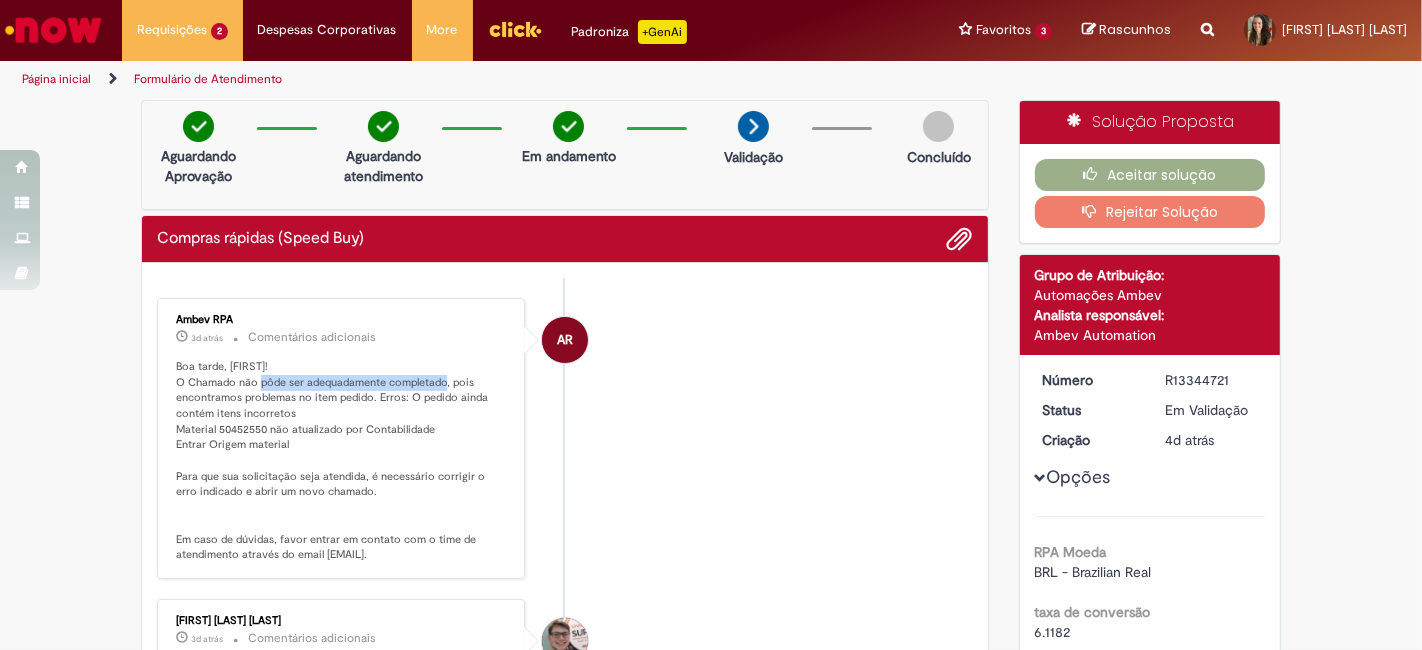 drag, startPoint x: 247, startPoint y: 376, endPoint x: 431, endPoint y: 376, distance: 184 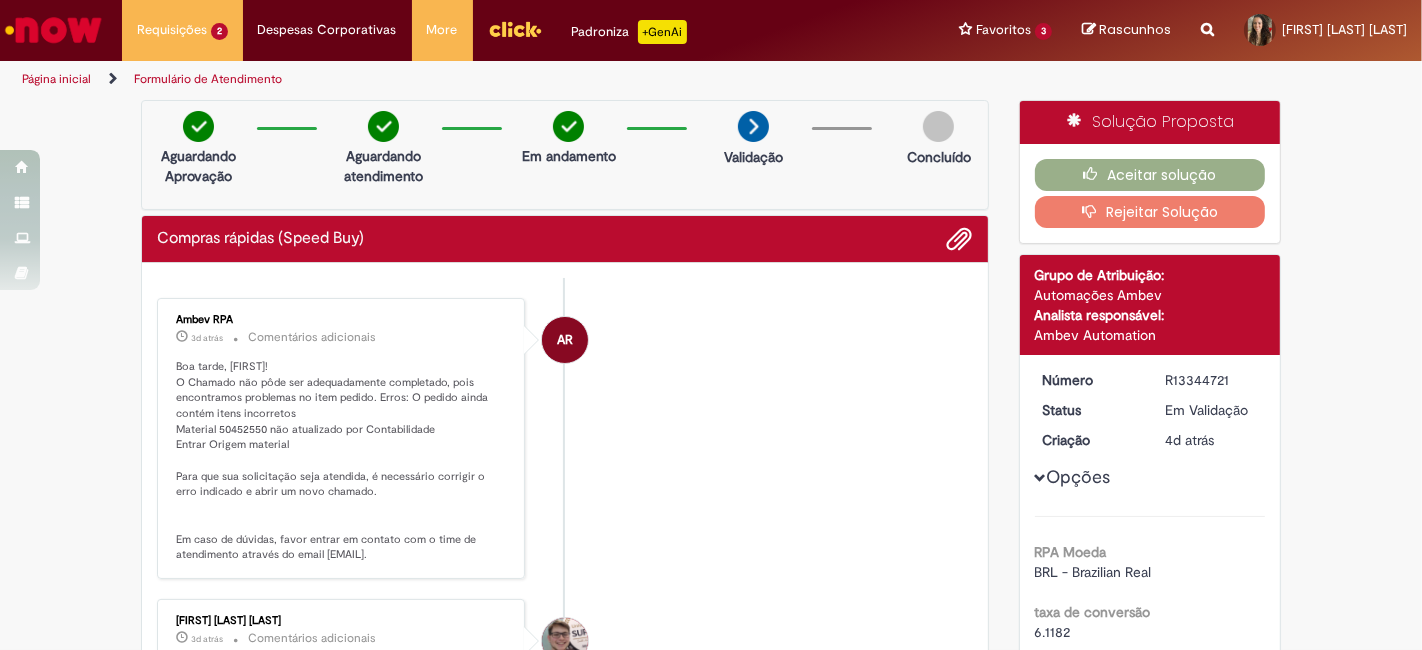 click on "Boa tarde, [FIRST]!
O Chamado não pôde ser adequadamente completado, pois encontramos problemas no item pedido. Erros: O pedido ainda contém itens incorretos
Material 50452550 não atualizado por Contabilidade
Entrar Origem material
Para que sua solicitação seja atendida, é necessário corrigir o erro indicado e abrir um novo chamado.
Em caso de dúvidas, favor entrar em contato com o time de atendimento através do email [EMAIL]." at bounding box center (342, 461) 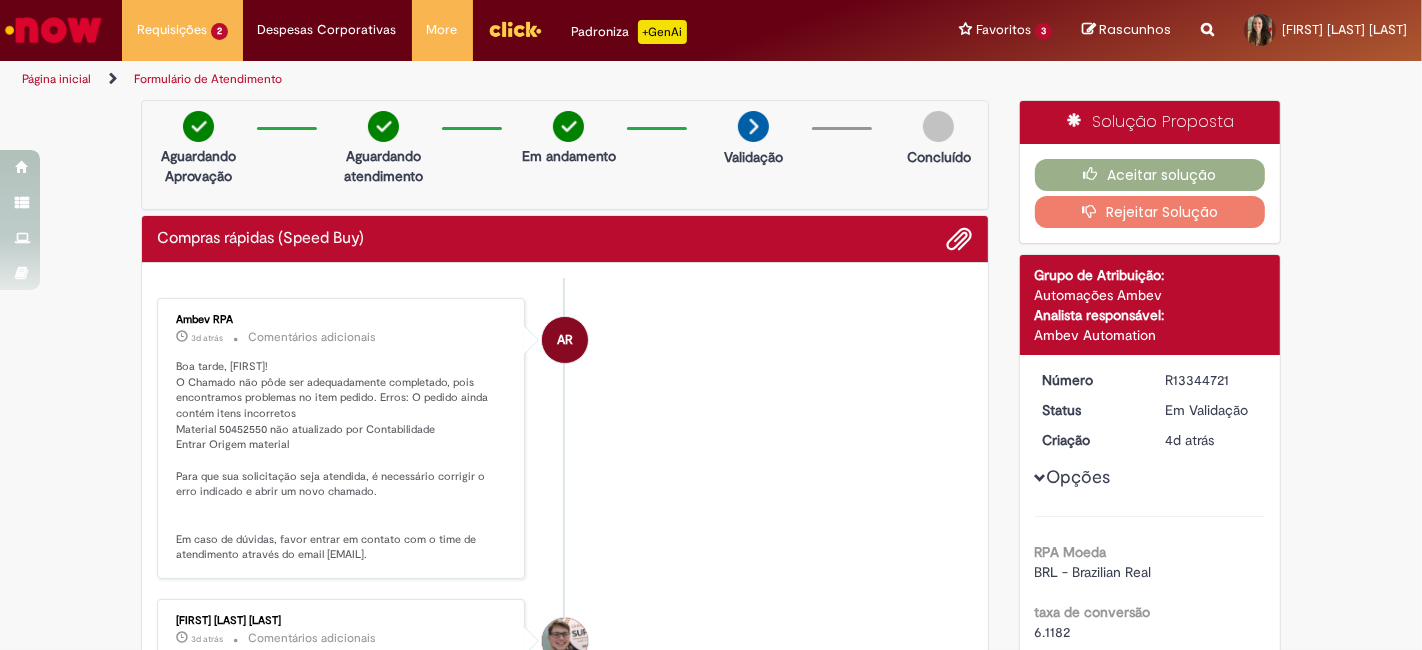 click on "Verificar Código de Barras
Aguardando Aprovação
Aguardando atendimento
Em andamento
Validação
Concluído
Compras rápidas (Speed Buy)
Enviar
AR
Ambev RPA
3d atrás 3 dias atrás     Comentários adicionais" at bounding box center [711, 1700] 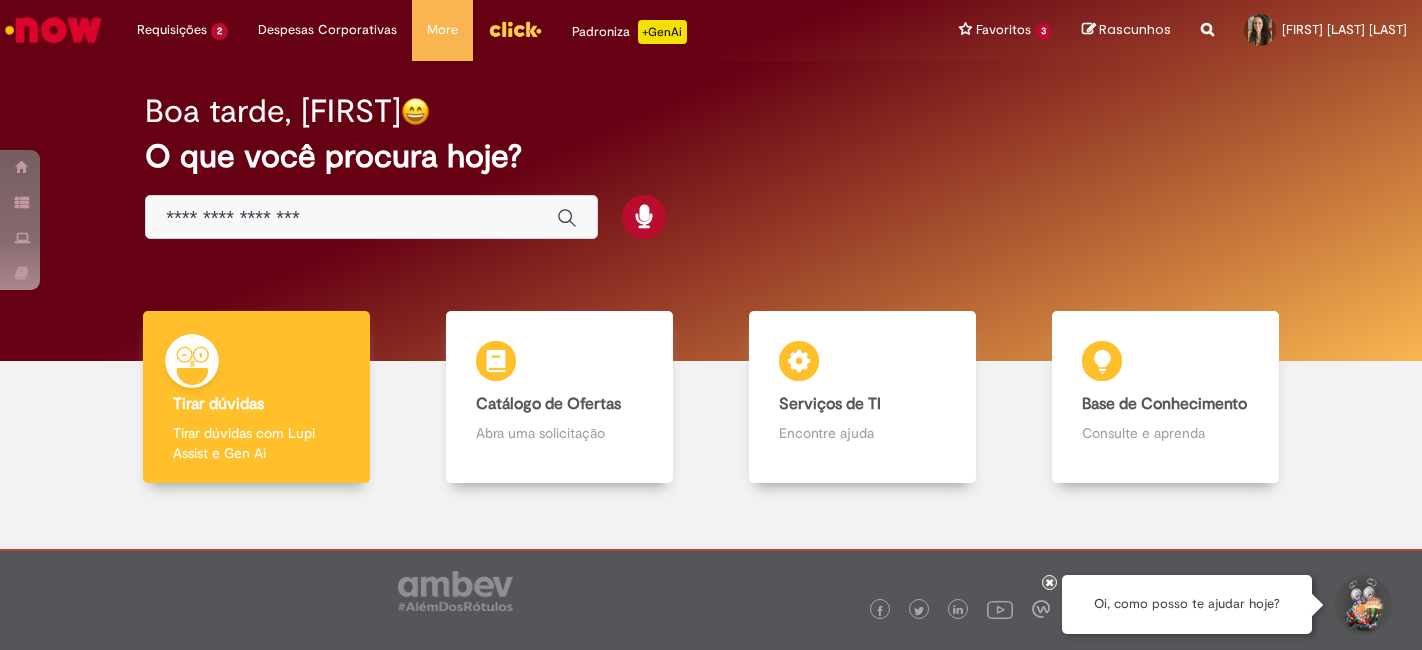 scroll, scrollTop: 0, scrollLeft: 0, axis: both 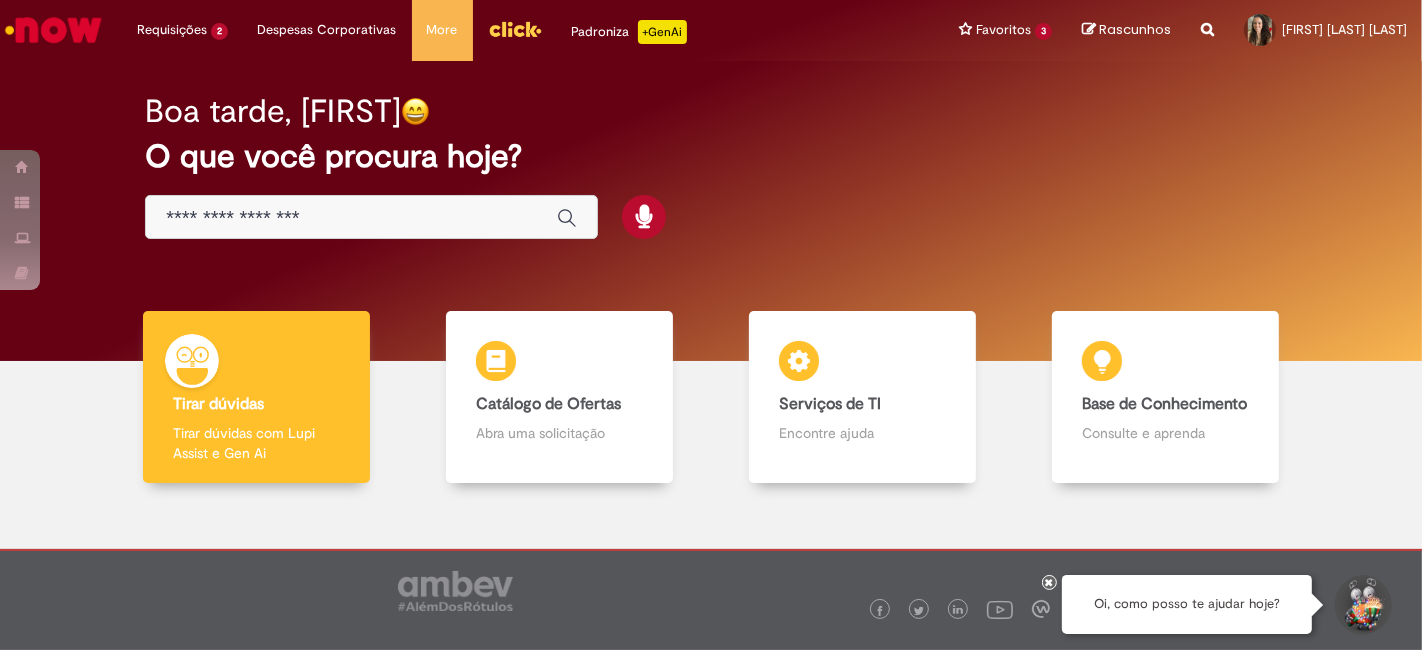 click at bounding box center (371, 217) 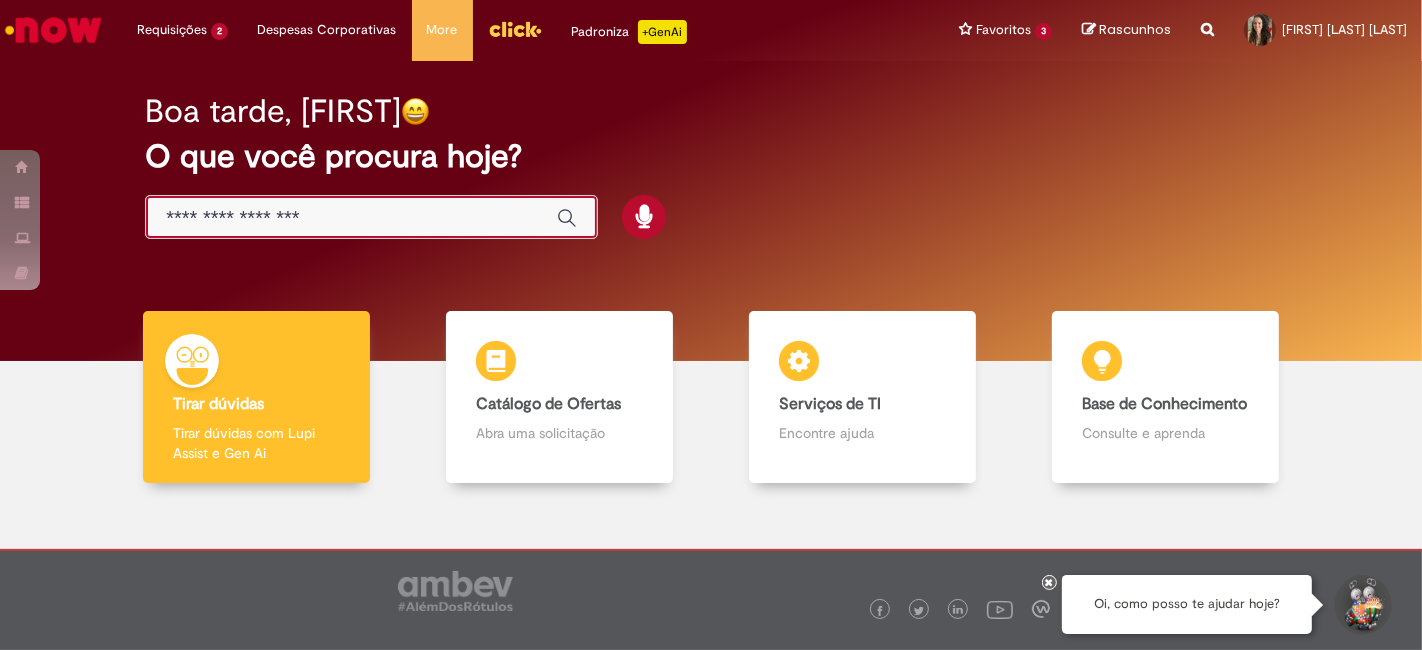 click at bounding box center (351, 218) 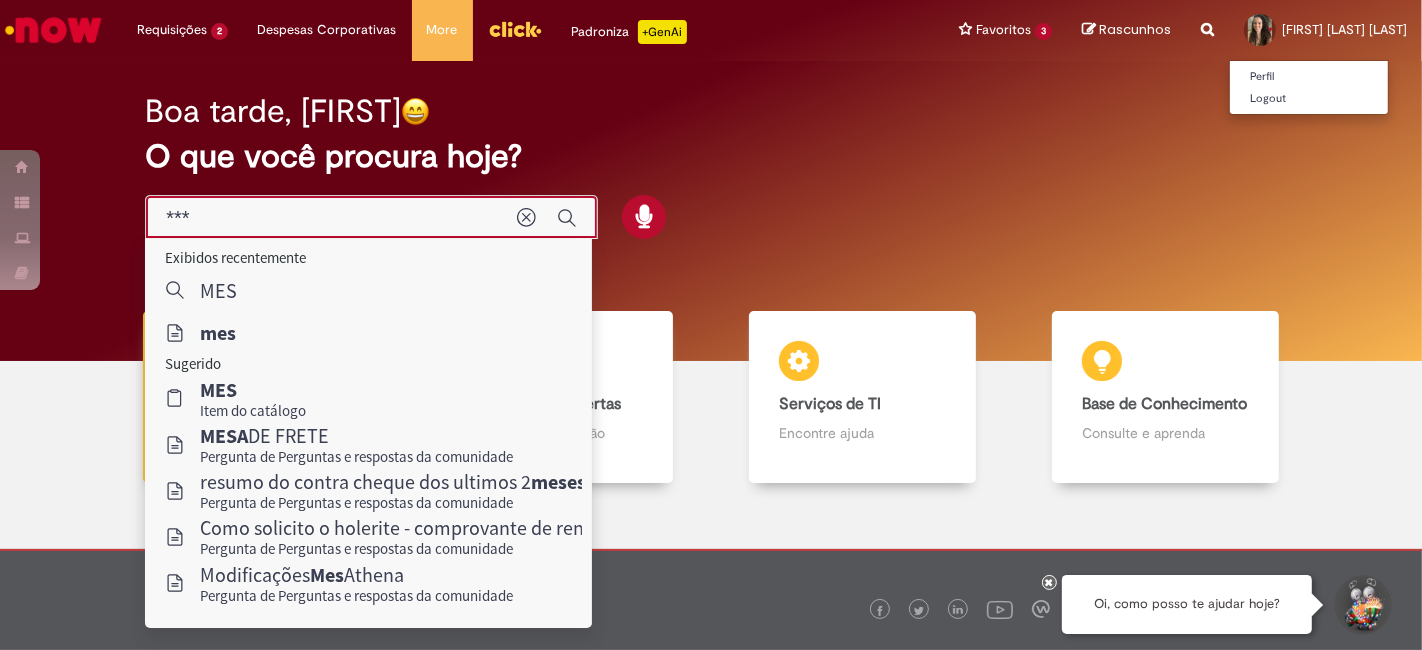 type on "***" 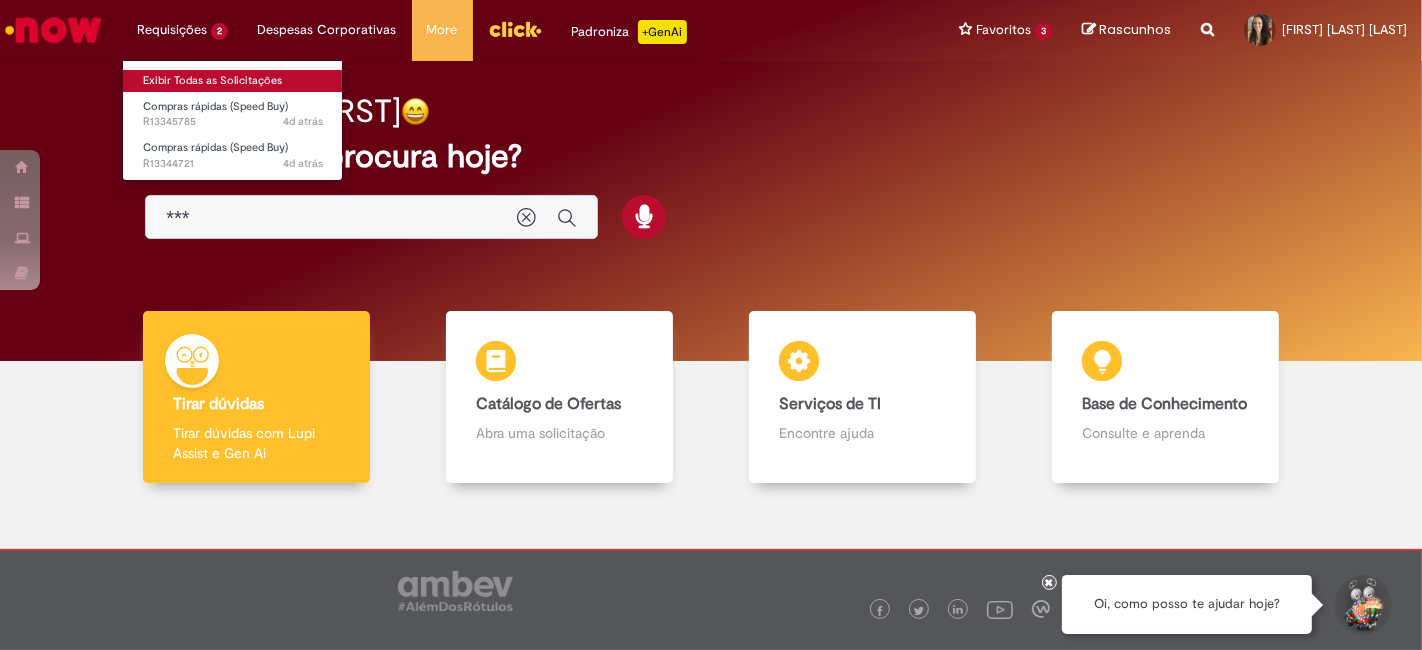 click on "Exibir Todas as Solicitações" at bounding box center [233, 81] 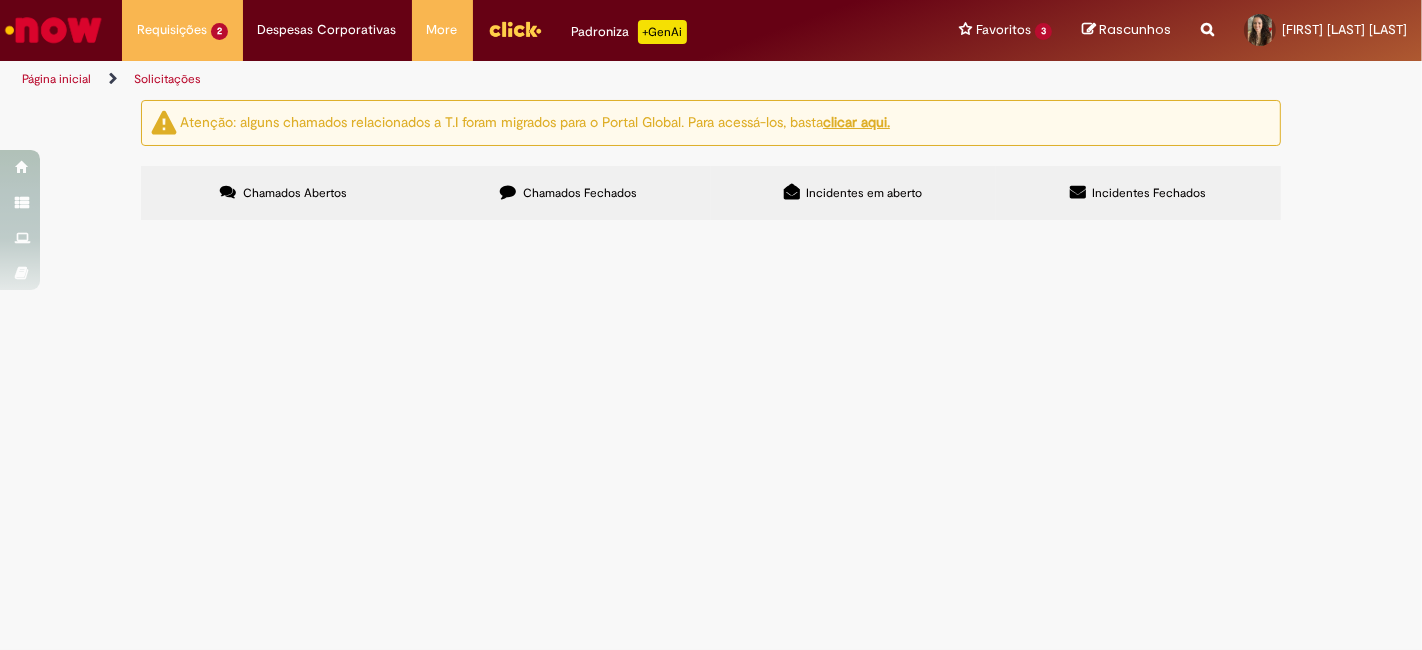 click on "Compra de centrífuga pois a que tínhamos foi para conserto e concluiu que está condenada." at bounding box center (0, 0) 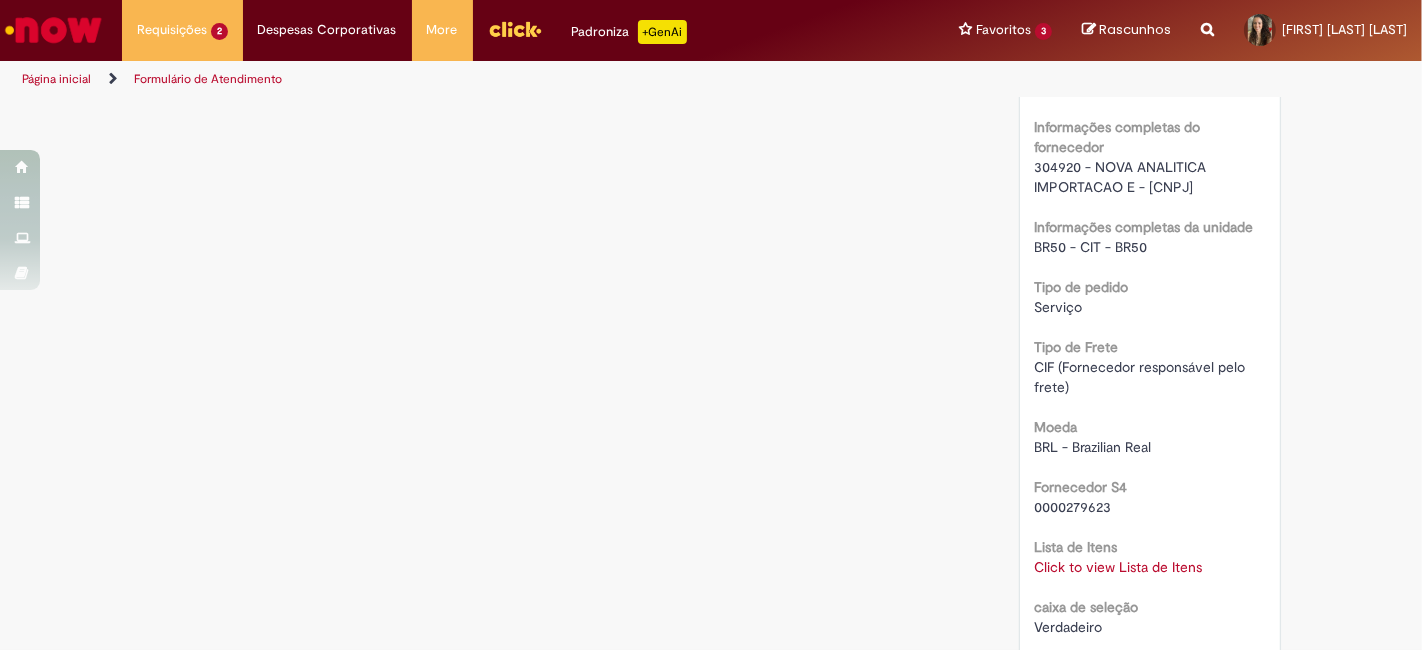 scroll, scrollTop: 1686, scrollLeft: 0, axis: vertical 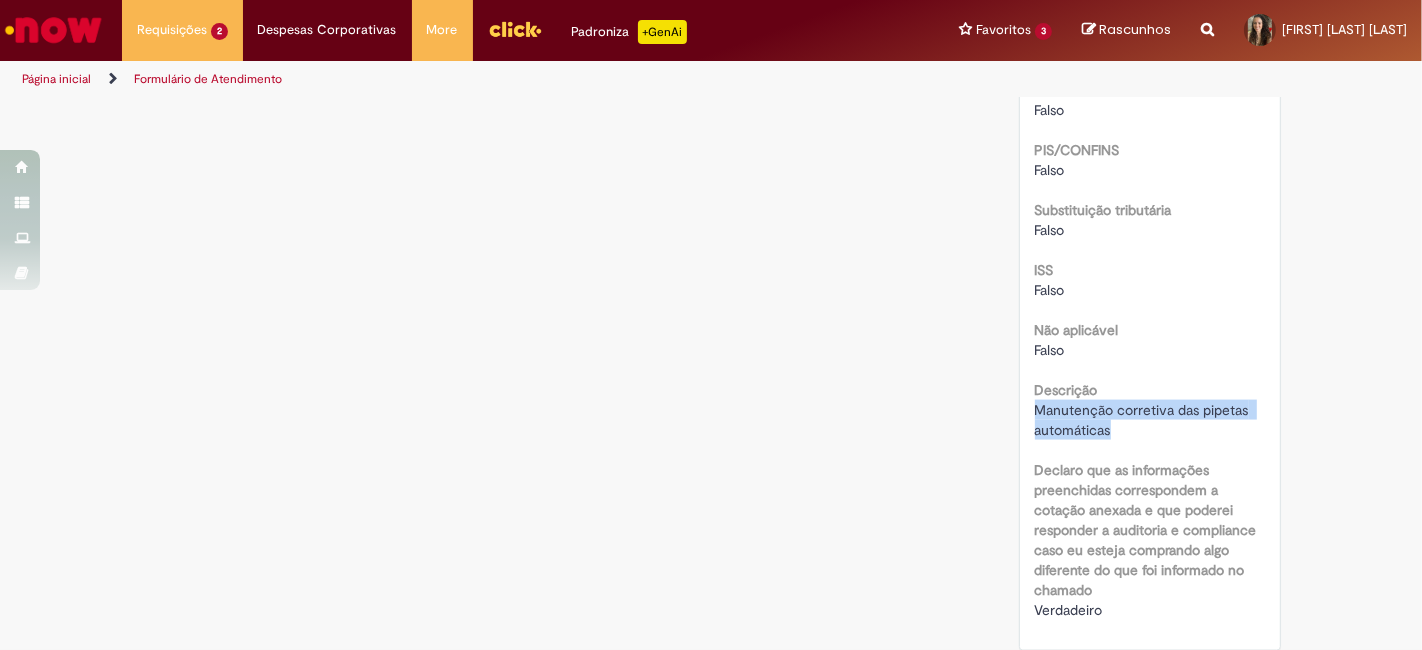 drag, startPoint x: 1114, startPoint y: 431, endPoint x: 1022, endPoint y: 401, distance: 96.76776 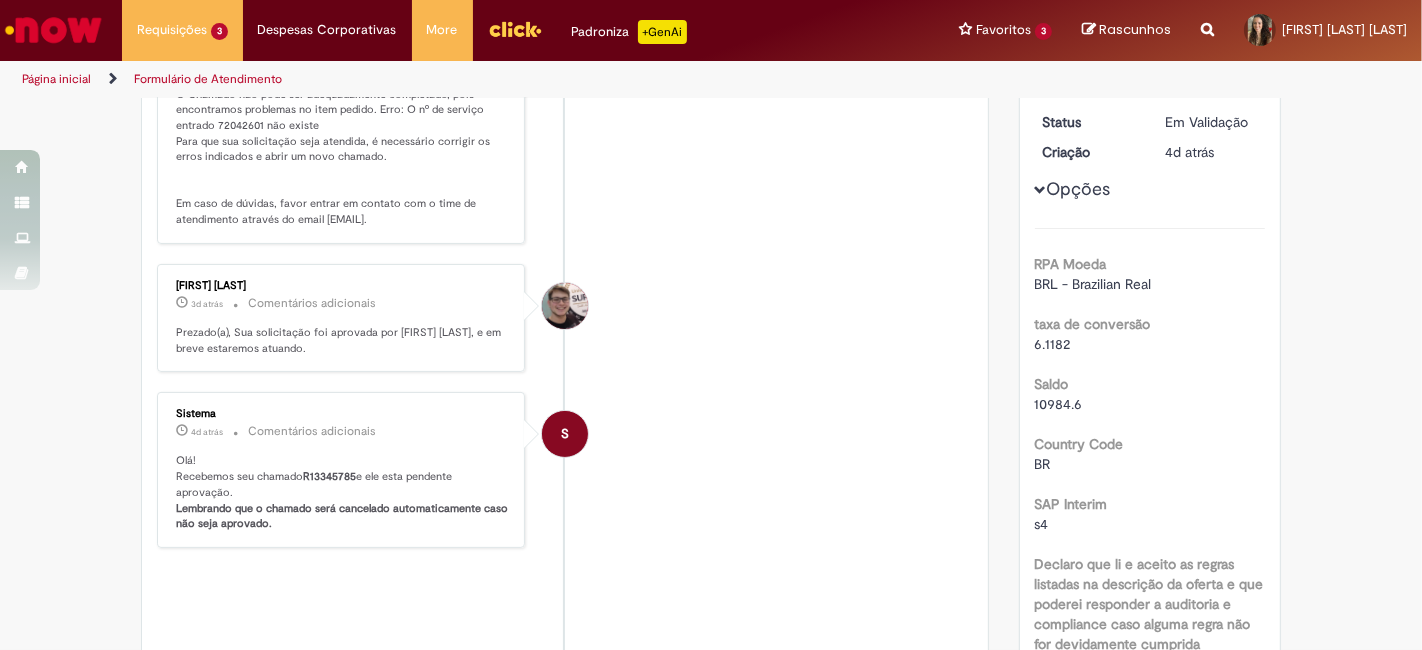 scroll, scrollTop: 0, scrollLeft: 0, axis: both 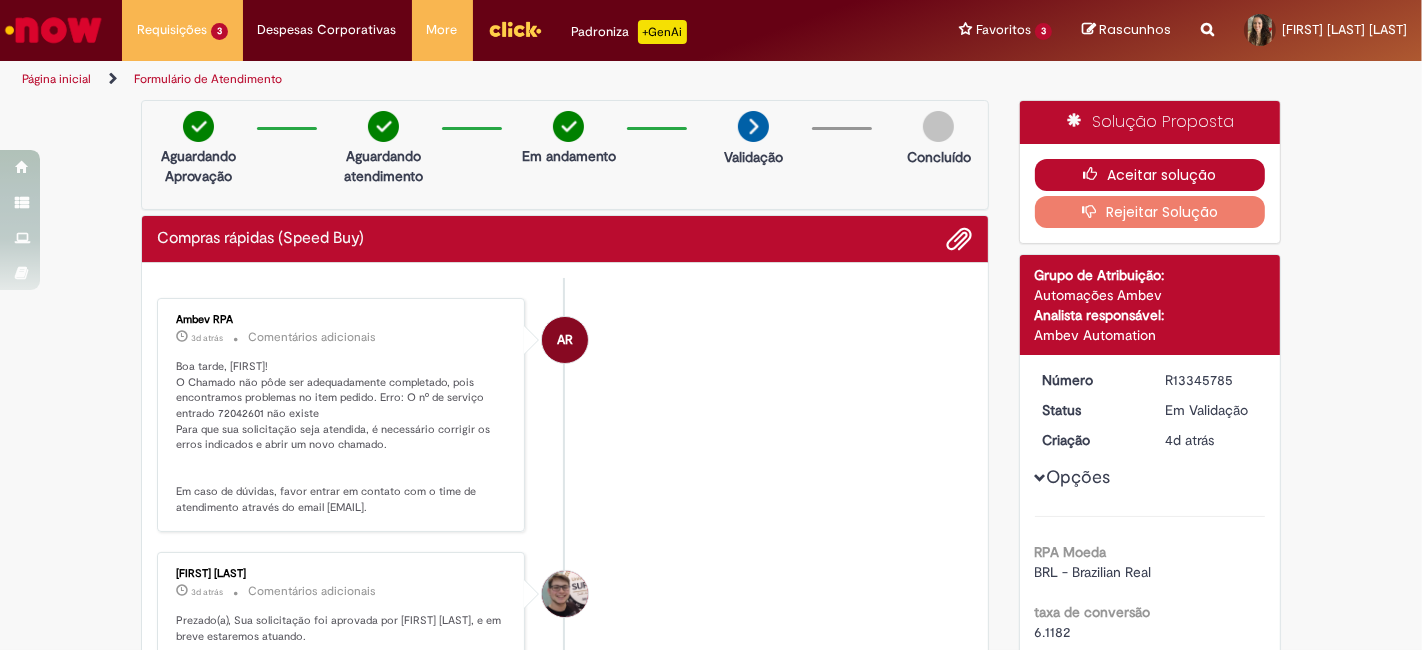 click on "Aceitar solução" at bounding box center [1150, 175] 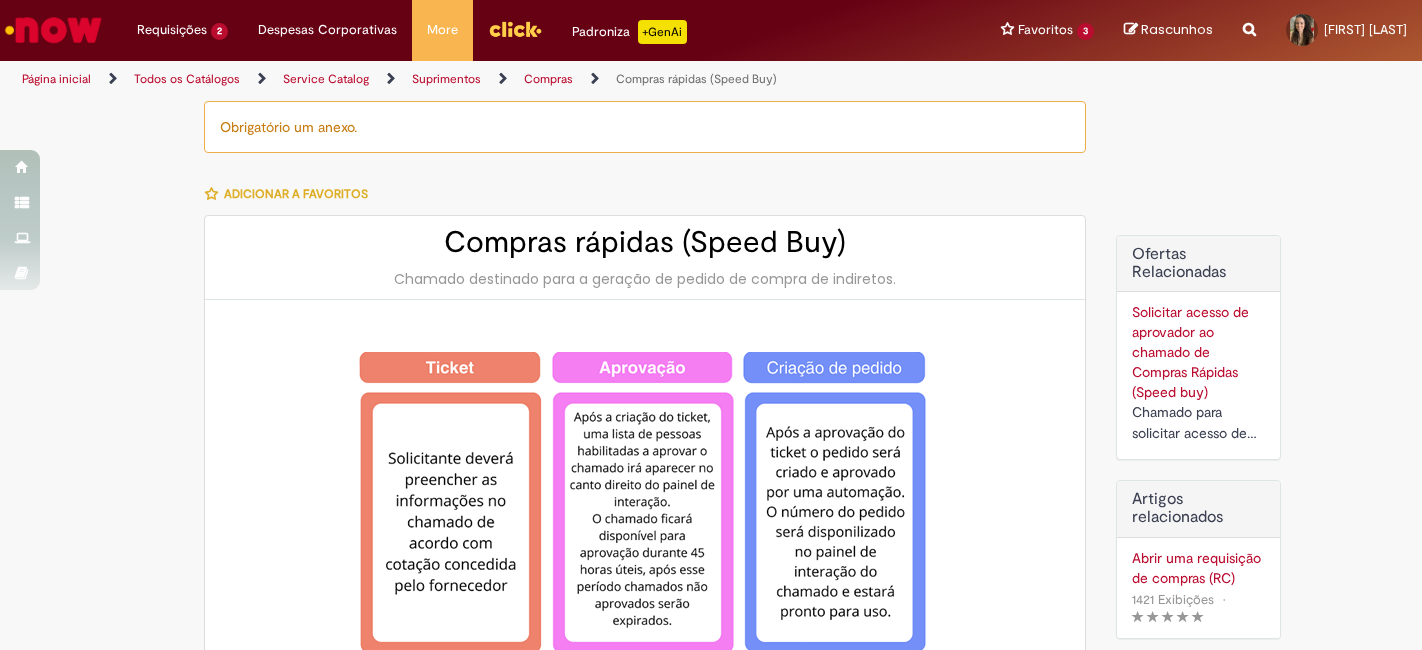 scroll, scrollTop: 0, scrollLeft: 0, axis: both 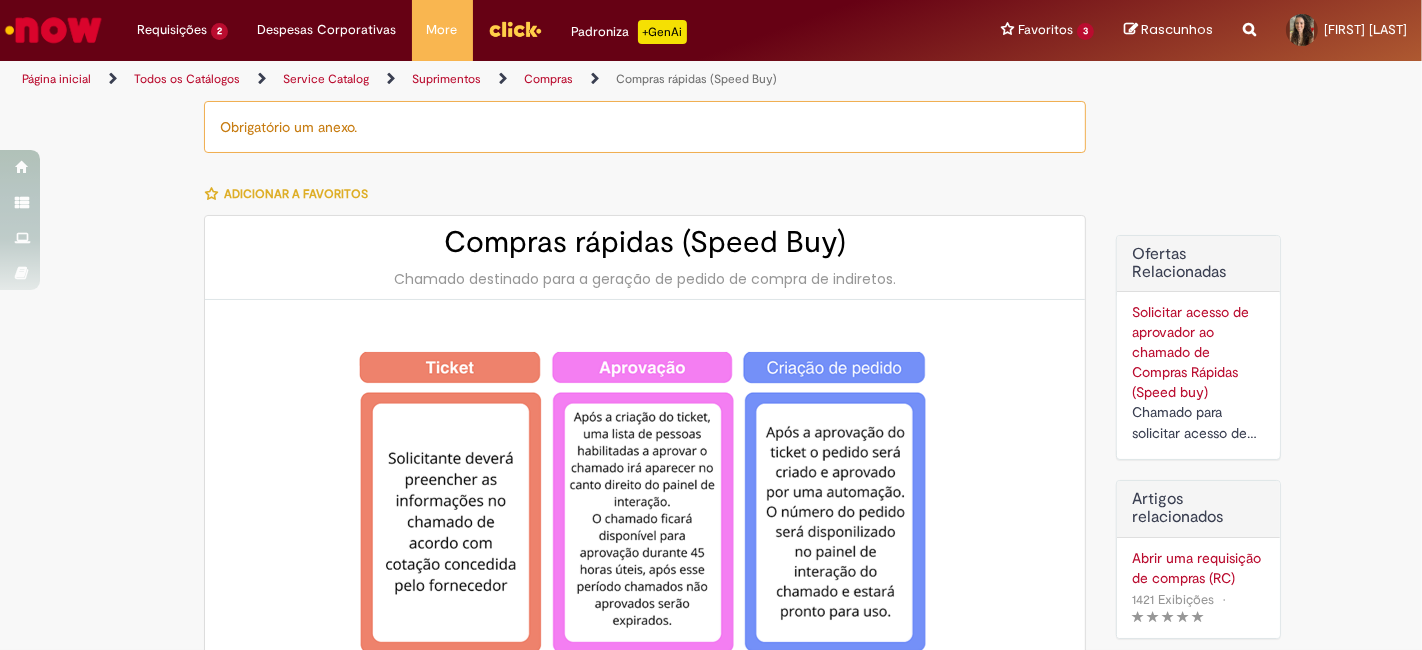 type on "********" 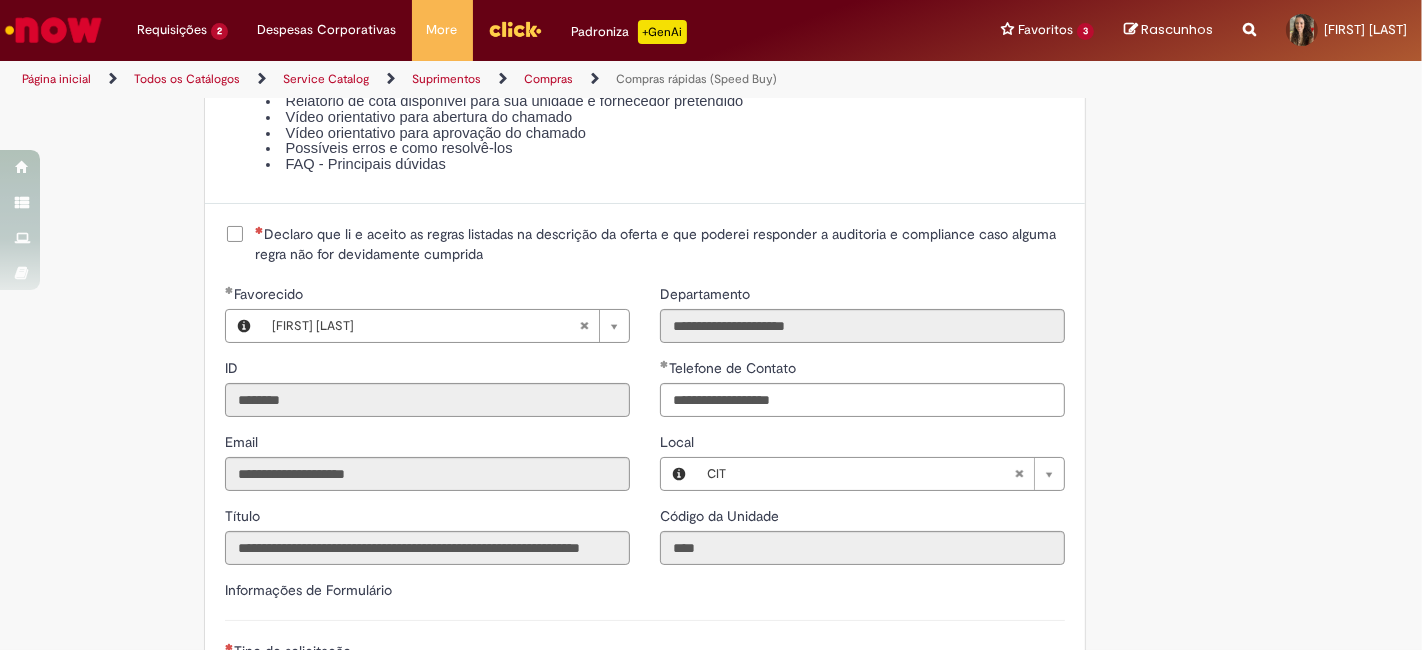 scroll, scrollTop: 2408, scrollLeft: 0, axis: vertical 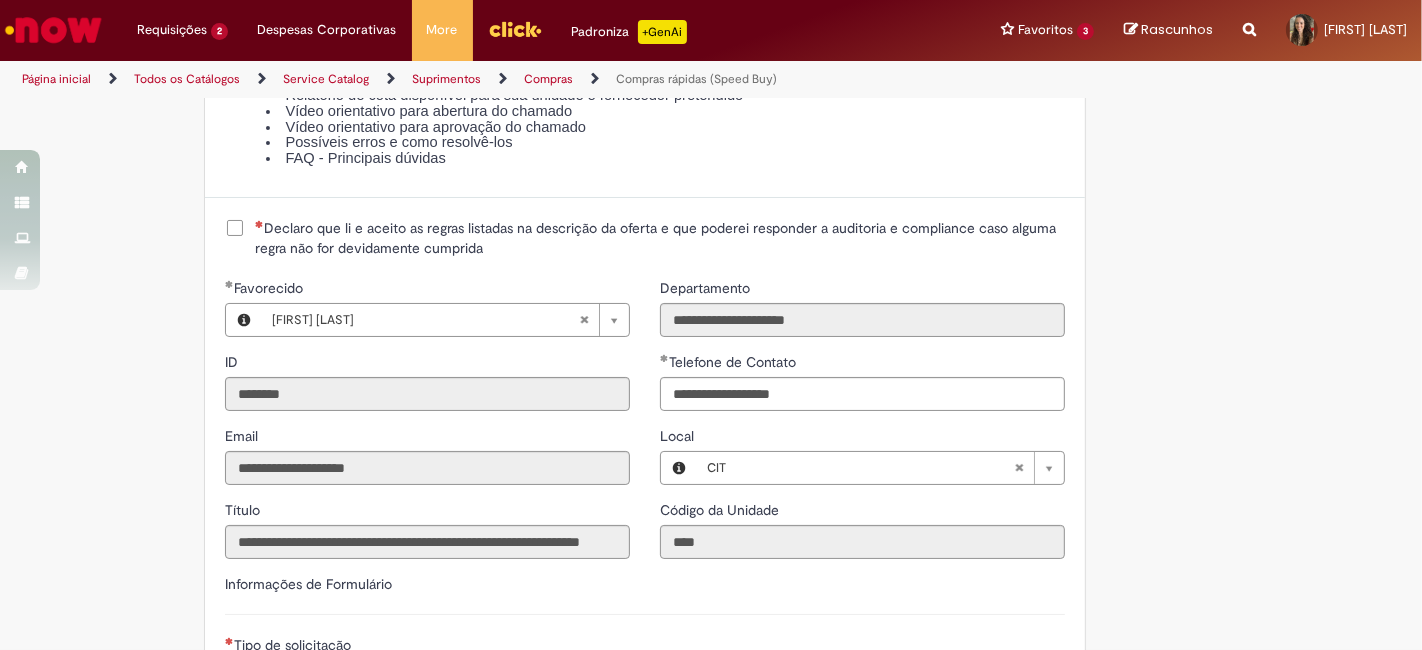 click on "Declaro que li e aceito as regras listadas na descrição da oferta e que poderei responder a auditoria e compliance caso alguma regra não for devidamente cumprida" at bounding box center [660, 238] 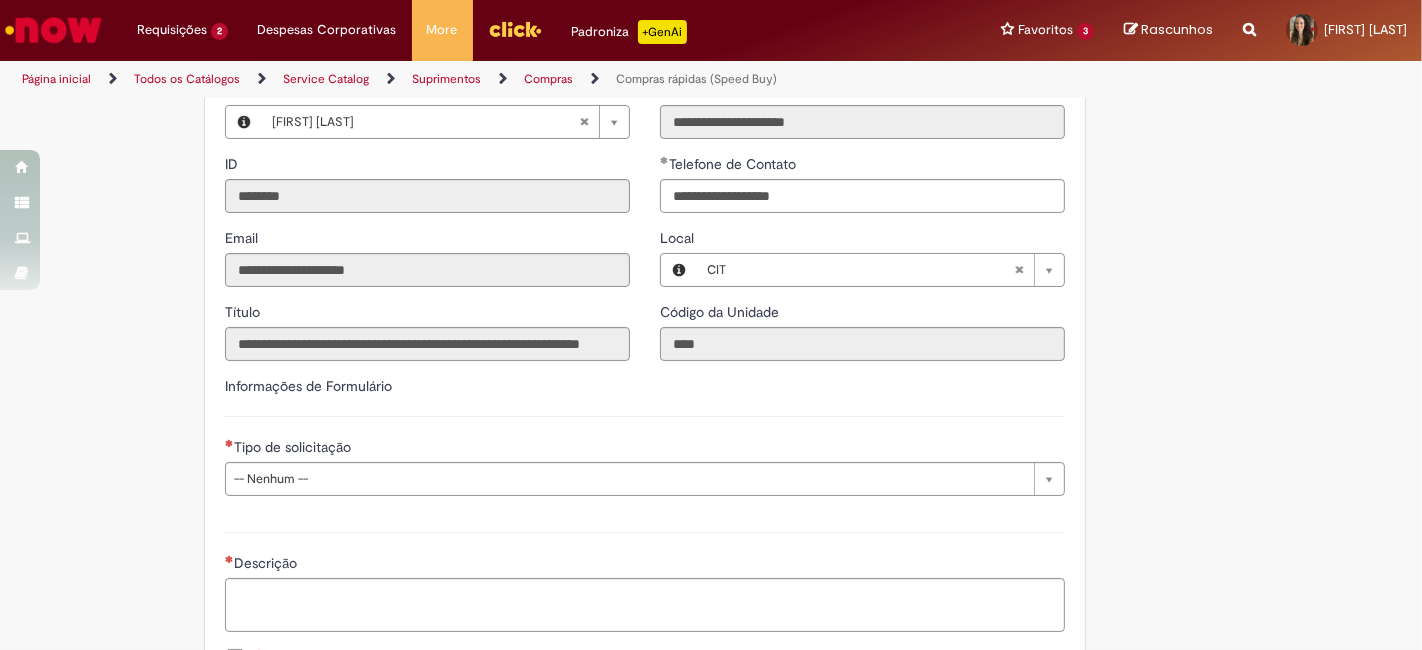scroll, scrollTop: 2617, scrollLeft: 0, axis: vertical 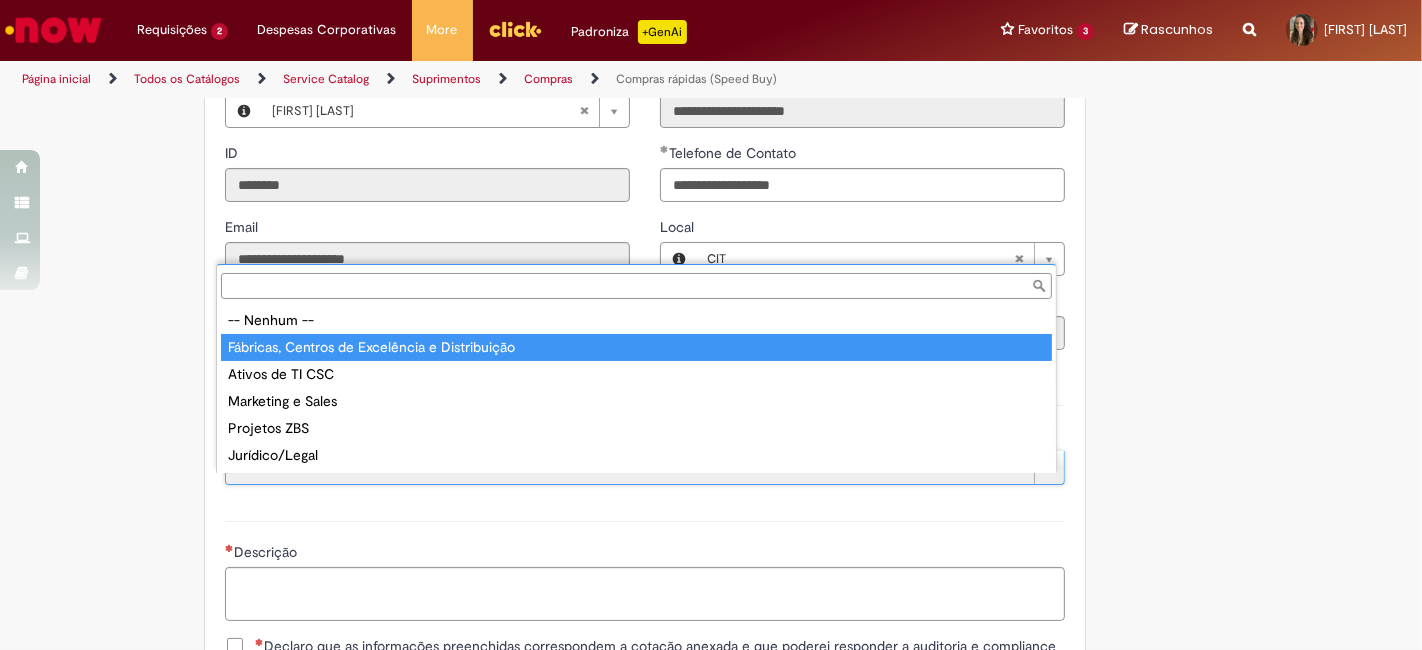 type on "**********" 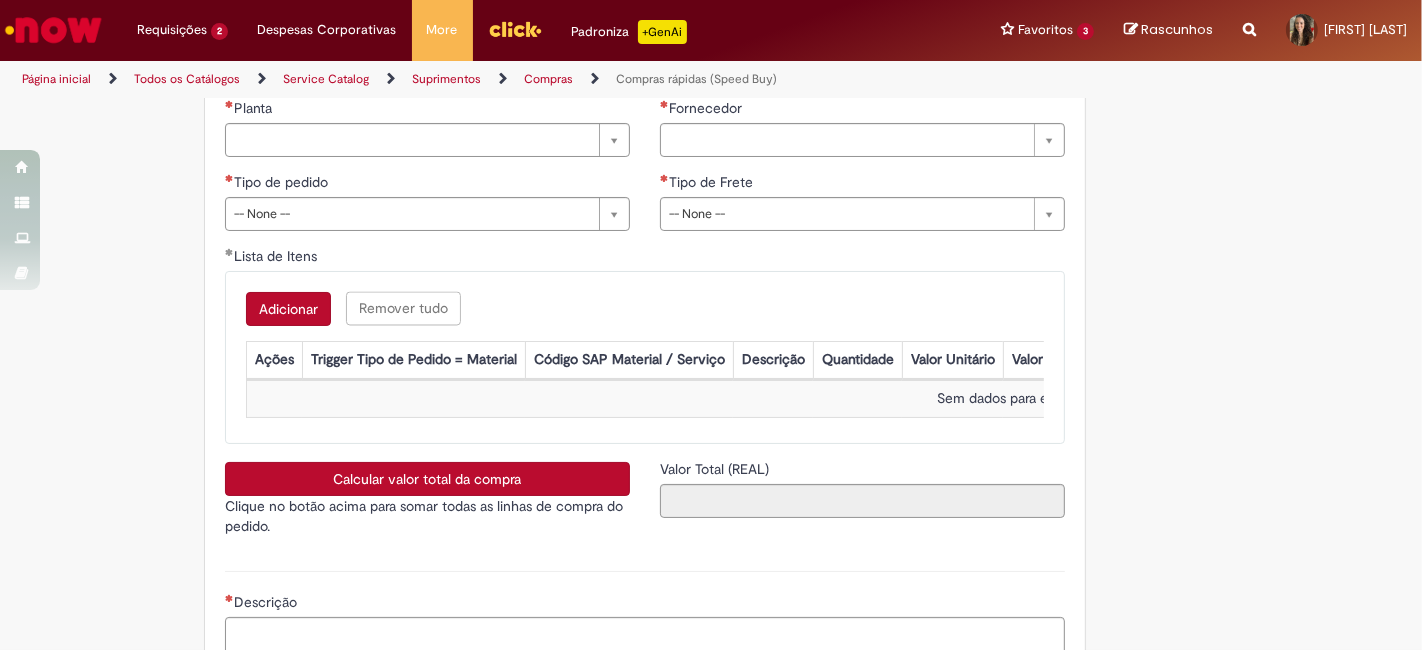 scroll, scrollTop: 2862, scrollLeft: 0, axis: vertical 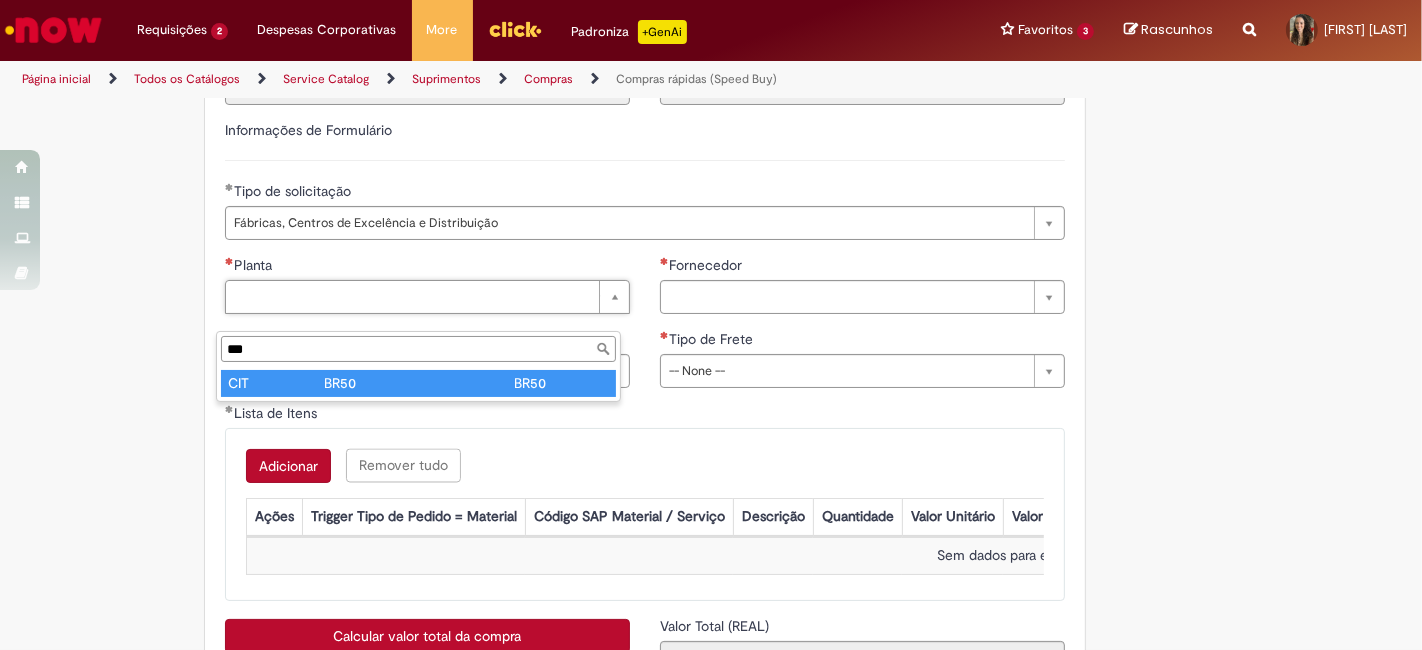 type on "***" 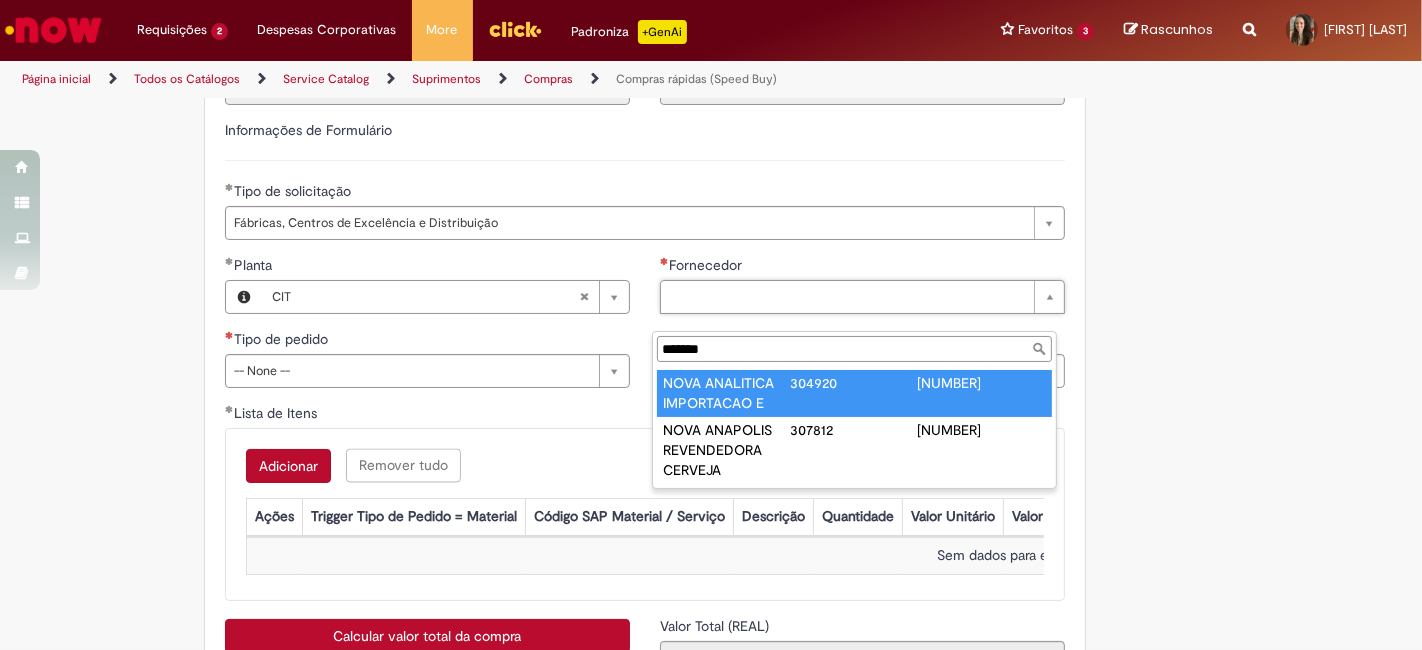 type on "*******" 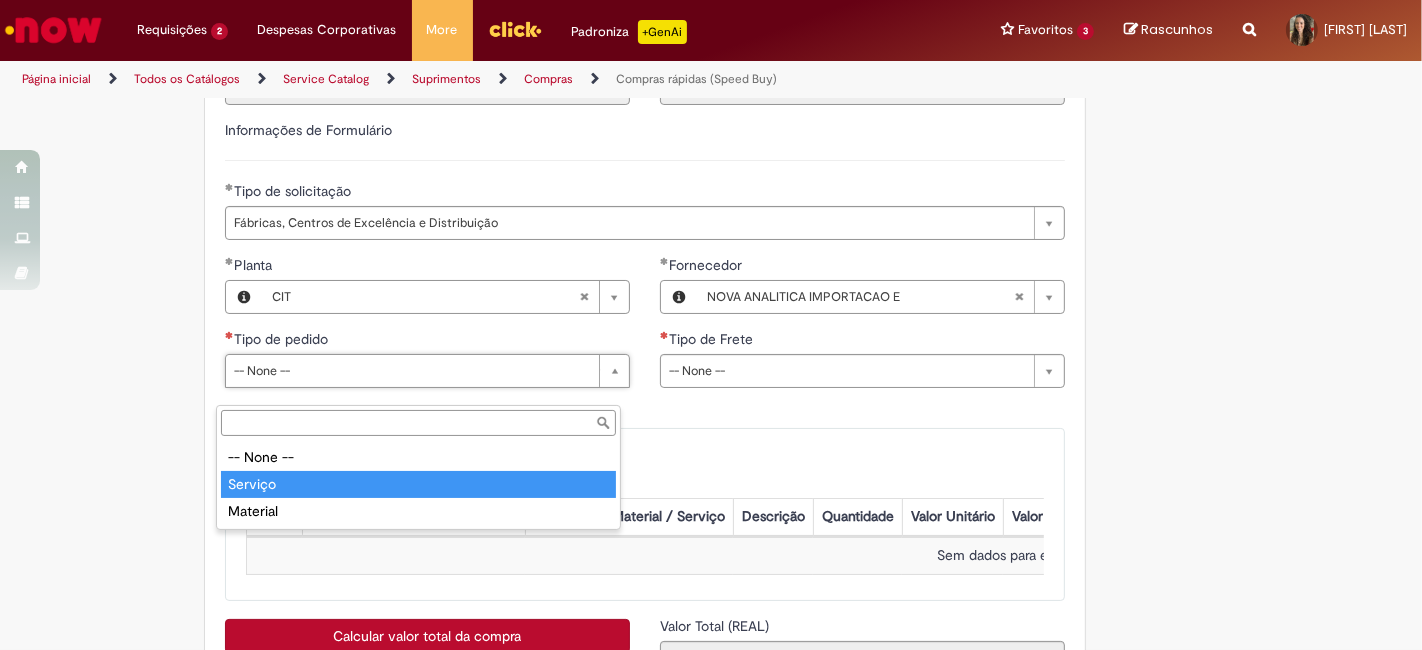 type on "*******" 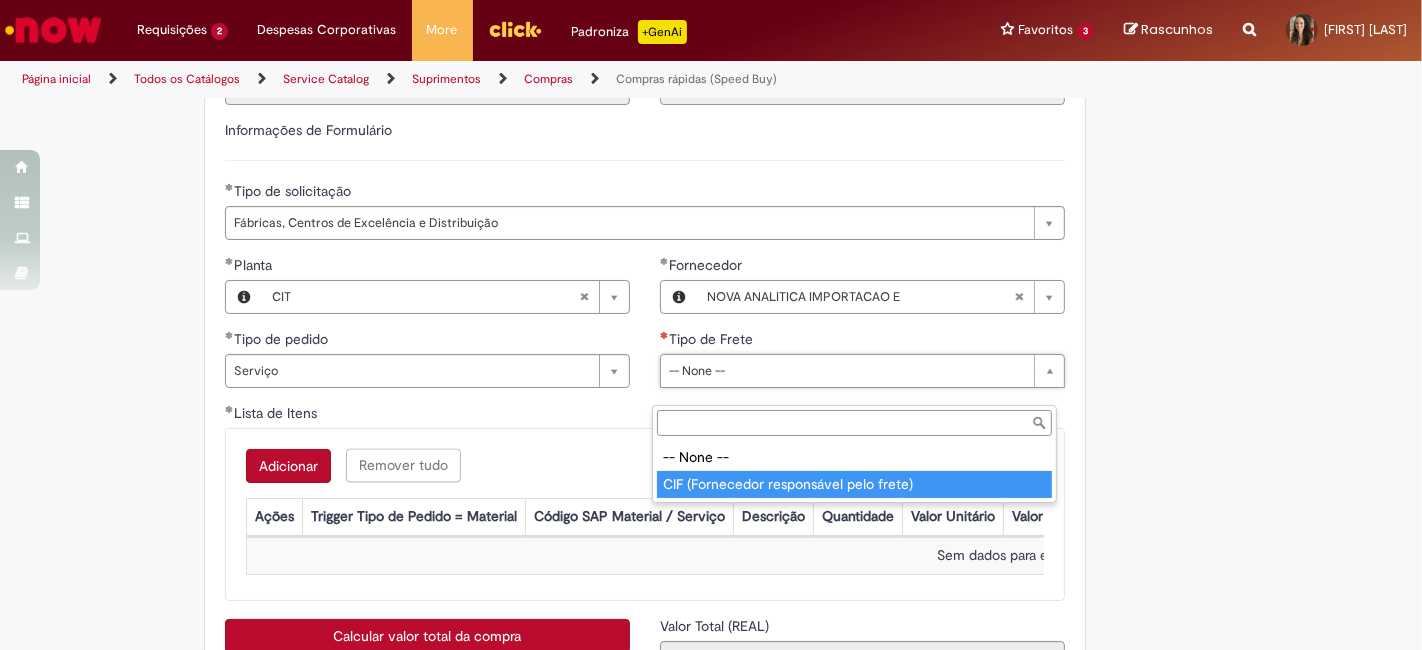 type on "**********" 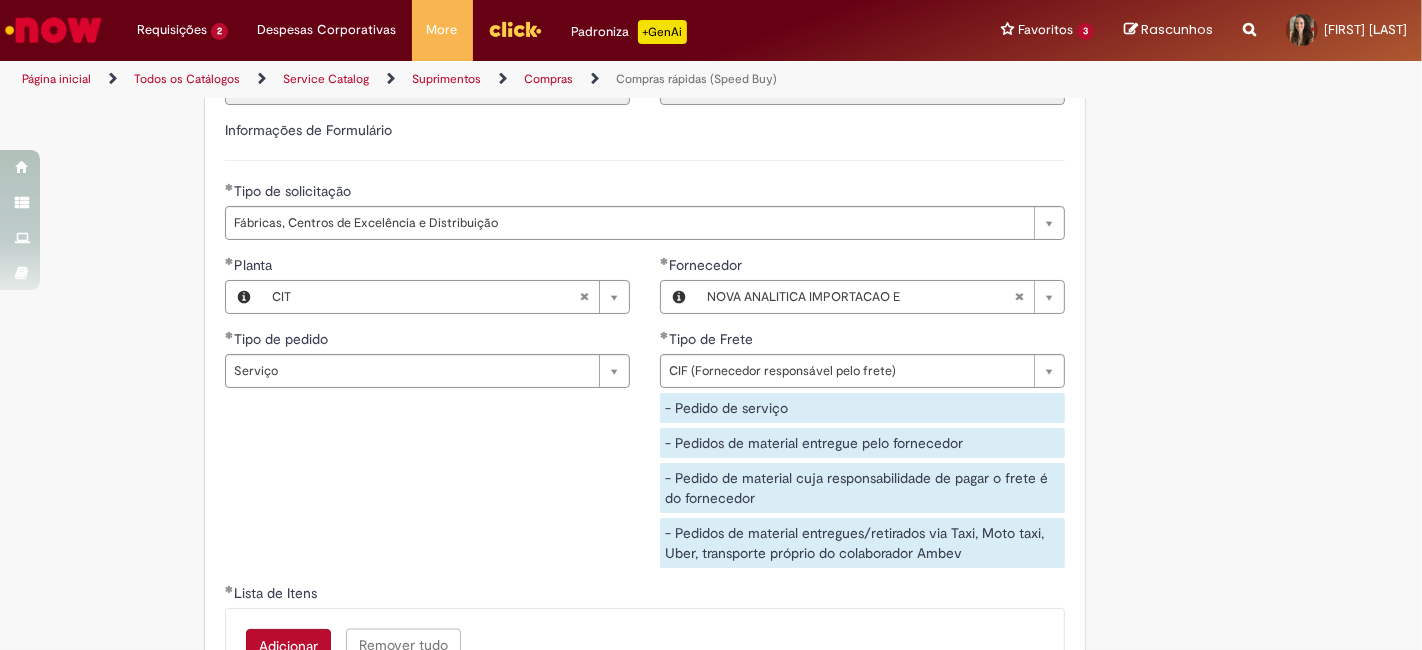 drag, startPoint x: 518, startPoint y: 484, endPoint x: 1319, endPoint y: 396, distance: 805.81946 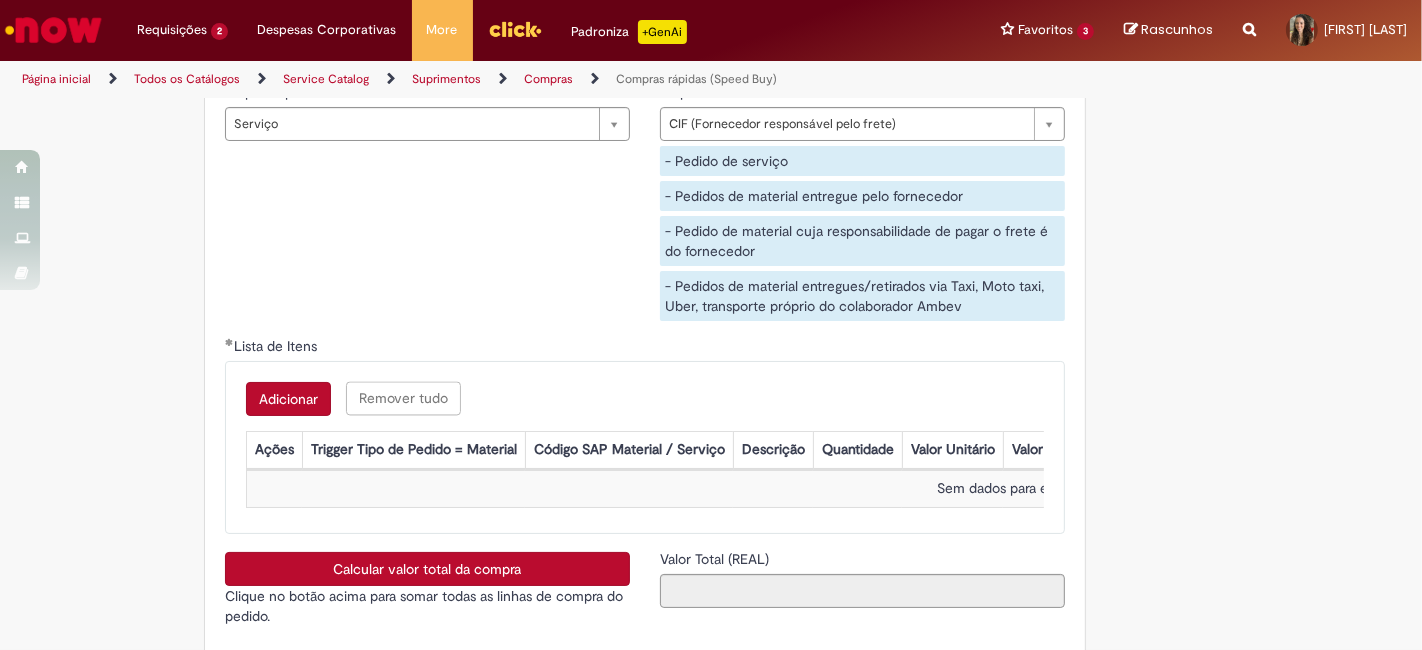 scroll, scrollTop: 3241, scrollLeft: 0, axis: vertical 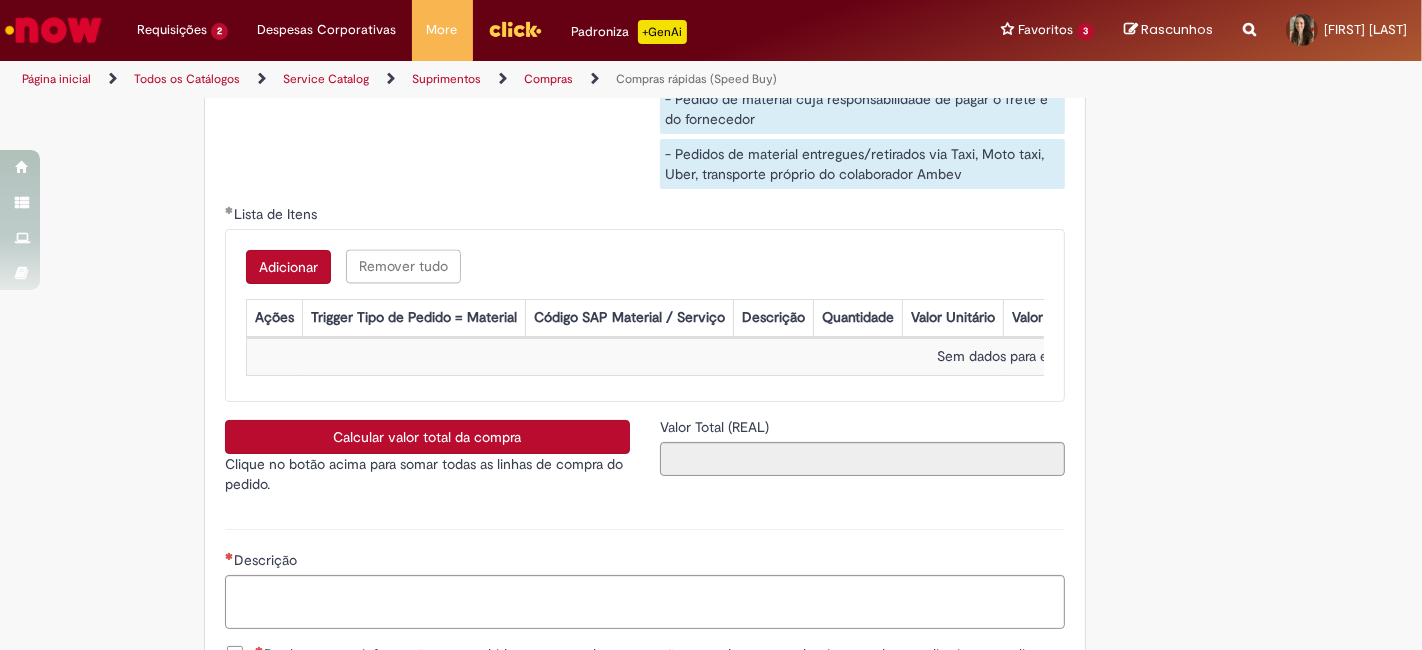 click on "Adicionar" at bounding box center [288, 267] 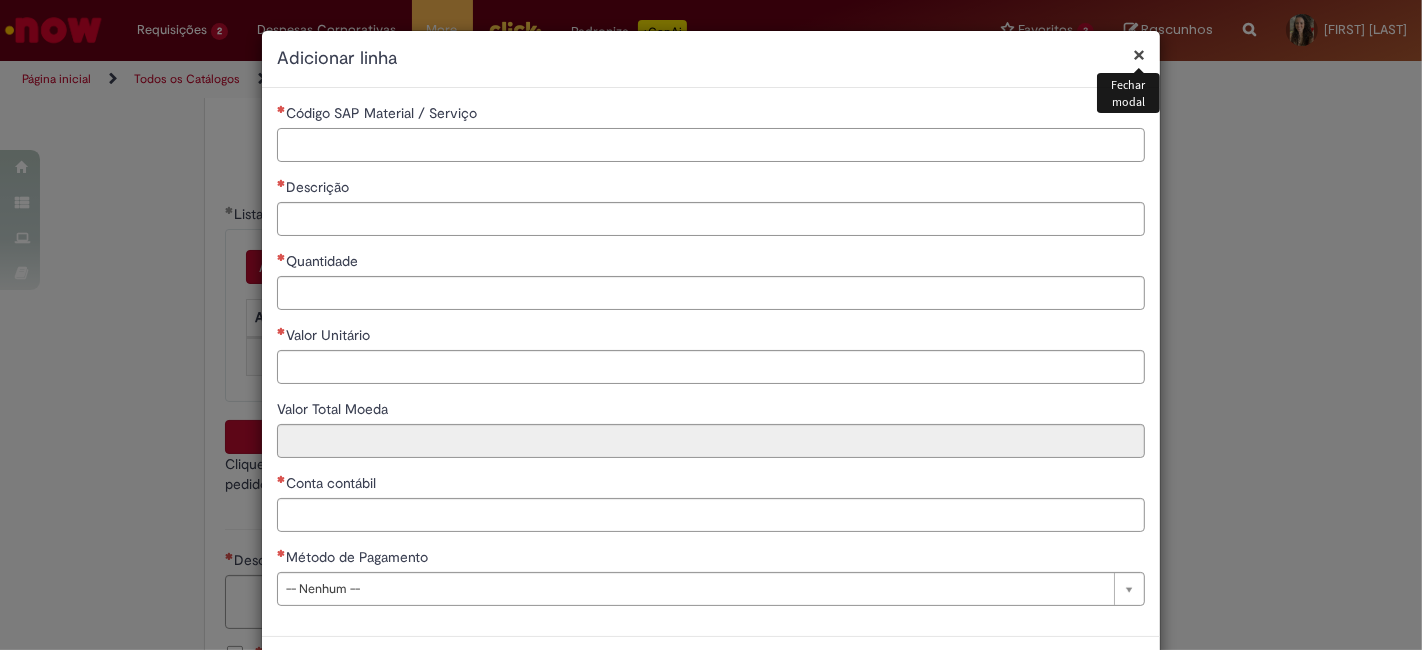 click on "Código SAP Material / Serviço" at bounding box center (711, 145) 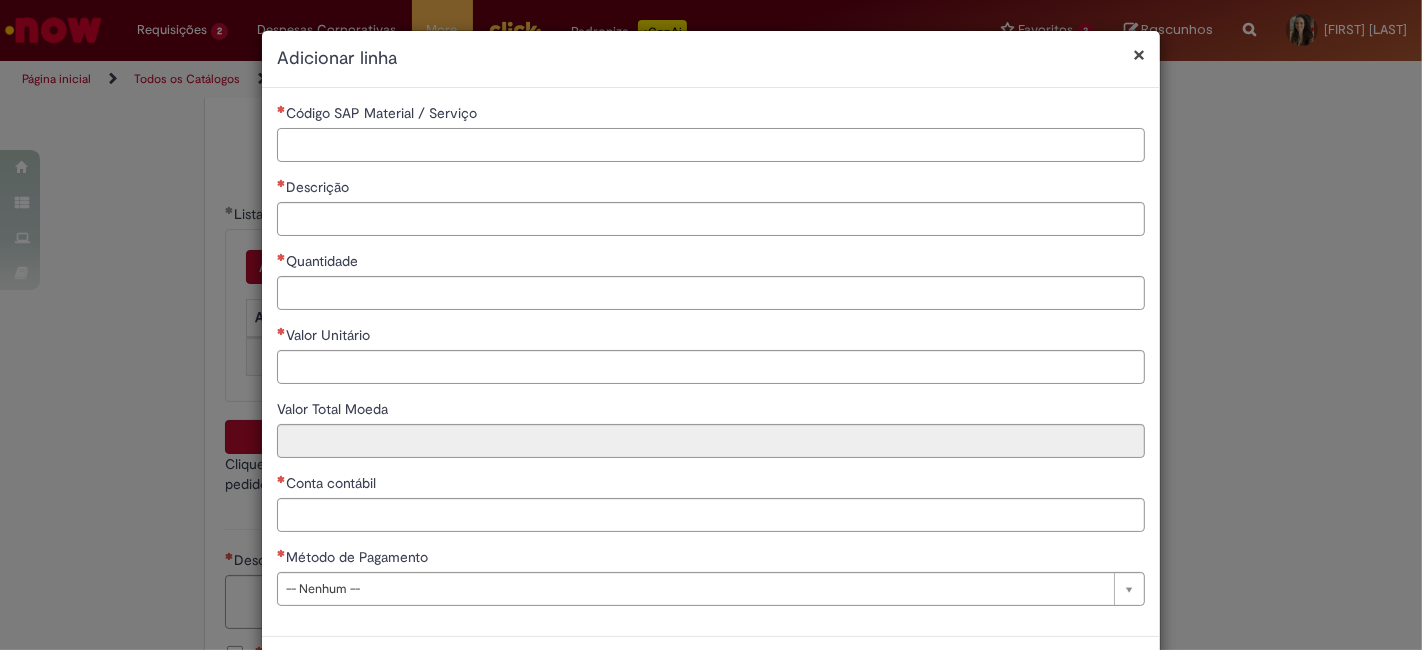 paste on "********" 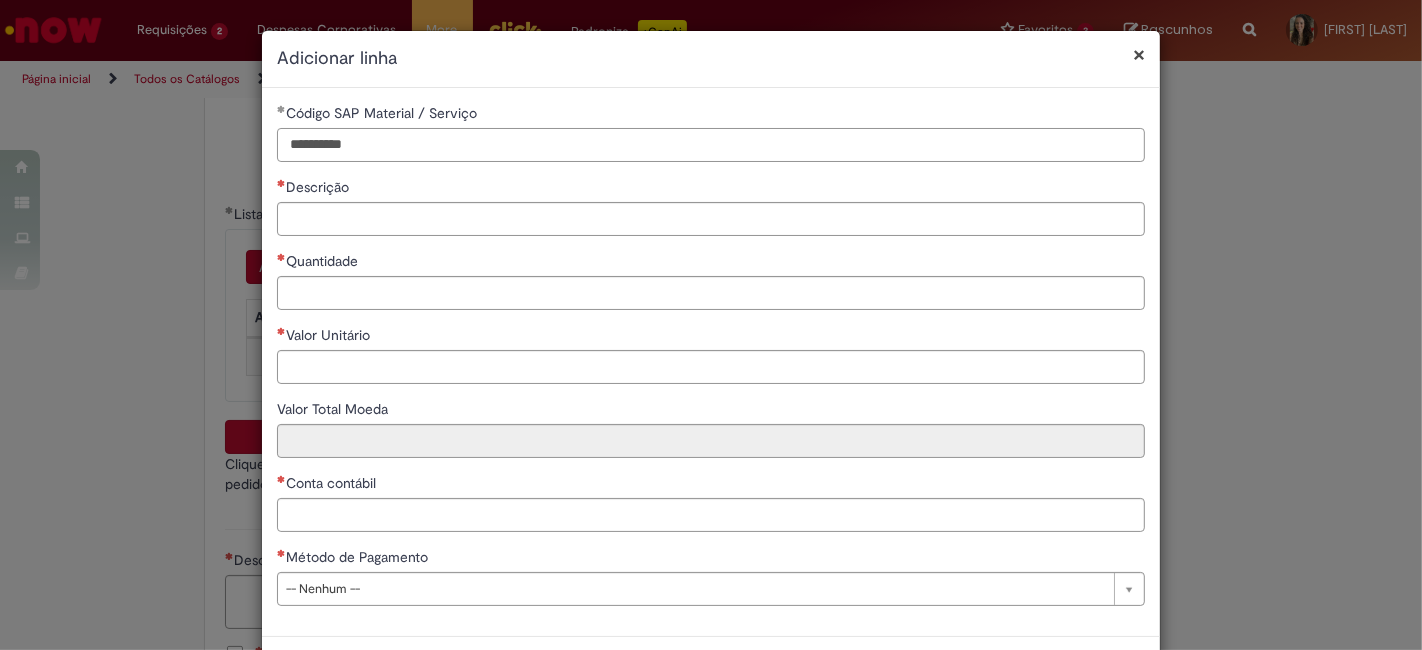 drag, startPoint x: 310, startPoint y: 140, endPoint x: 262, endPoint y: 144, distance: 48.166378 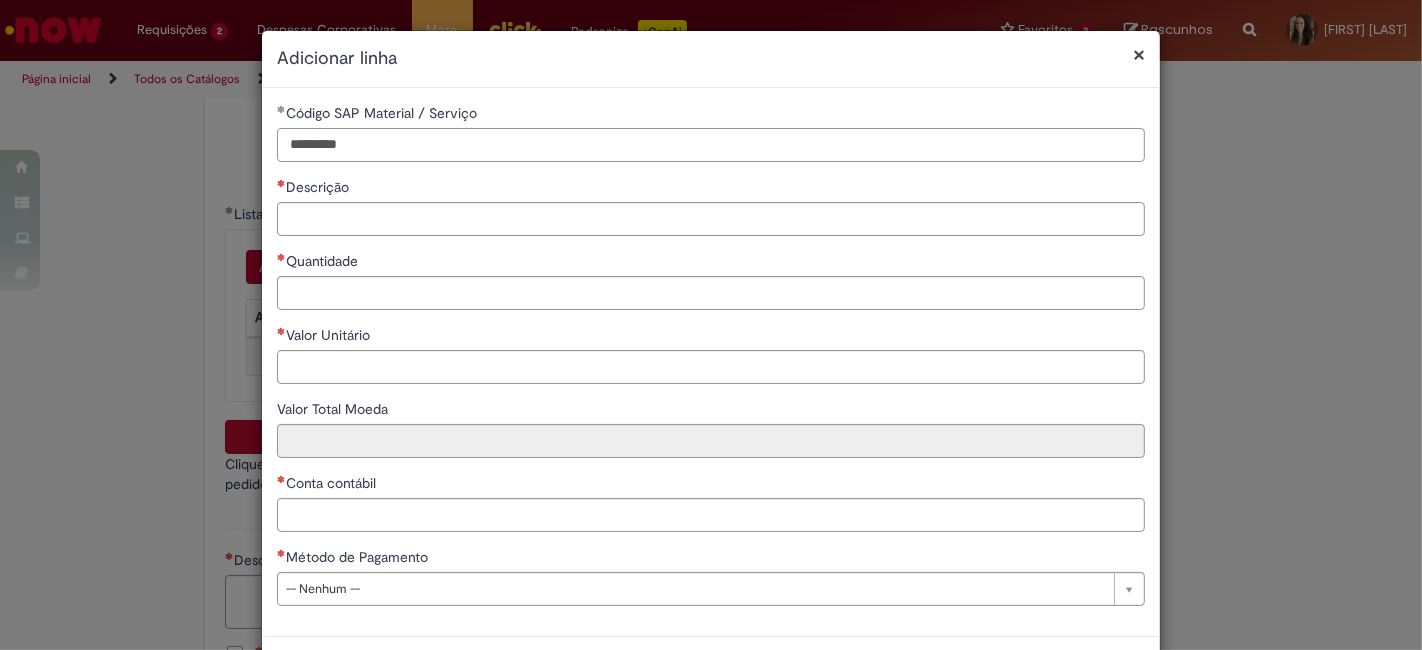 click on "********" at bounding box center [711, 145] 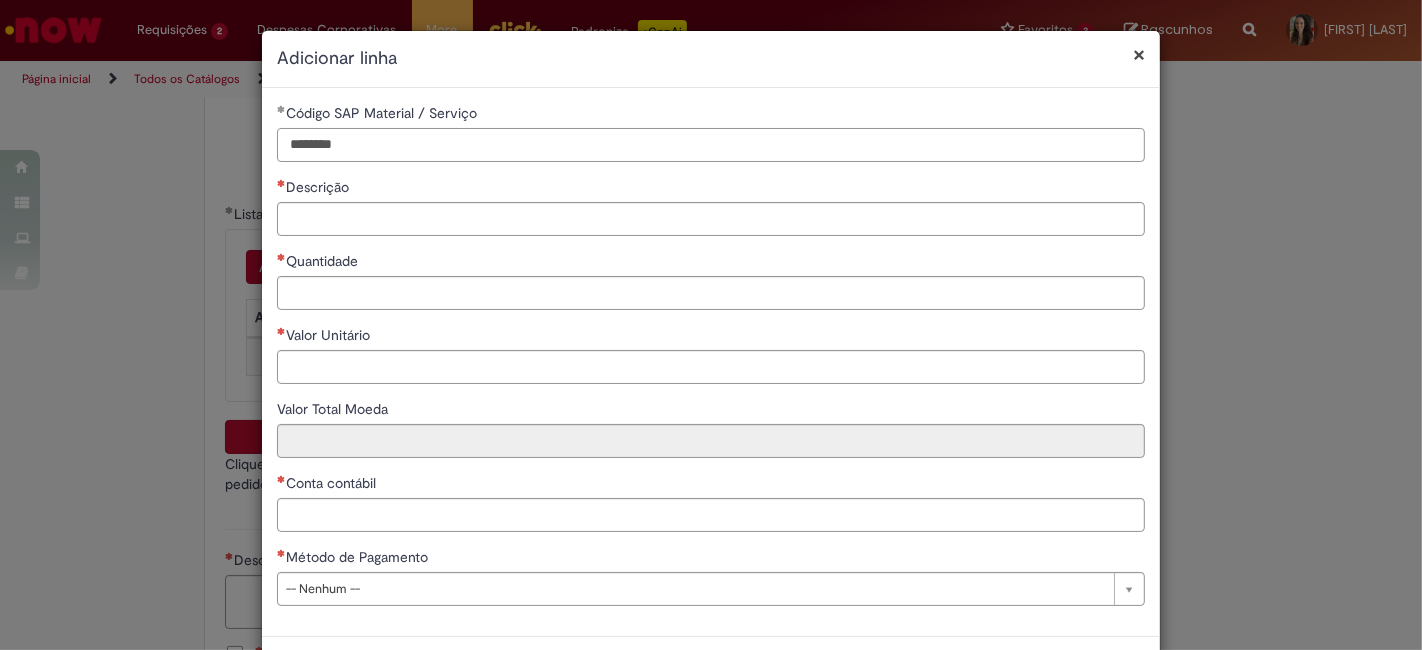 type on "********" 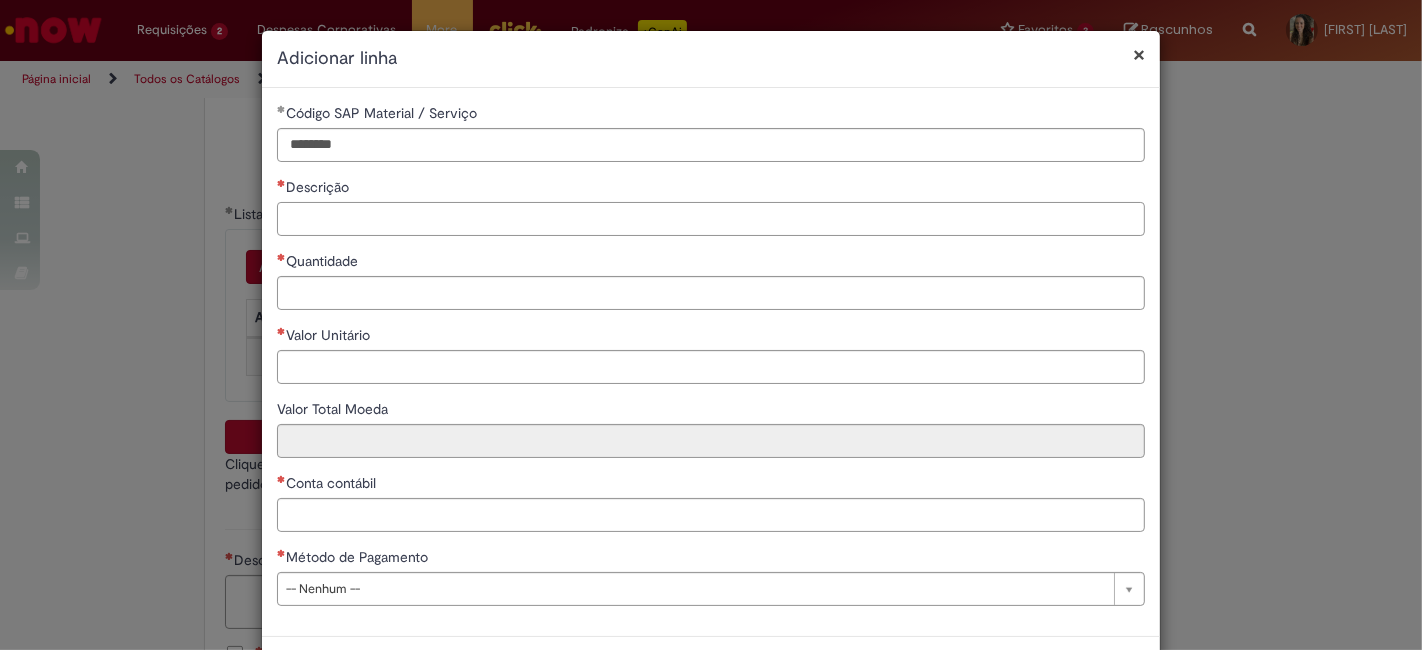 click on "Descrição" at bounding box center (711, 219) 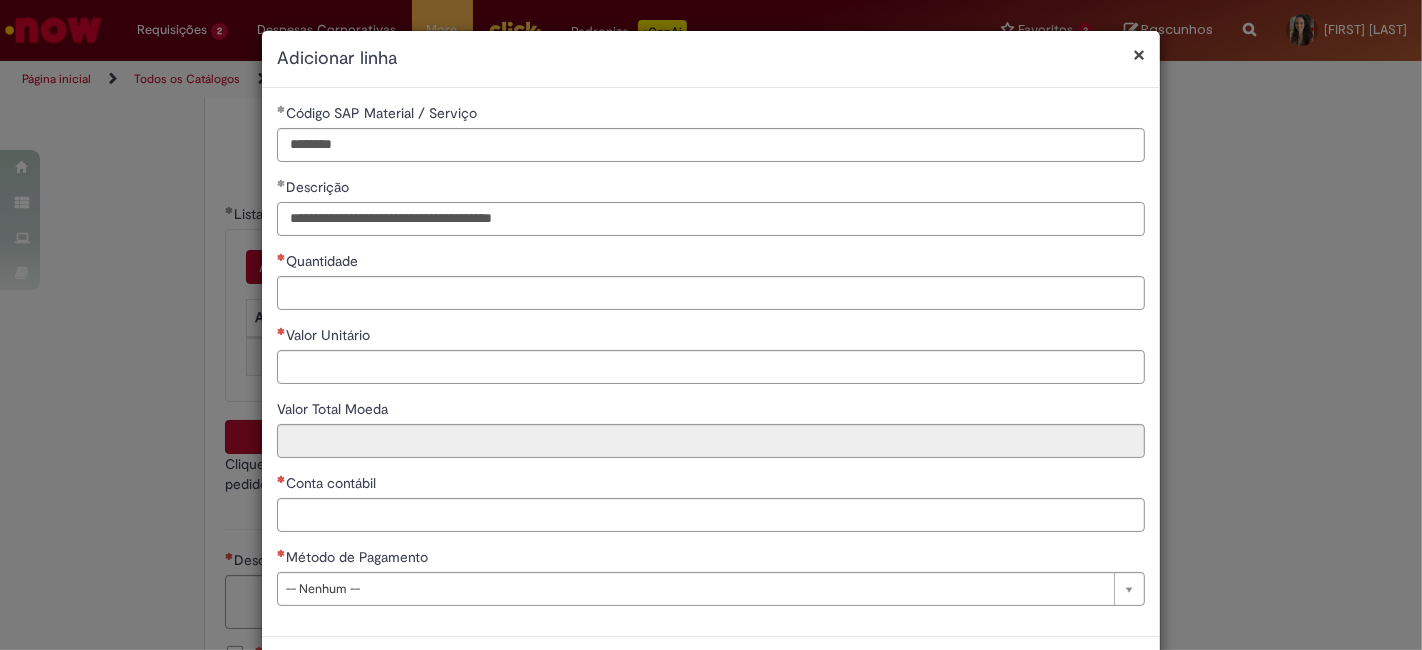 type on "**********" 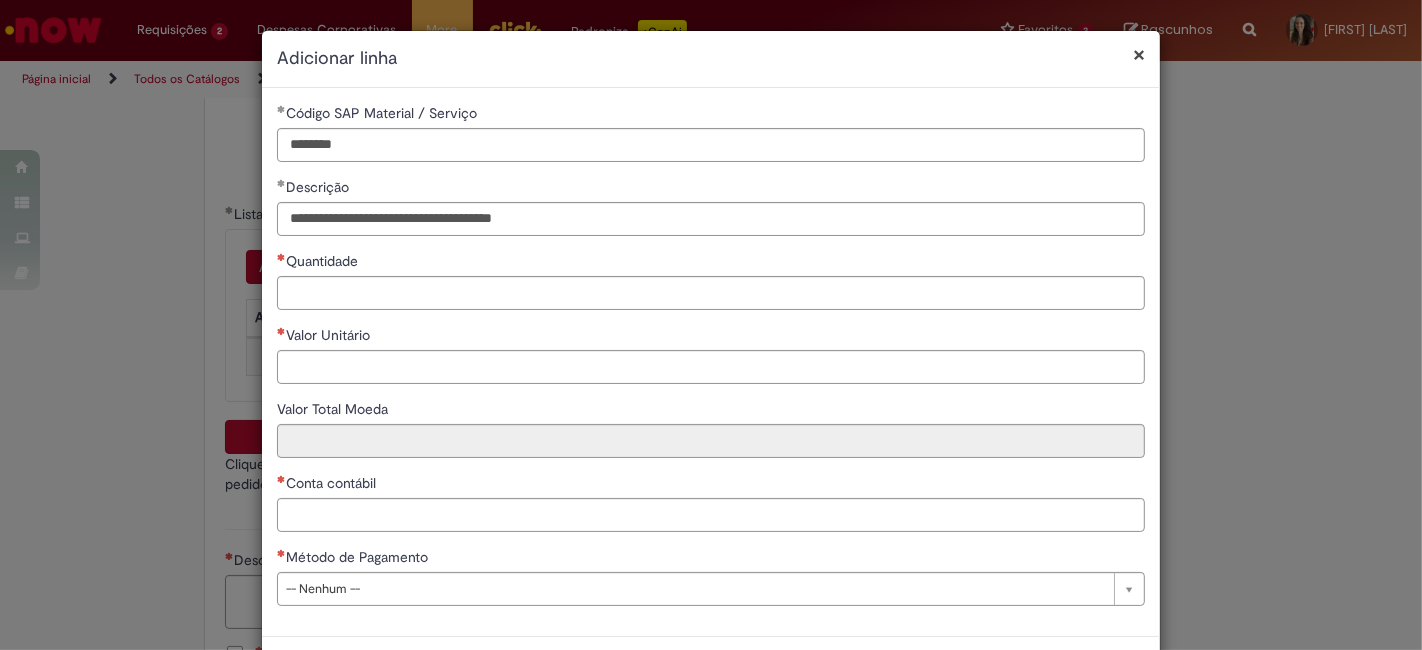 click on "**********" at bounding box center [711, 362] 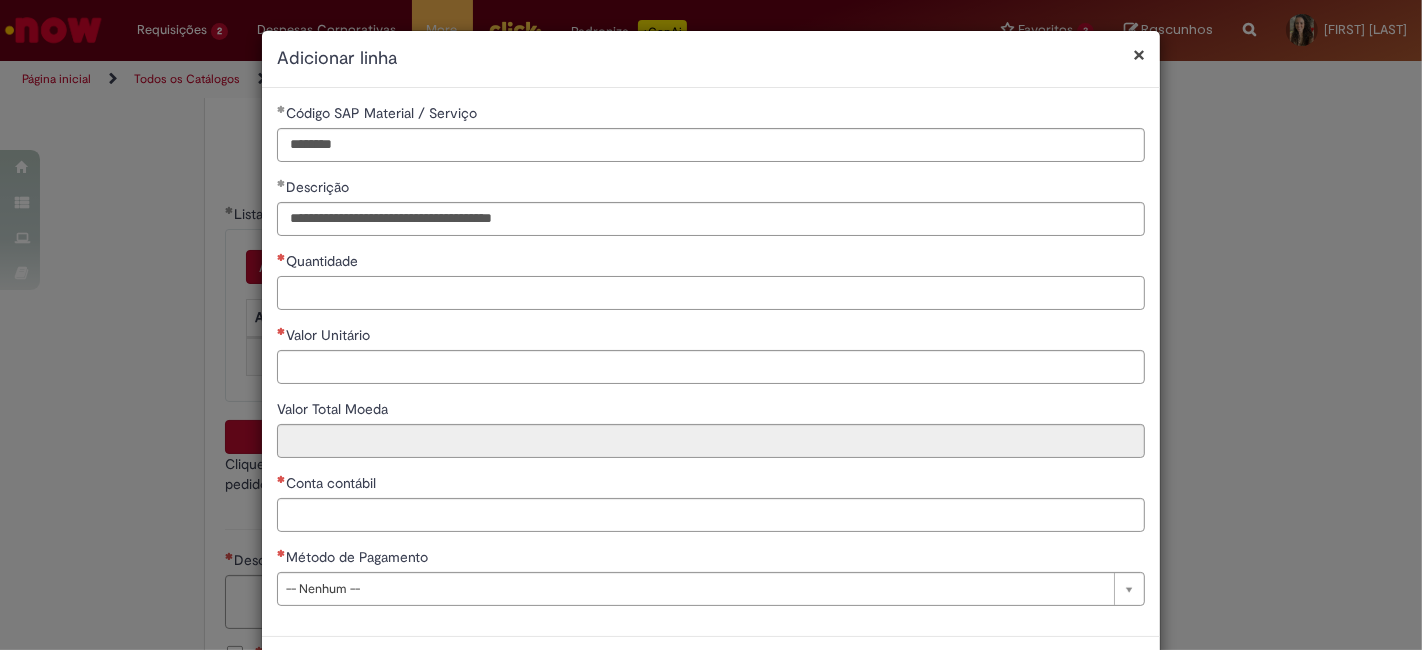 click on "Quantidade" at bounding box center (711, 293) 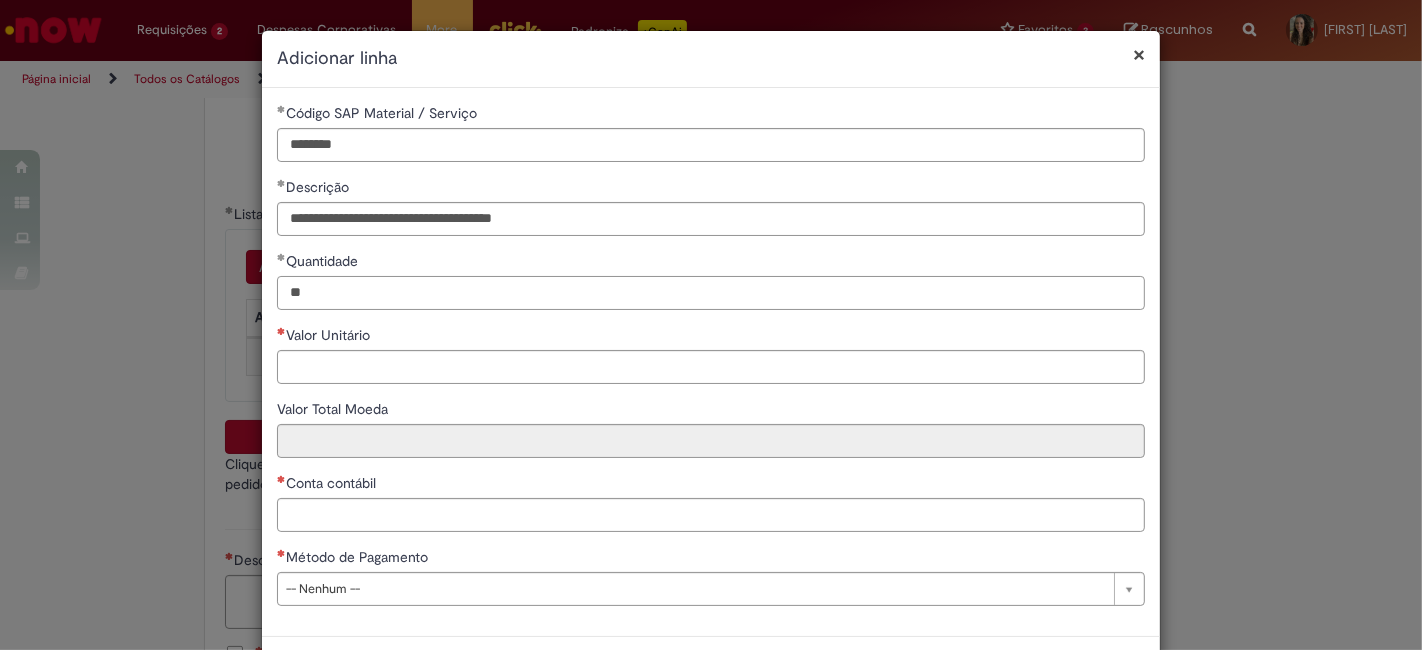 type on "**" 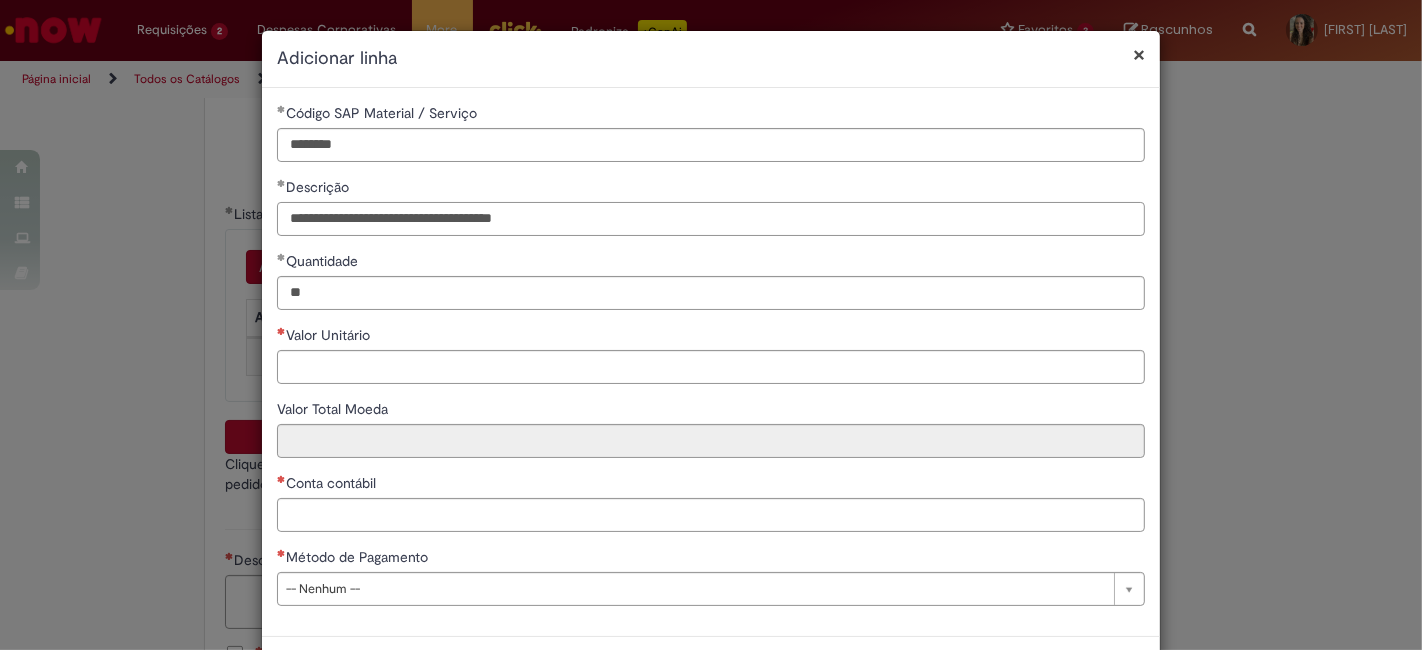 click on "**********" at bounding box center (711, 219) 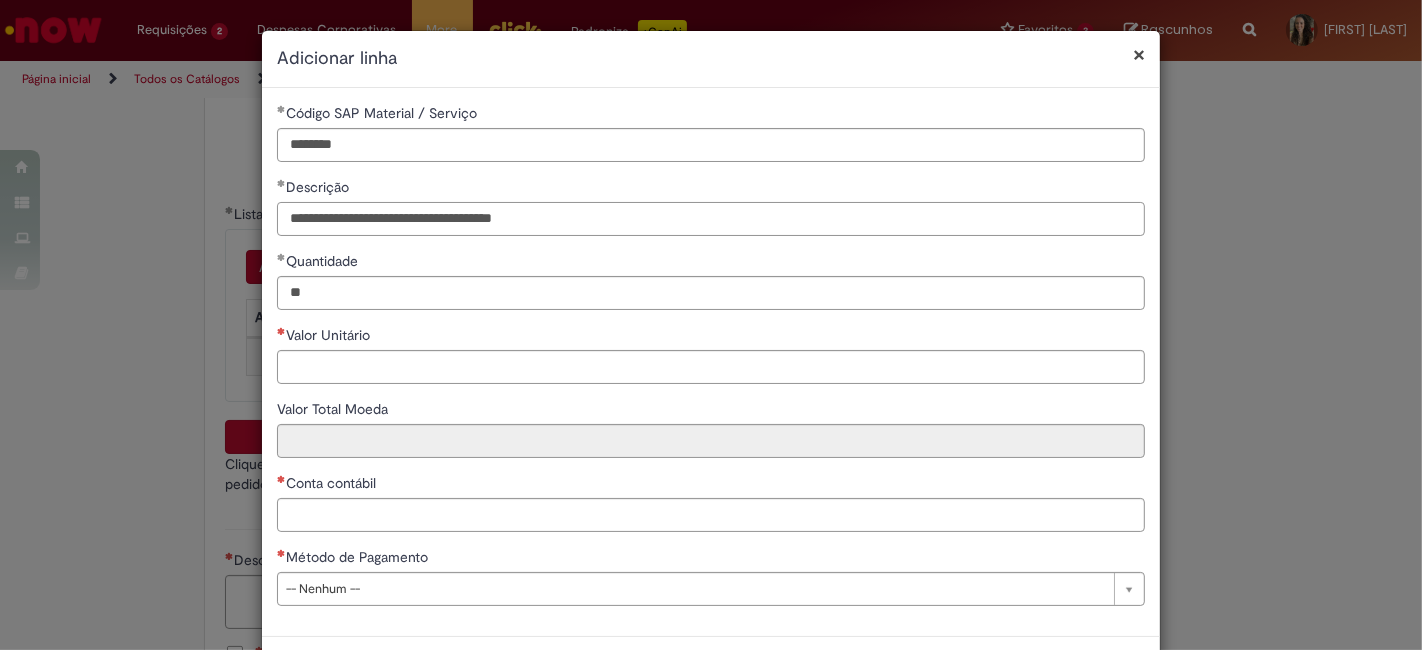 drag, startPoint x: 560, startPoint y: 219, endPoint x: 509, endPoint y: 216, distance: 51.088158 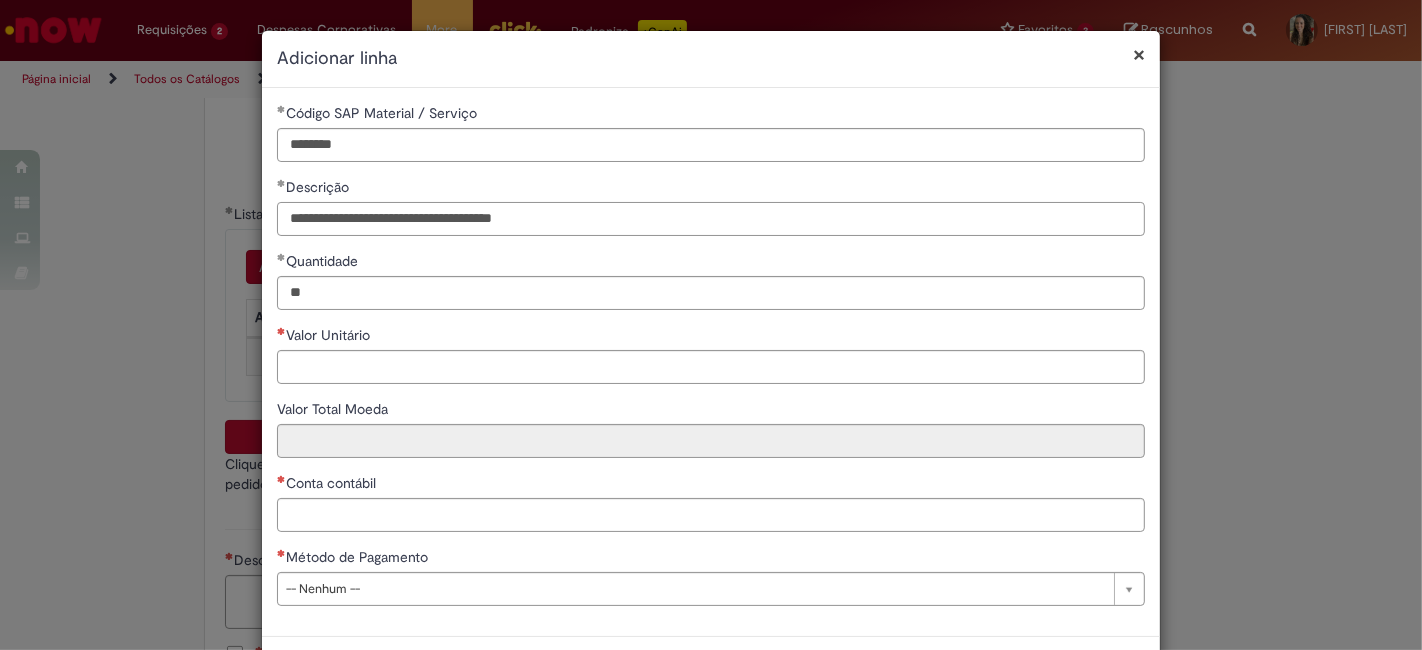 drag, startPoint x: 552, startPoint y: 221, endPoint x: 498, endPoint y: 219, distance: 54.037025 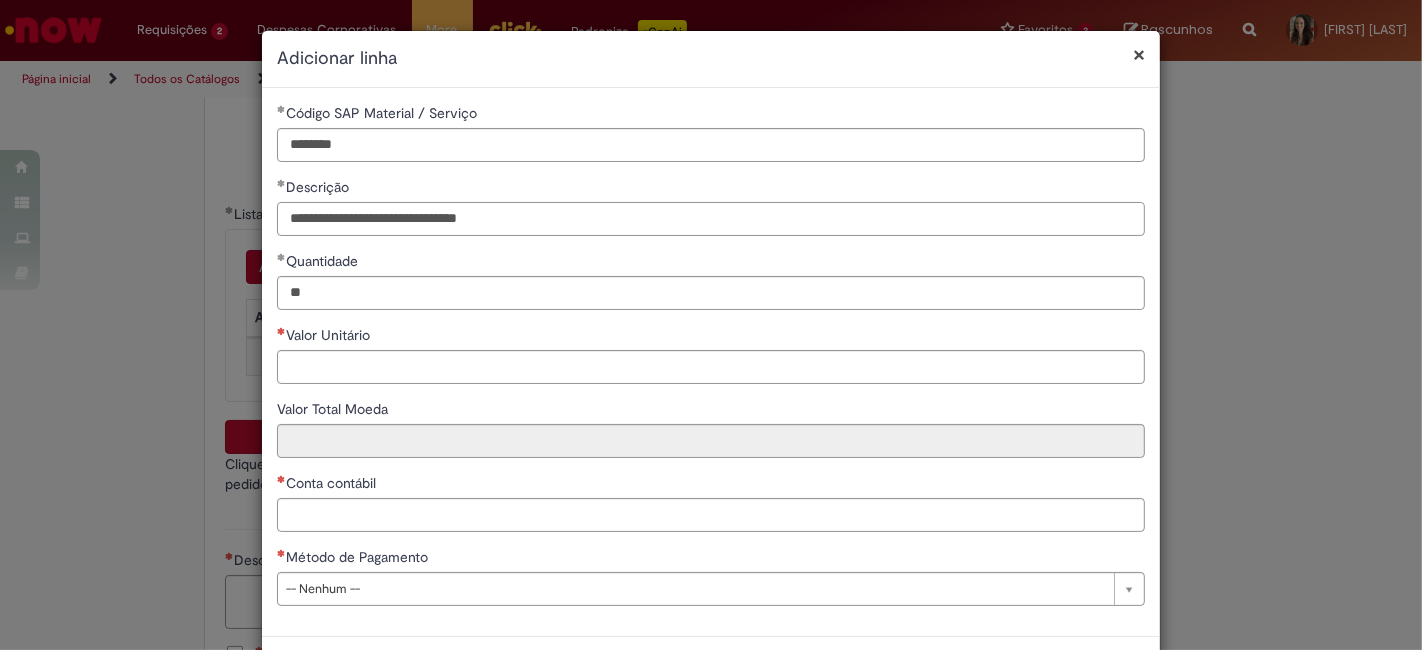 type on "**********" 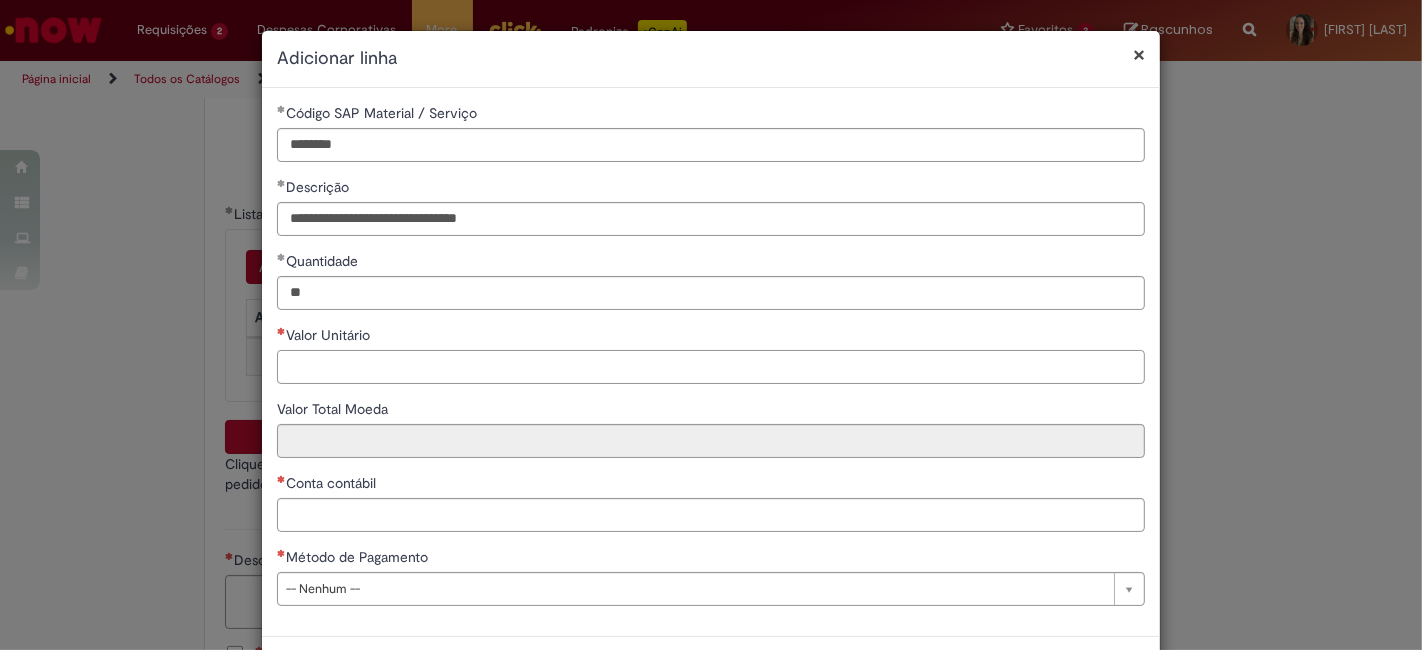 click on "Valor Unitário" at bounding box center (711, 367) 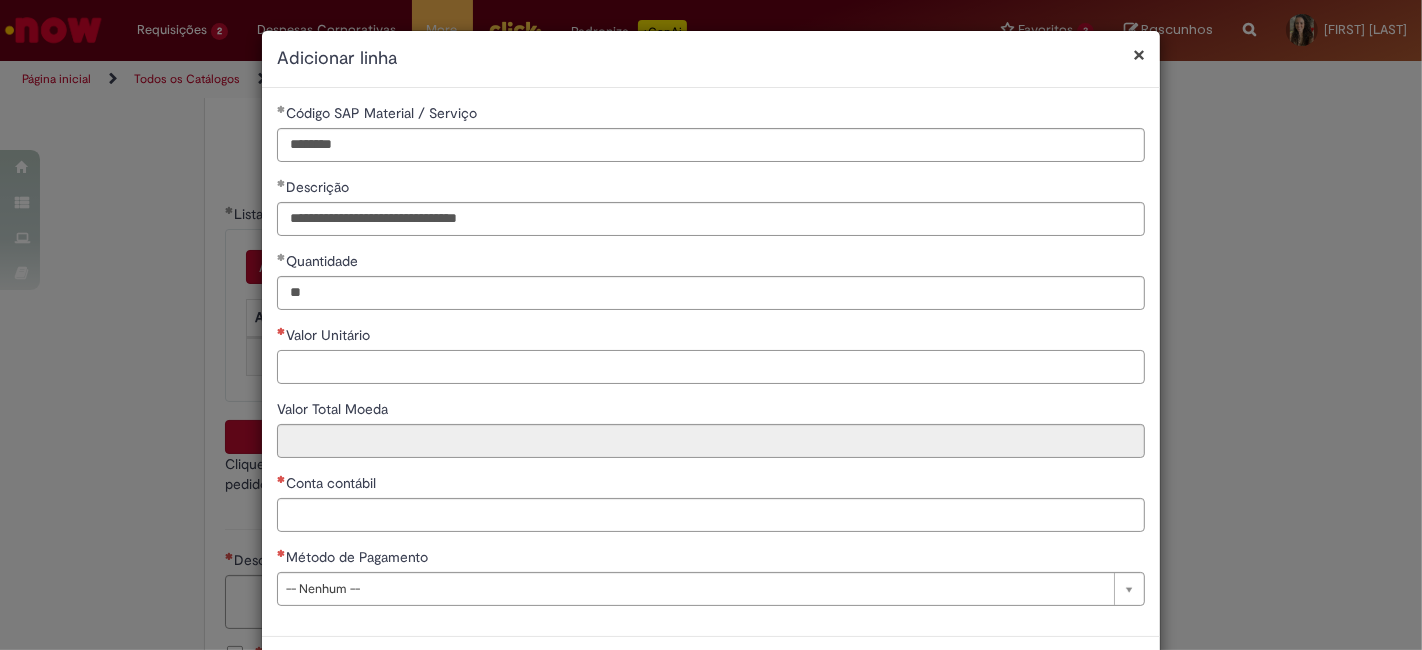 paste on "********" 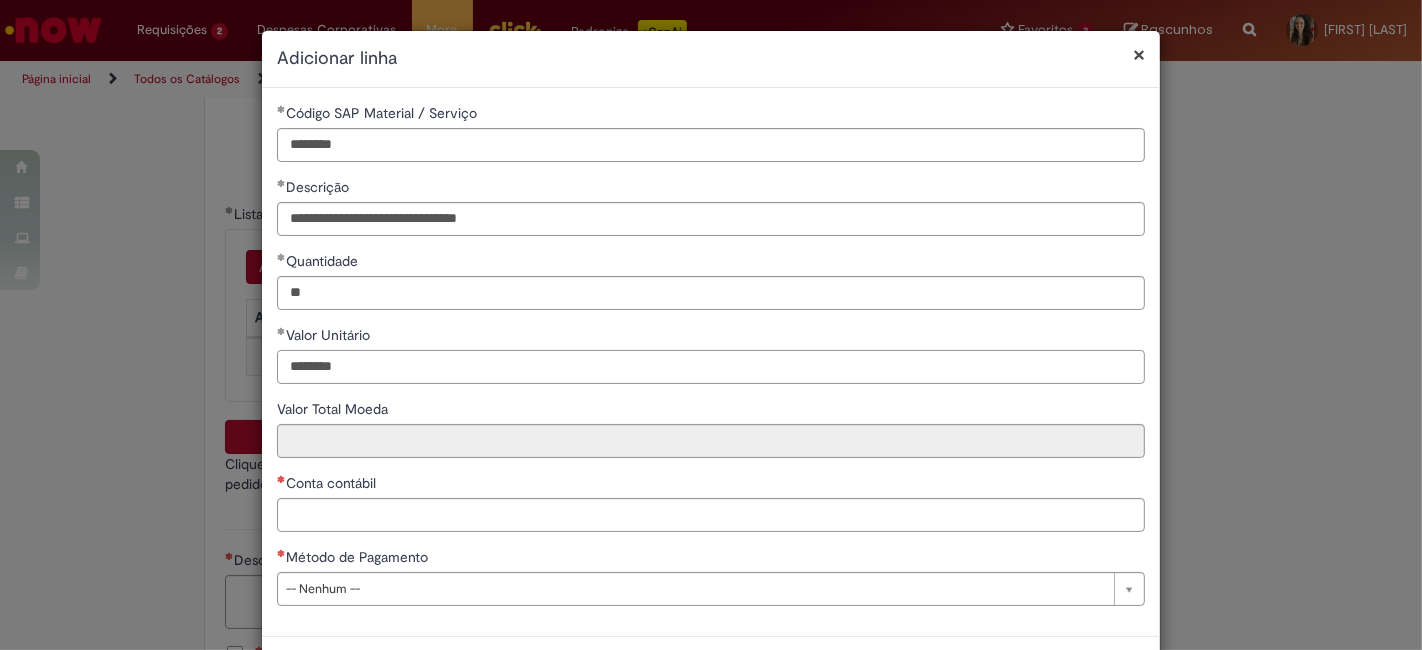 type on "********" 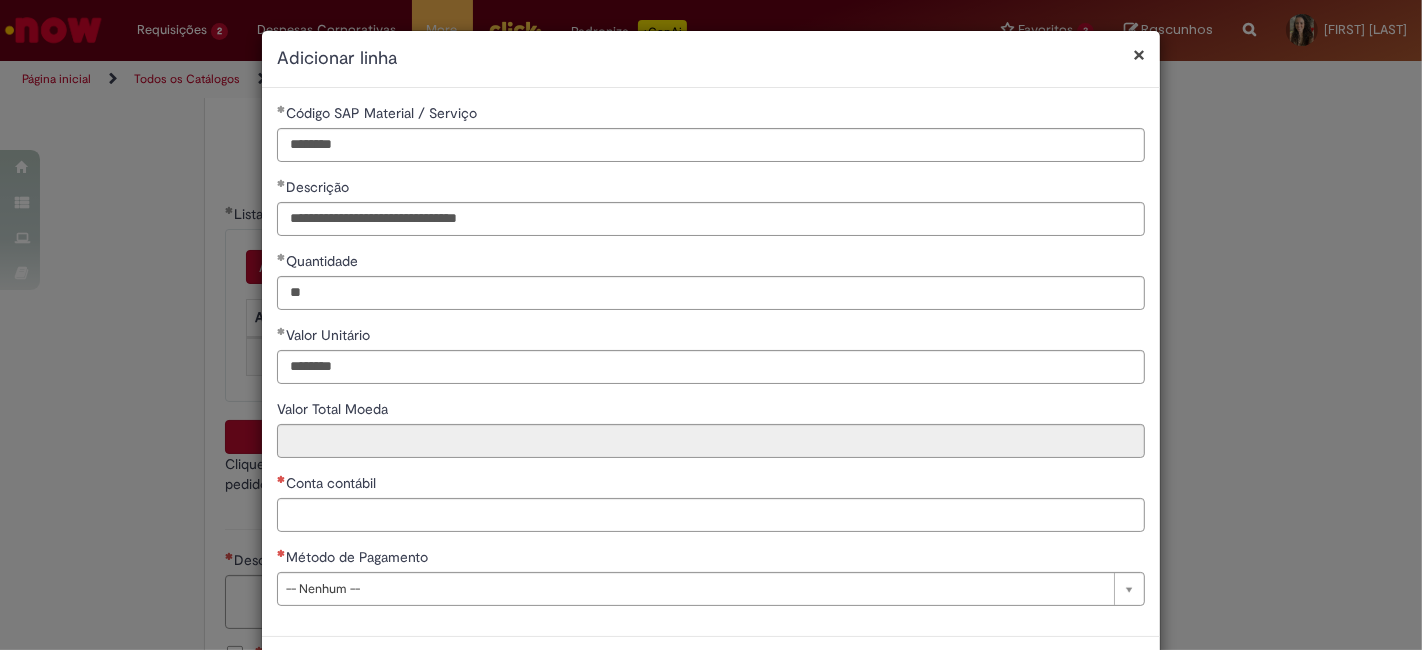 click on "**********" at bounding box center [711, 362] 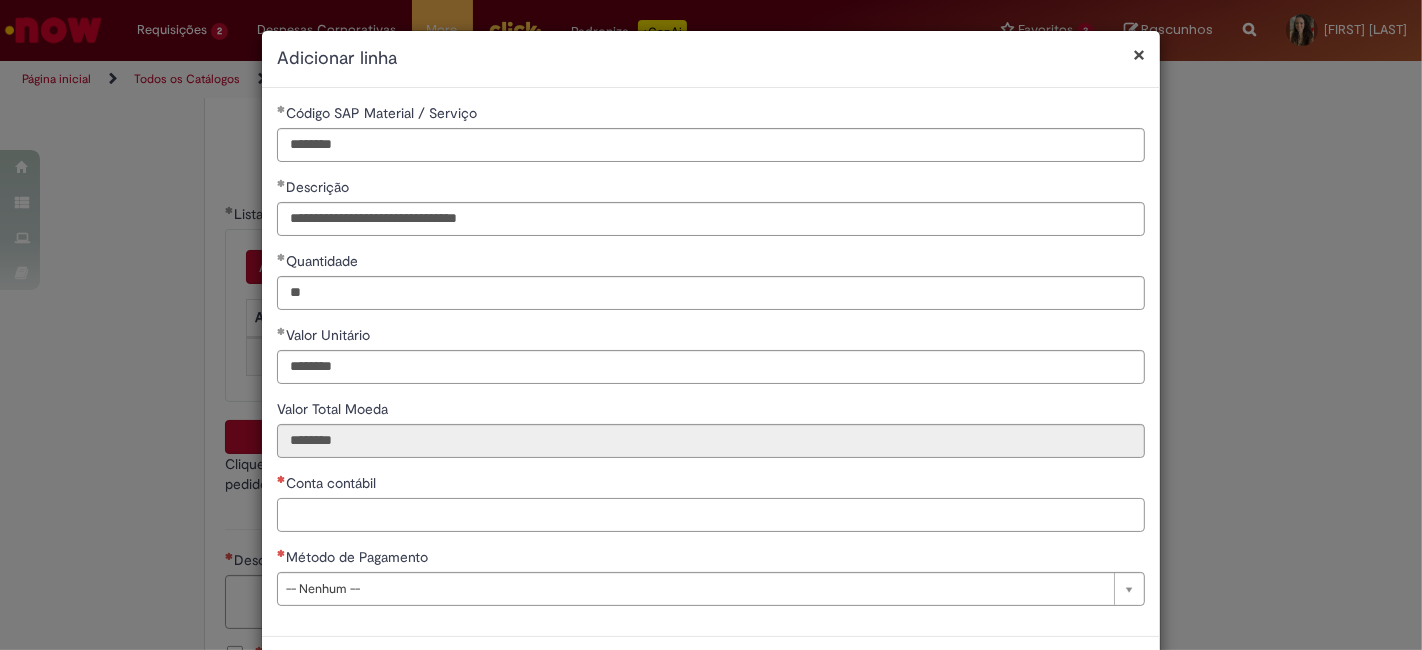 click on "Conta contábil" at bounding box center [711, 515] 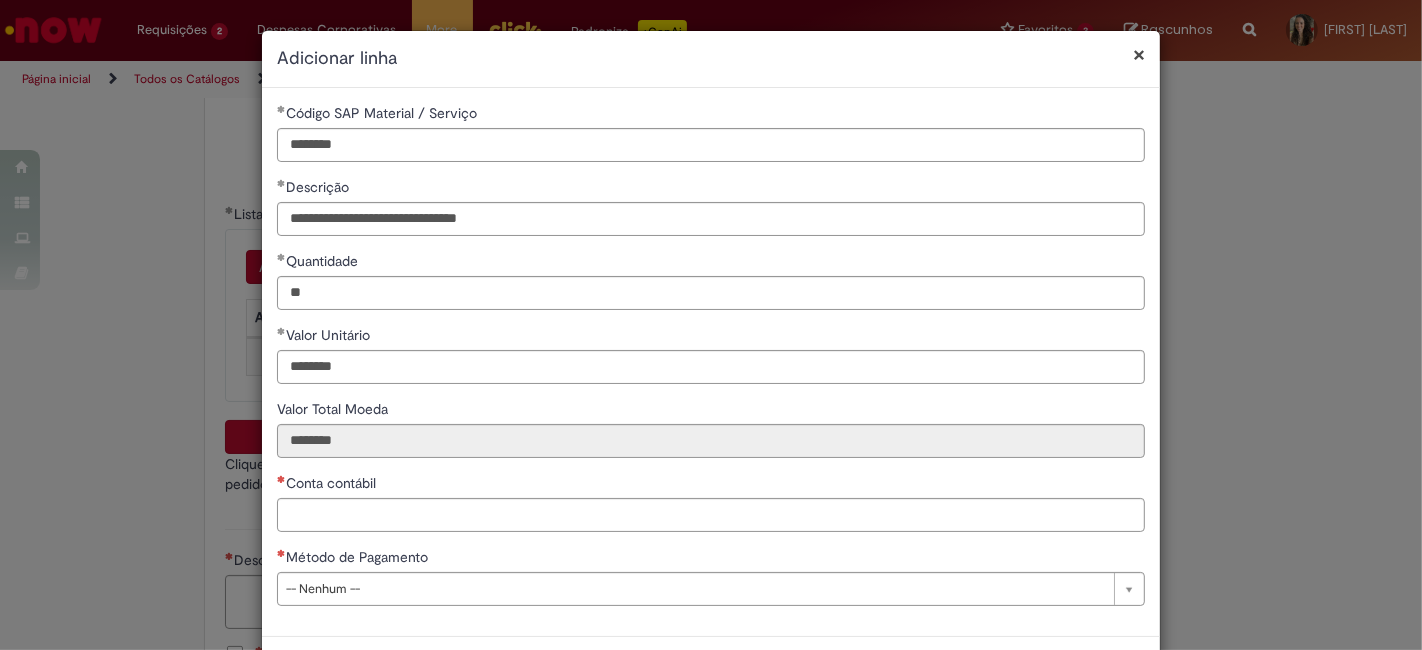 scroll, scrollTop: 80, scrollLeft: 0, axis: vertical 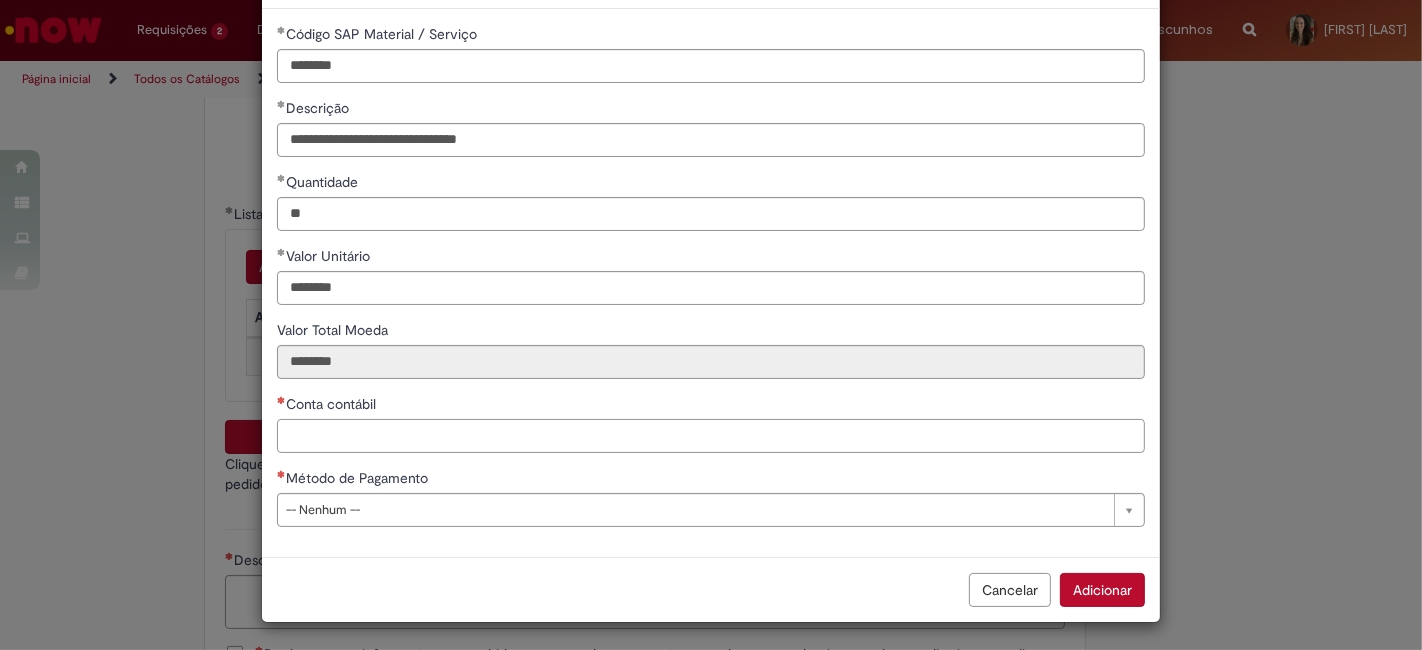 click on "Conta contábil" at bounding box center (711, 436) 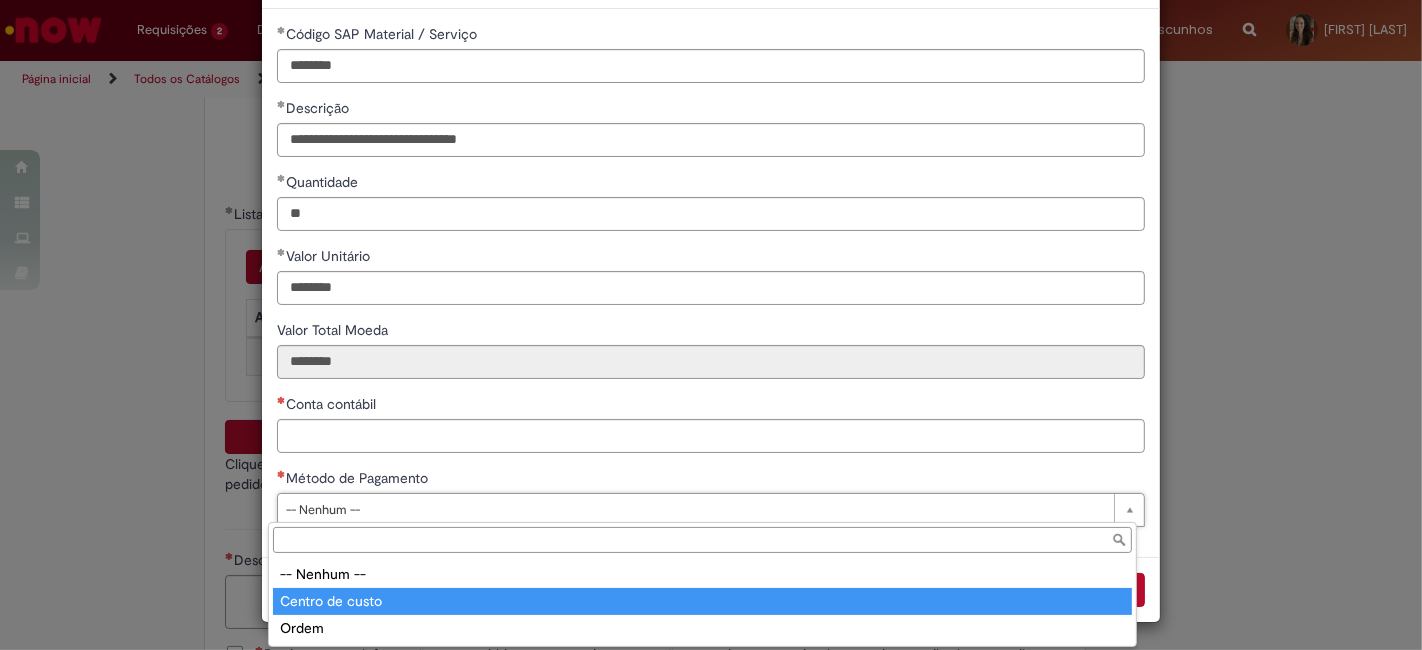 type on "**********" 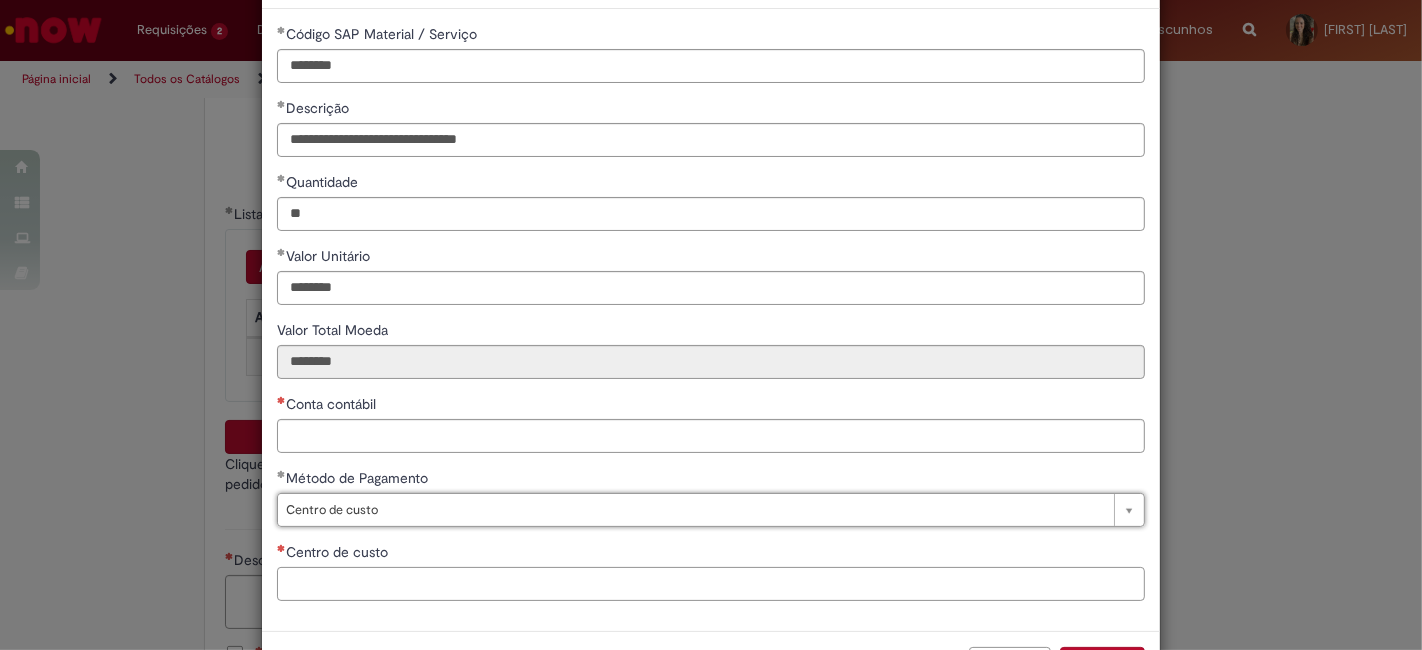 click on "Centro de custo" at bounding box center [711, 584] 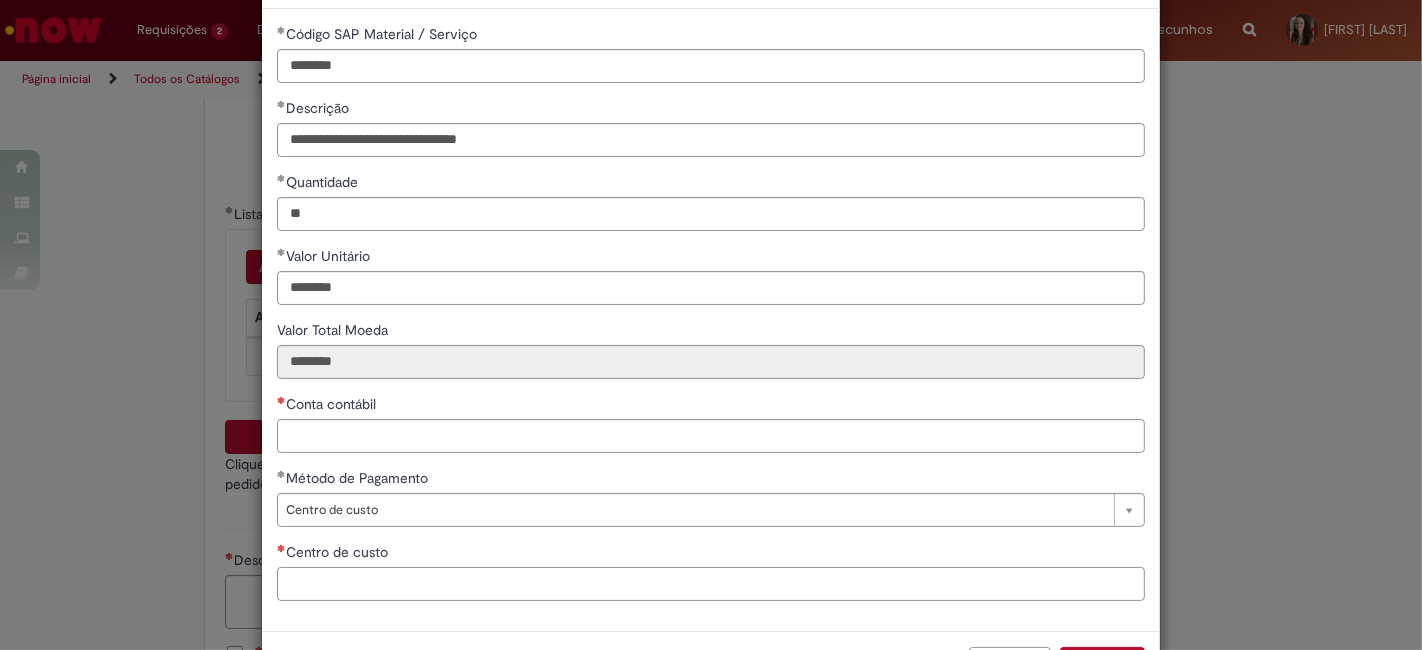 paste on "**********" 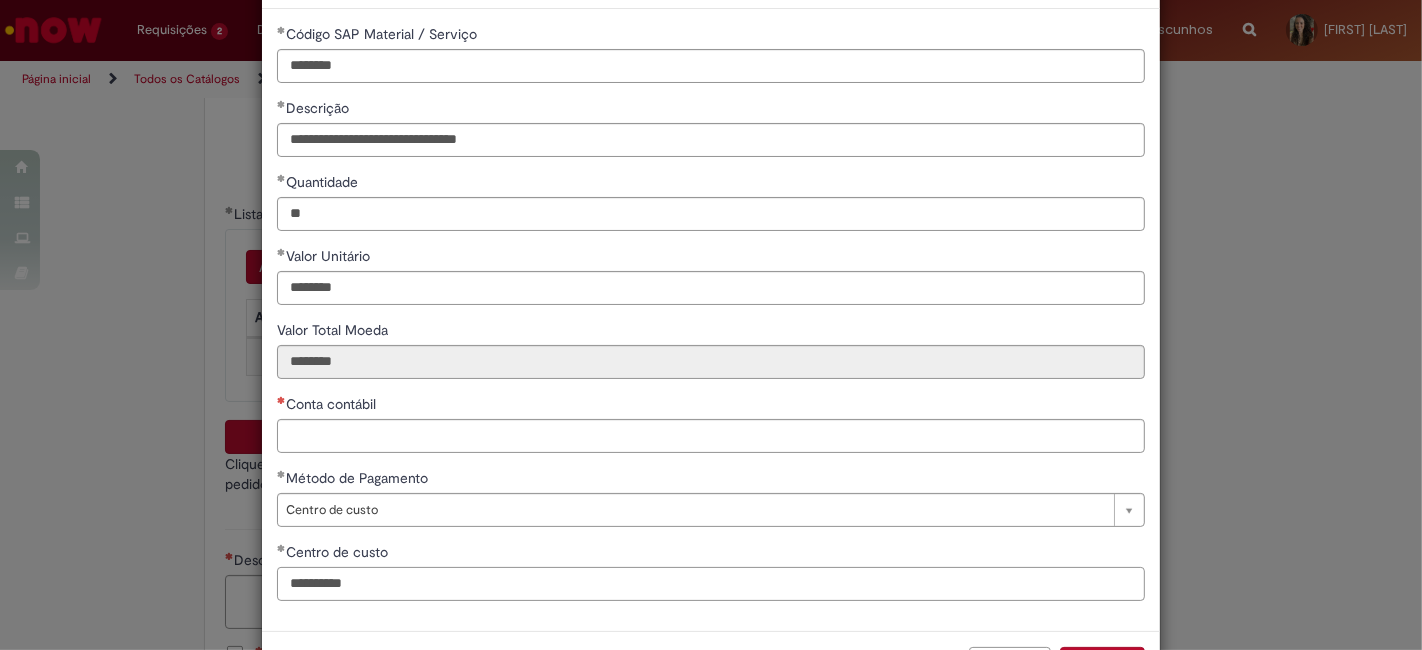type on "**********" 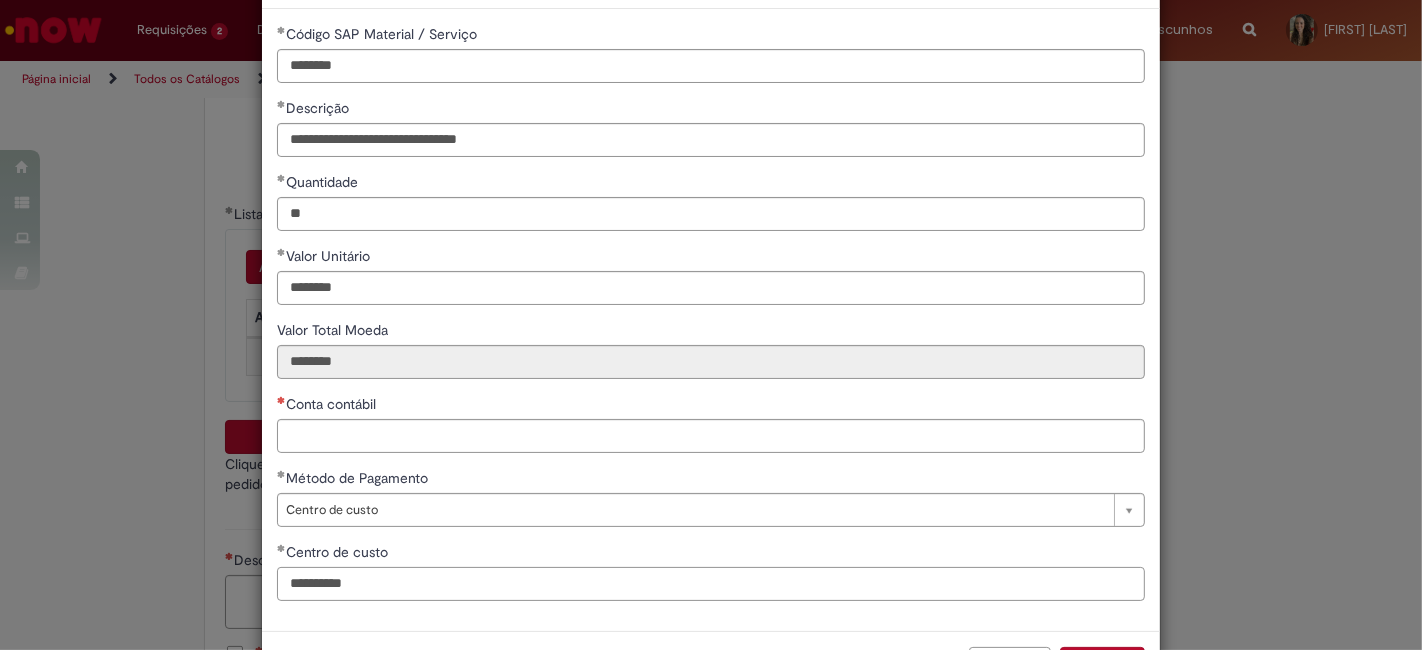 drag, startPoint x: 396, startPoint y: 578, endPoint x: 271, endPoint y: 560, distance: 126.28935 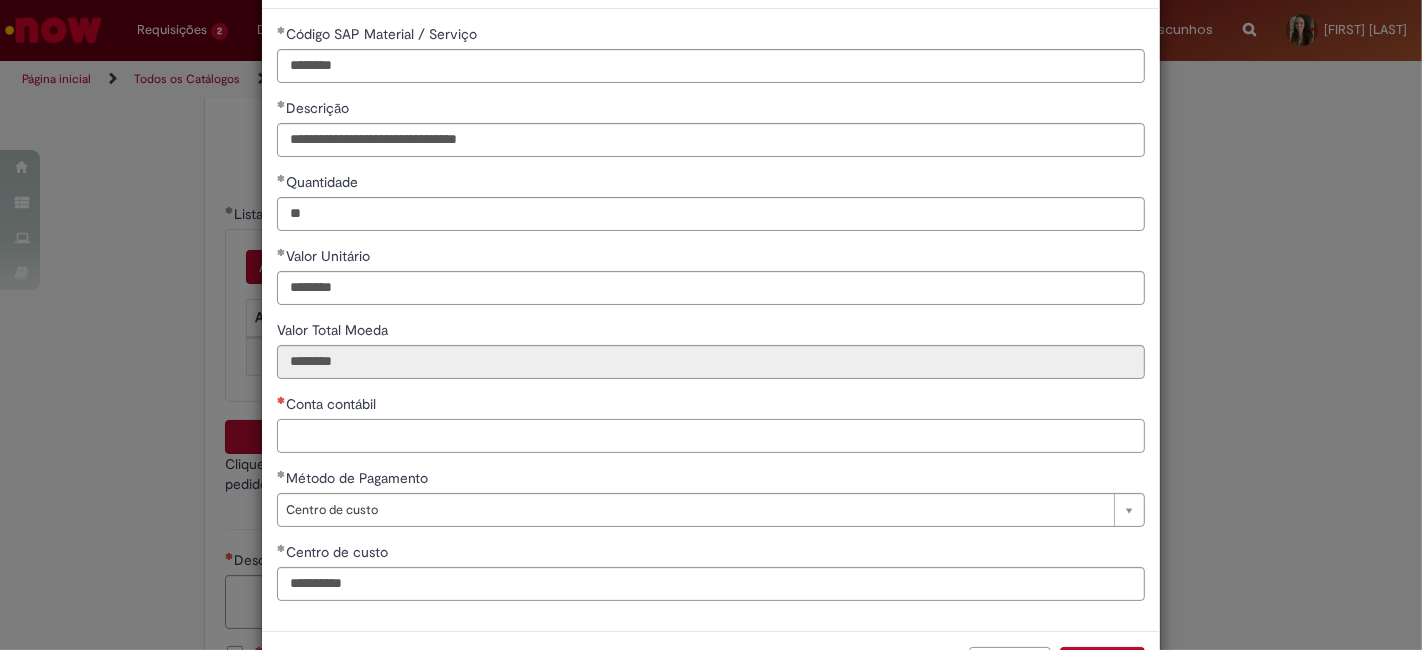 click on "Conta contábil" at bounding box center [711, 436] 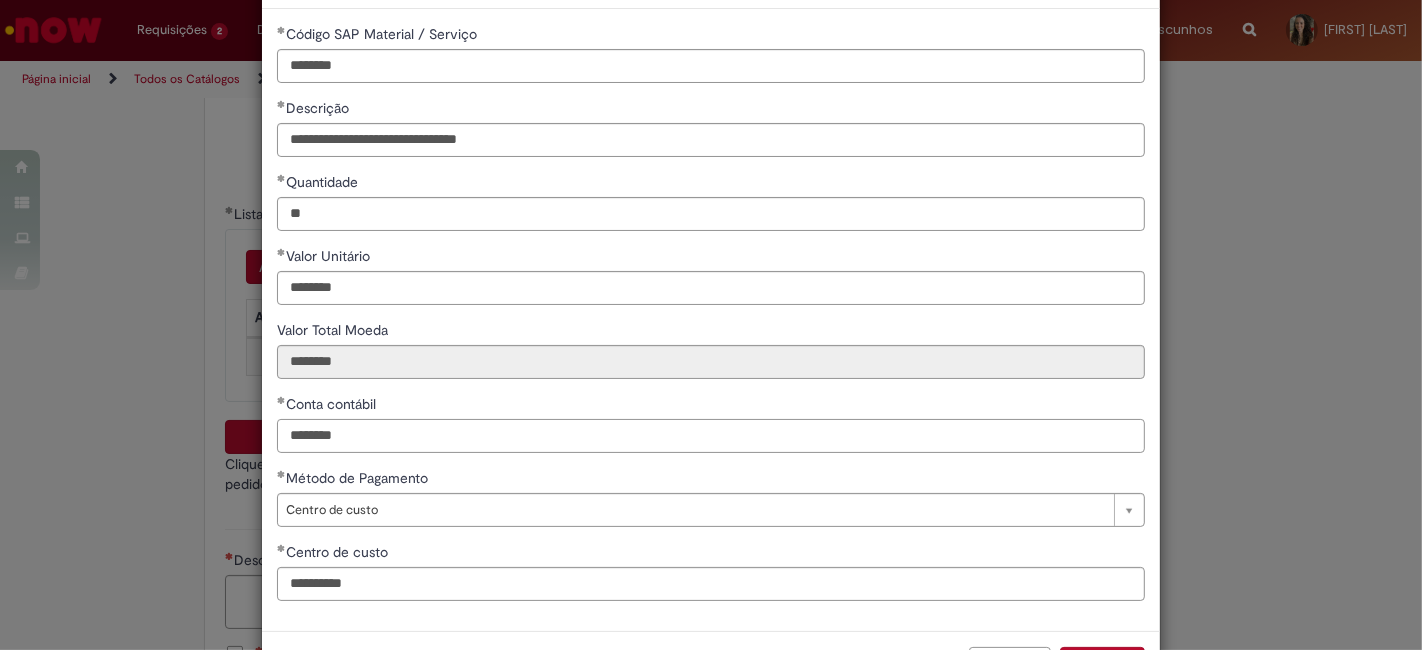 type on "********" 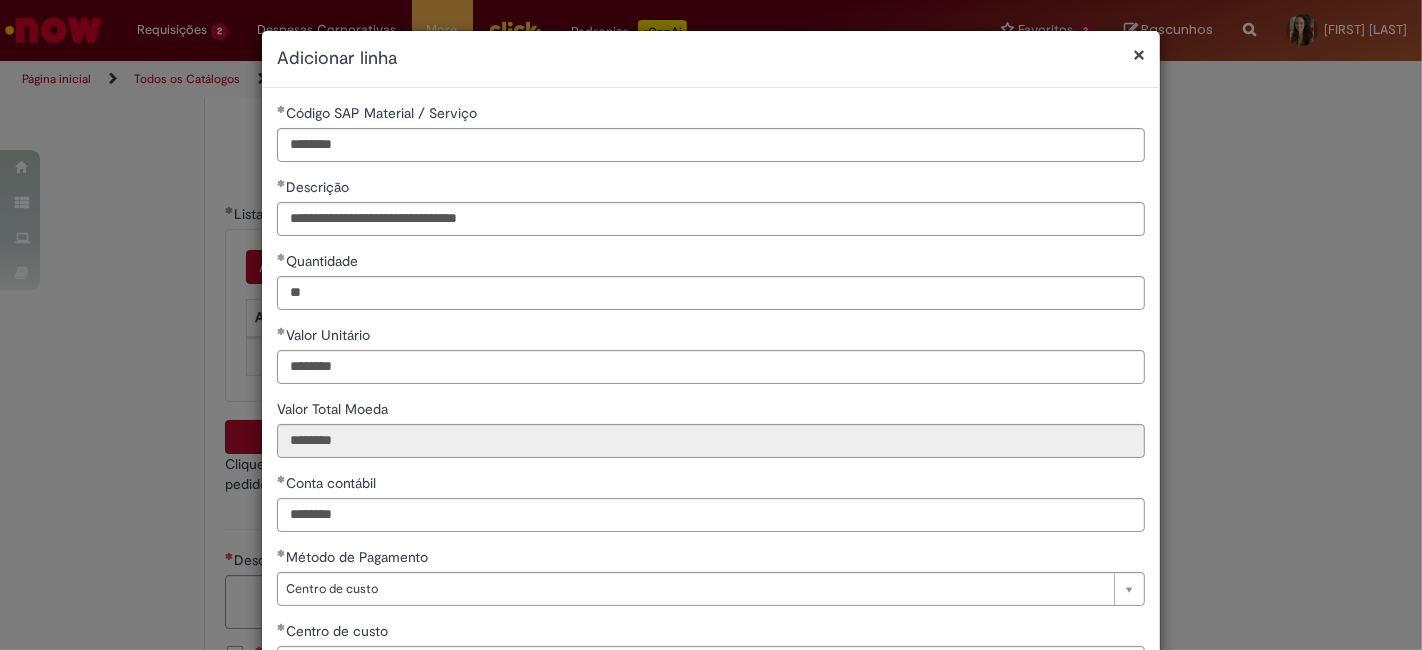 scroll, scrollTop: 154, scrollLeft: 0, axis: vertical 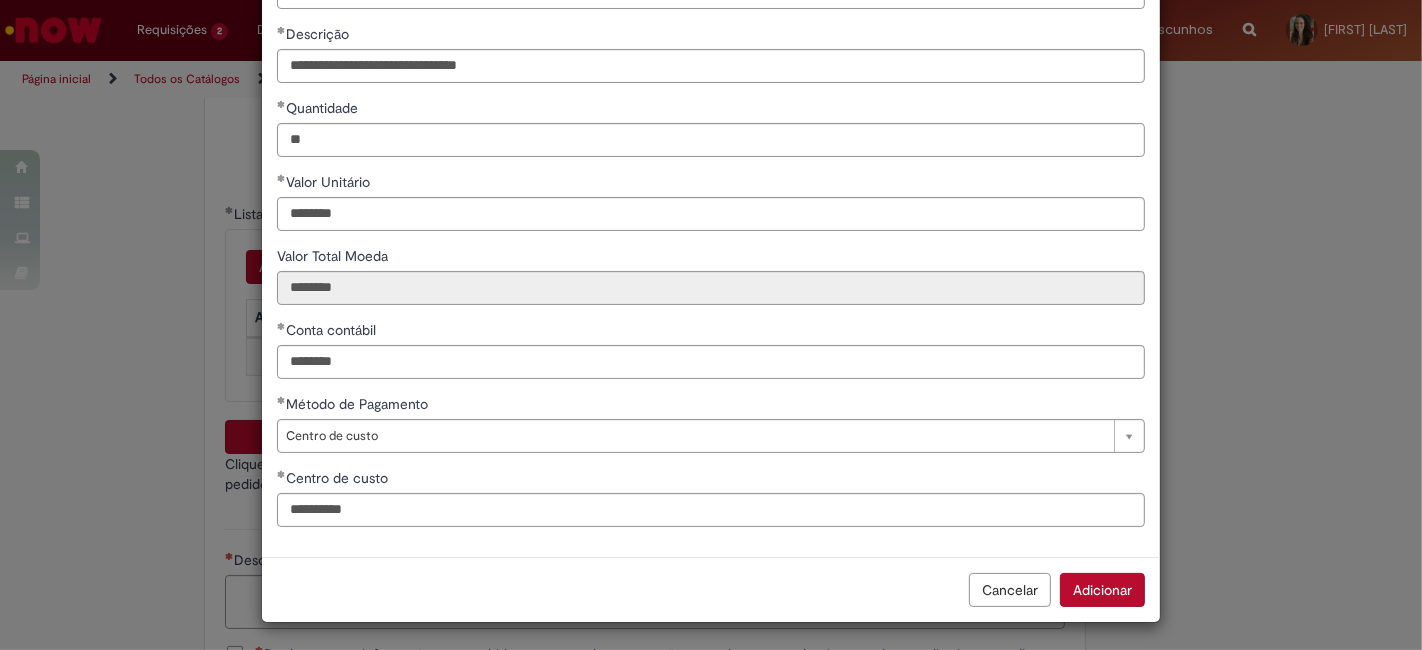 click on "Adicionar" at bounding box center [1102, 590] 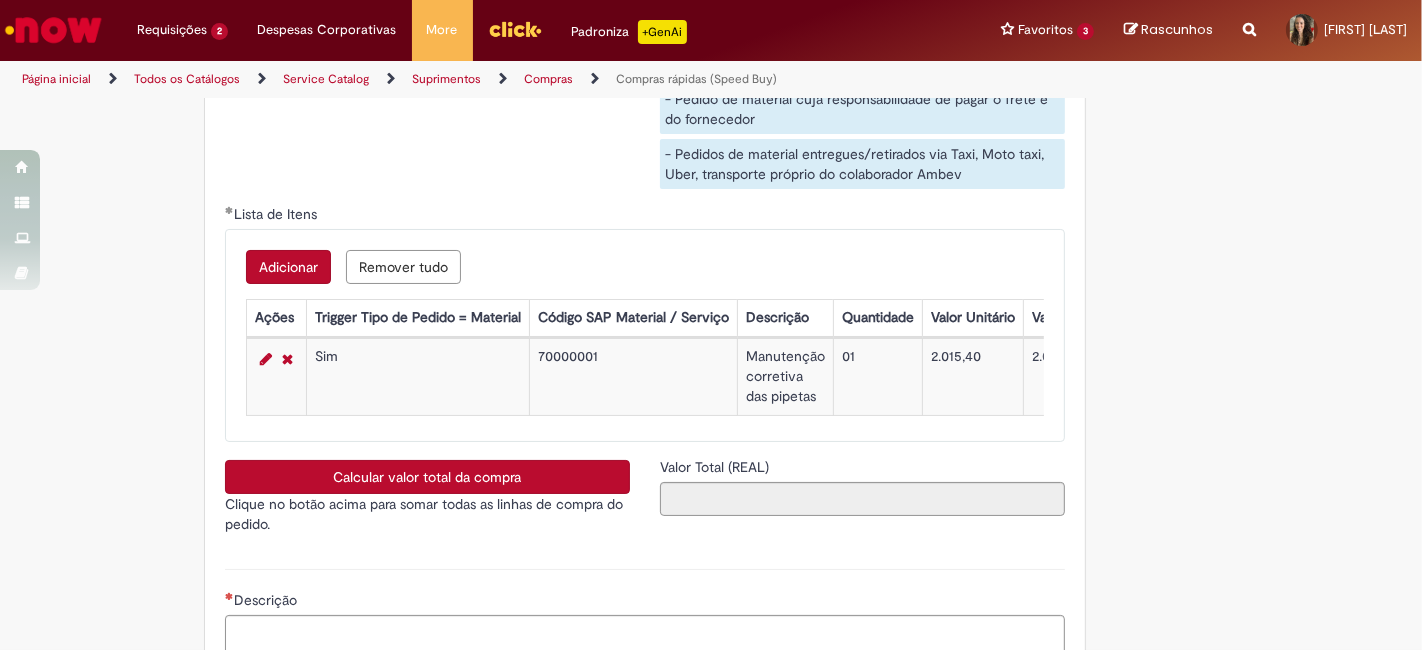 click on "Calcular valor total da compra" at bounding box center (427, 477) 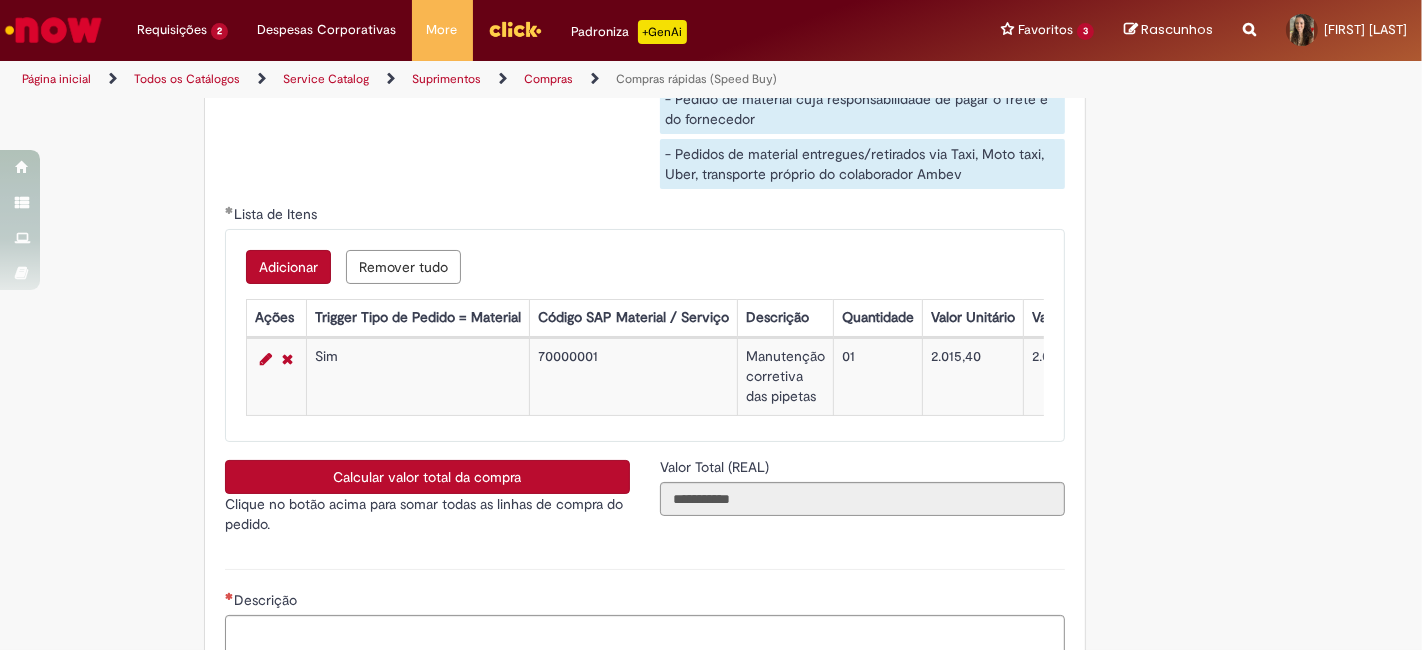 drag, startPoint x: 1203, startPoint y: 473, endPoint x: 1289, endPoint y: 486, distance: 86.977005 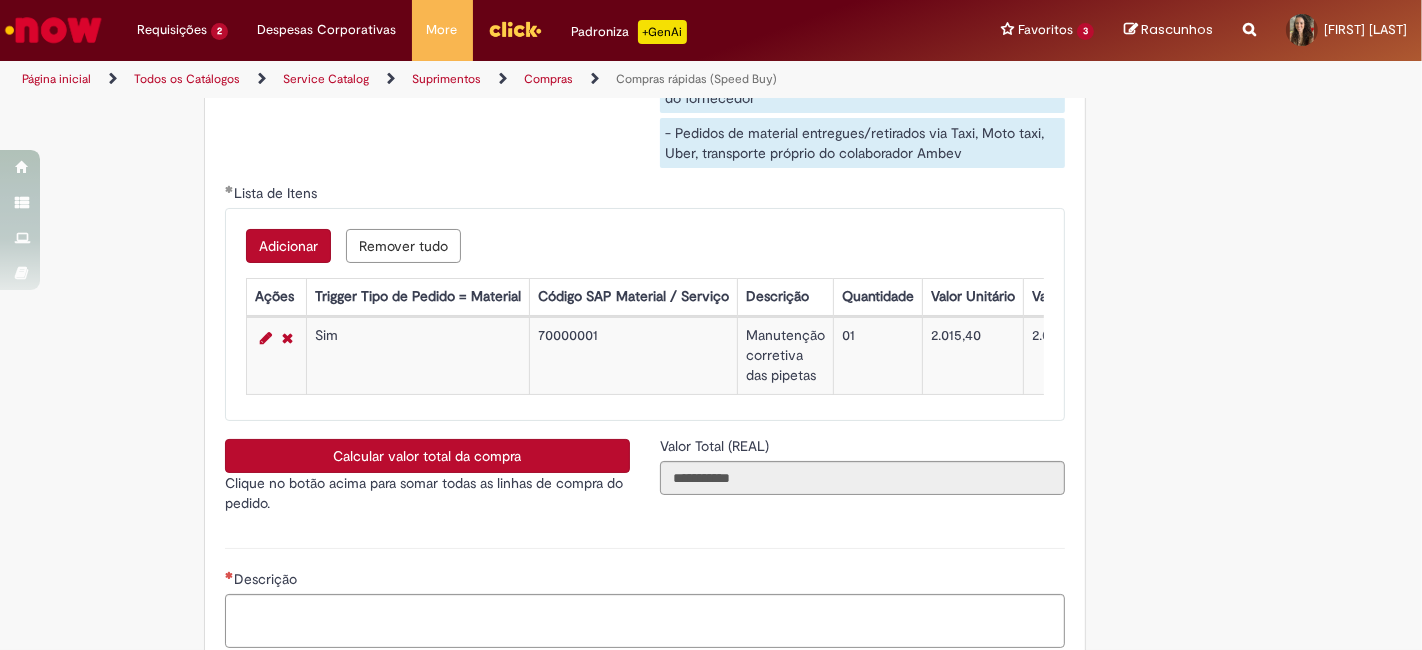 scroll, scrollTop: 3425, scrollLeft: 0, axis: vertical 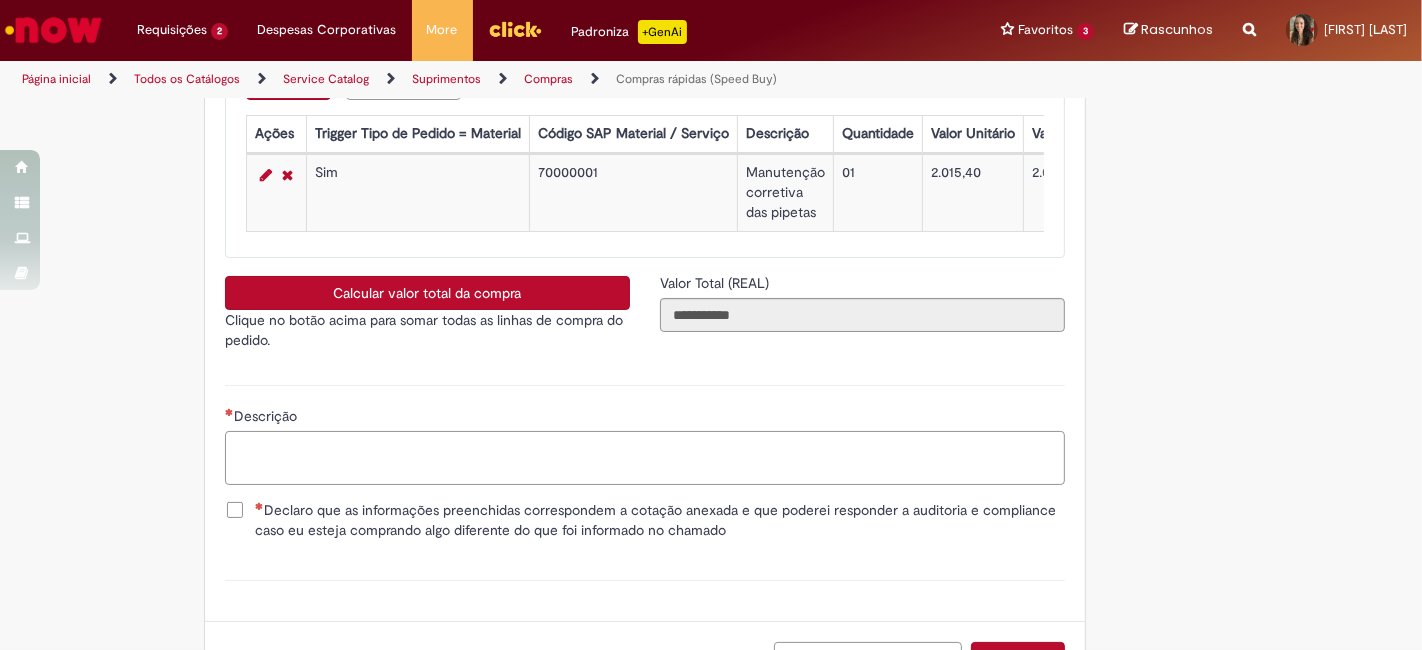 click on "Descrição" at bounding box center [645, 457] 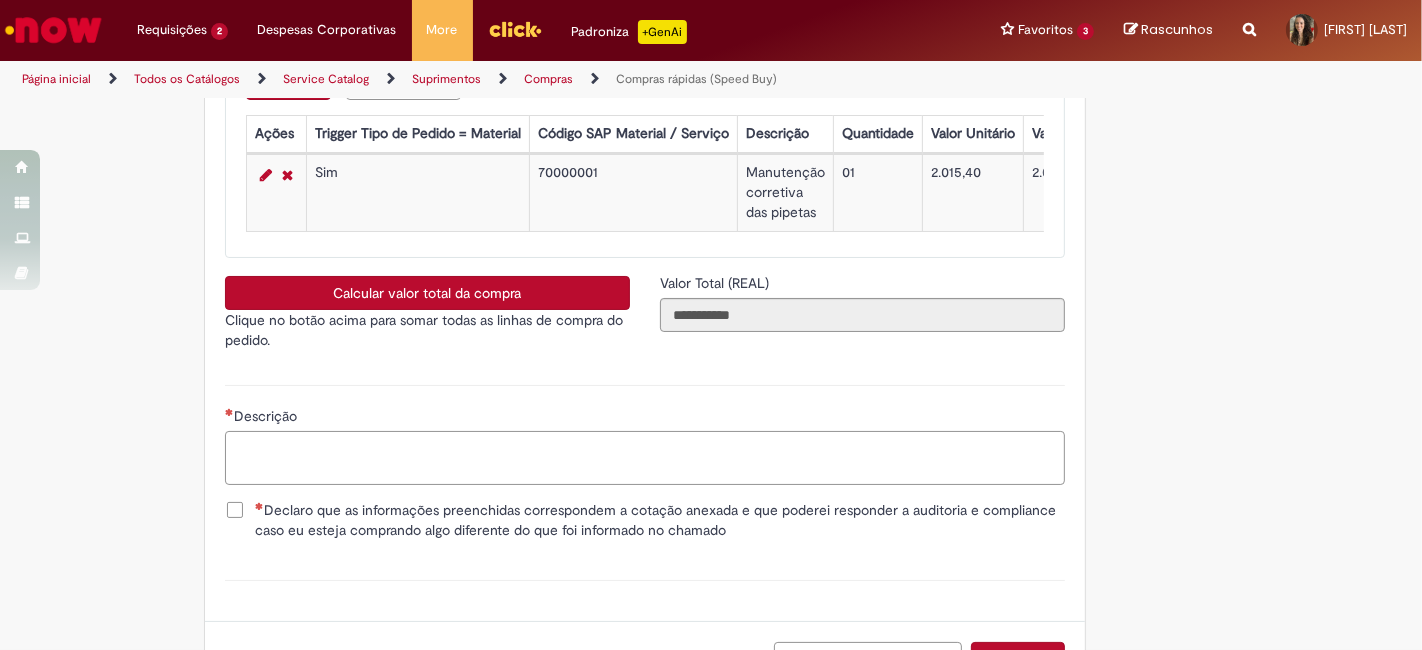 paste on "**********" 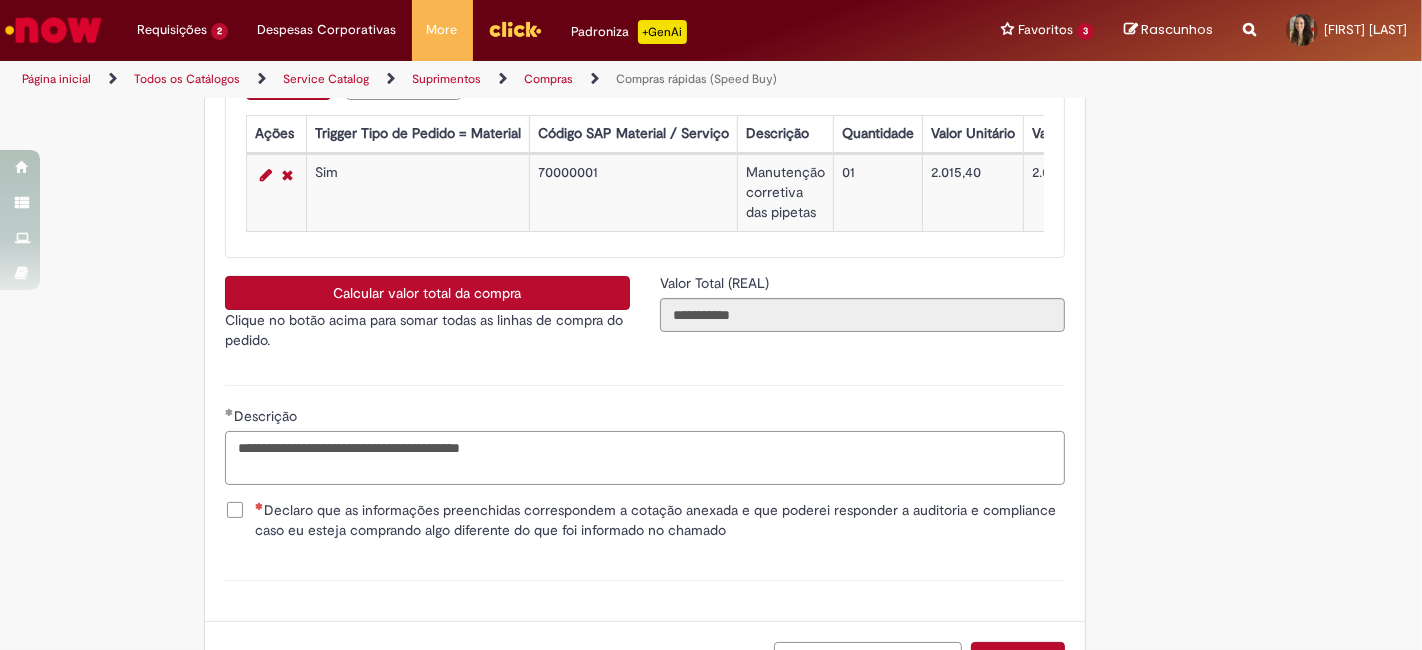 type on "**********" 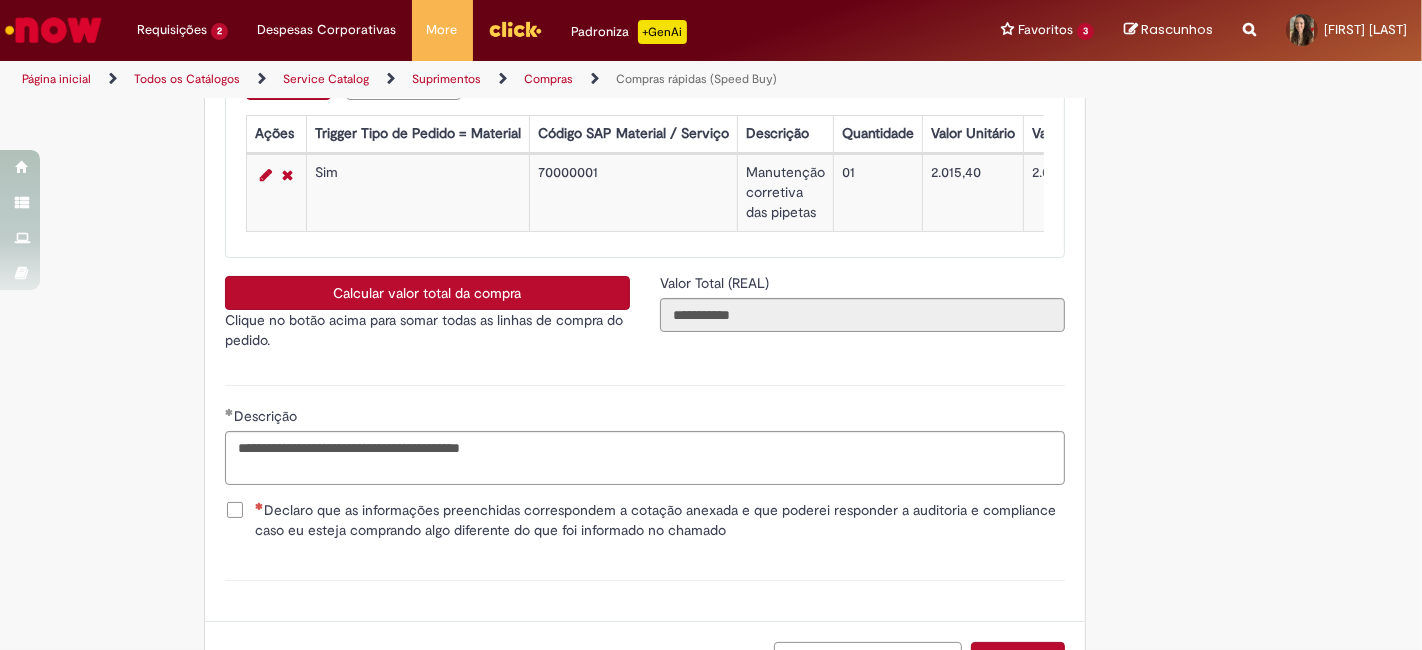 click on "Declaro que as informações preenchidas correspondem a cotação anexada e que poderei responder a auditoria e compliance caso eu esteja comprando algo diferente do que foi informado no chamado" at bounding box center [660, 520] 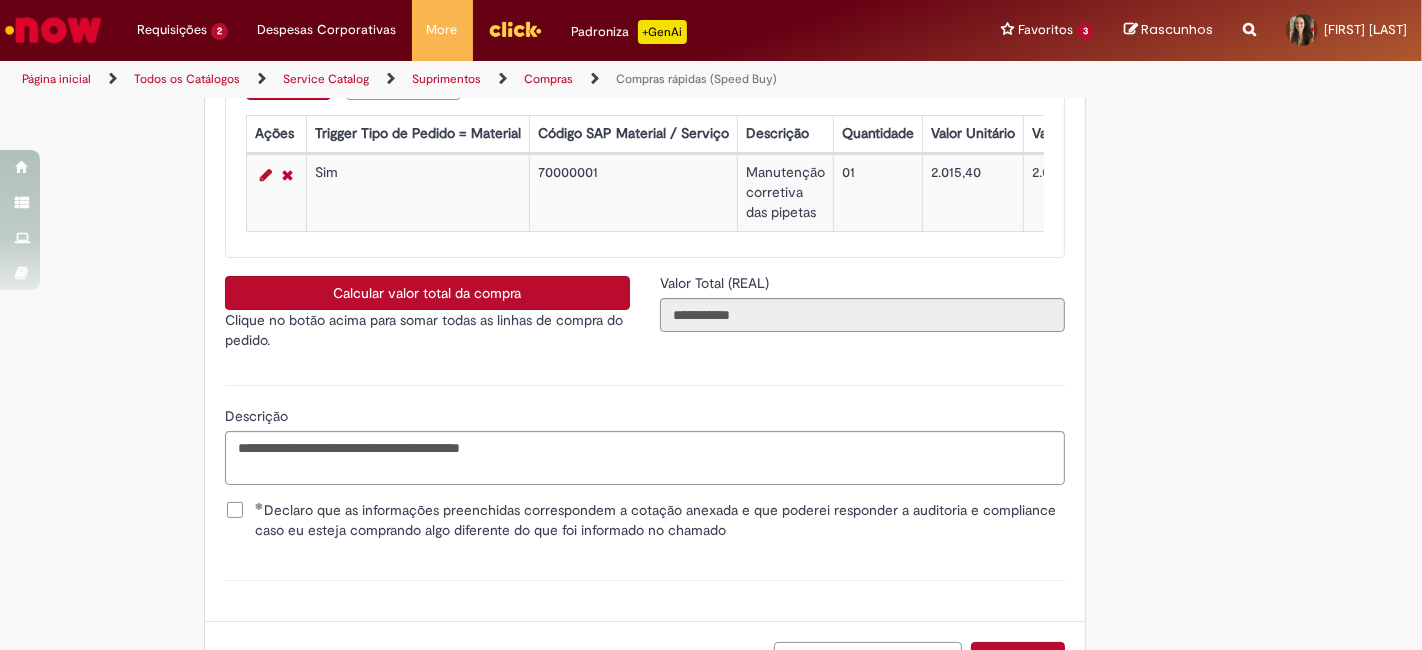 scroll, scrollTop: 3614, scrollLeft: 0, axis: vertical 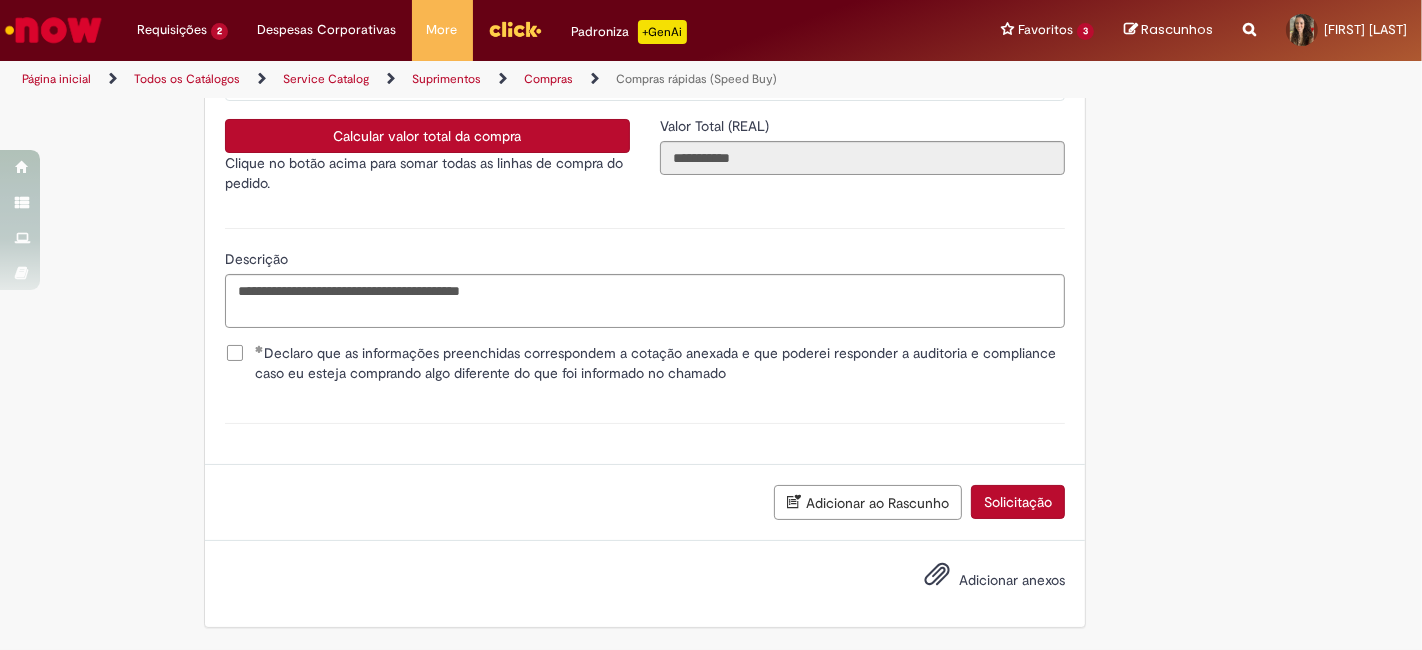 click on "Adicionar anexos" at bounding box center (1012, 580) 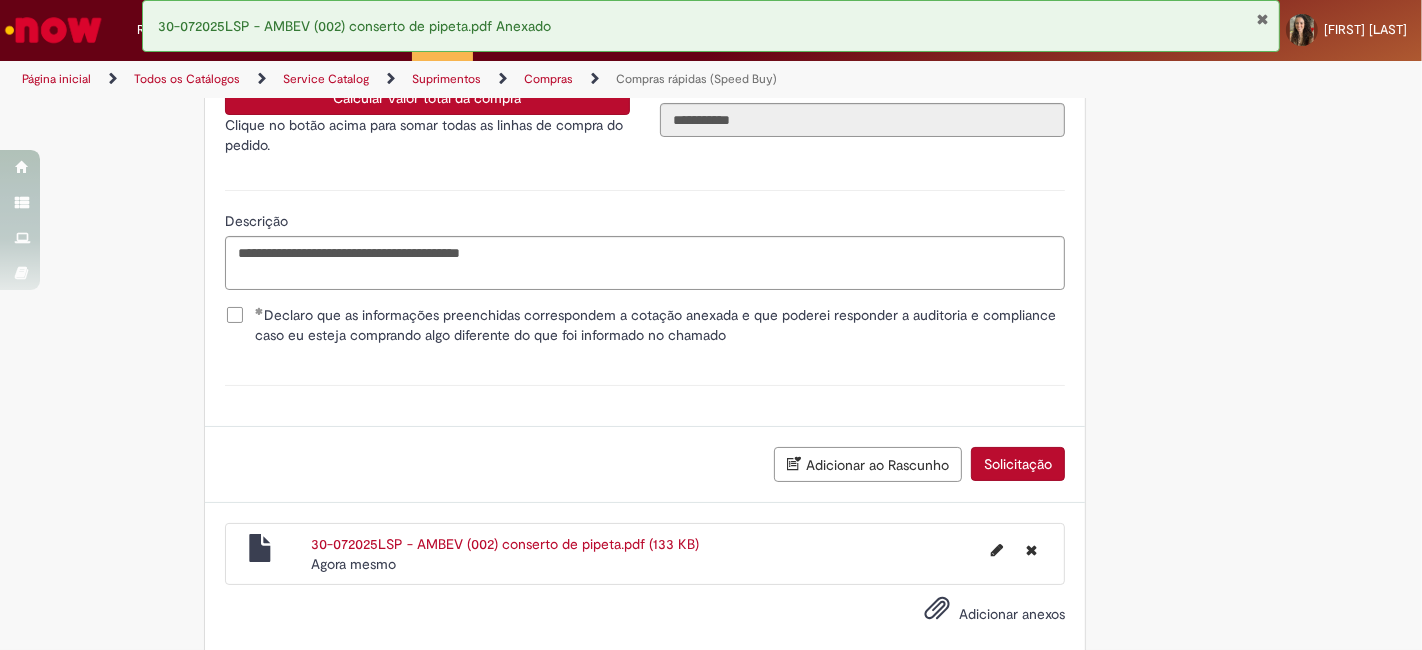 scroll, scrollTop: 3376, scrollLeft: 0, axis: vertical 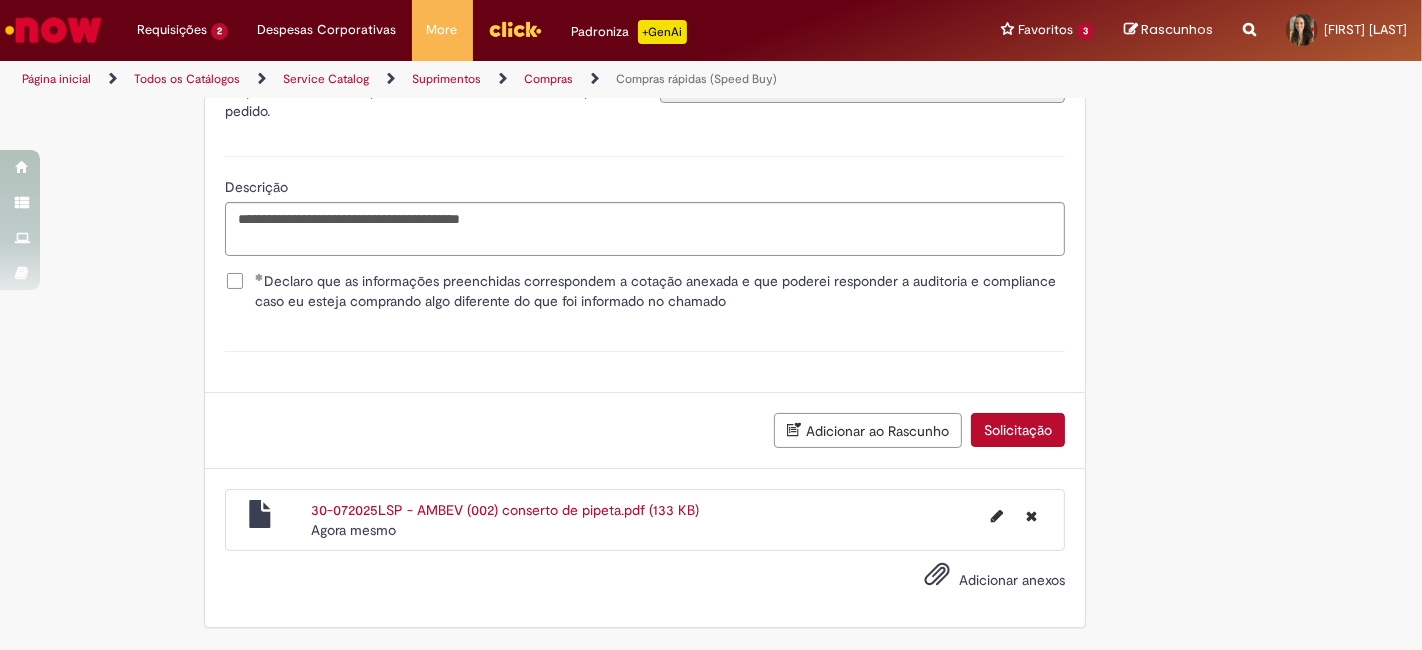 click on "Solicitação" at bounding box center [1018, 430] 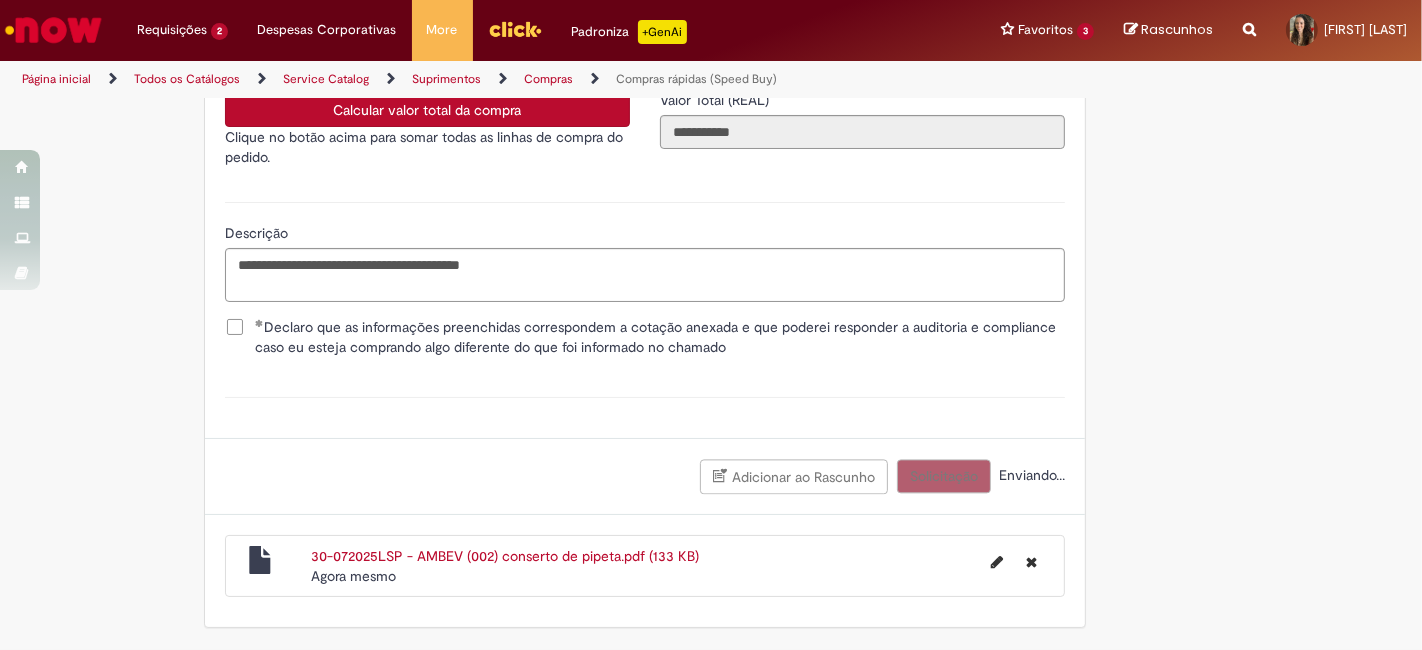 scroll, scrollTop: 3640, scrollLeft: 0, axis: vertical 